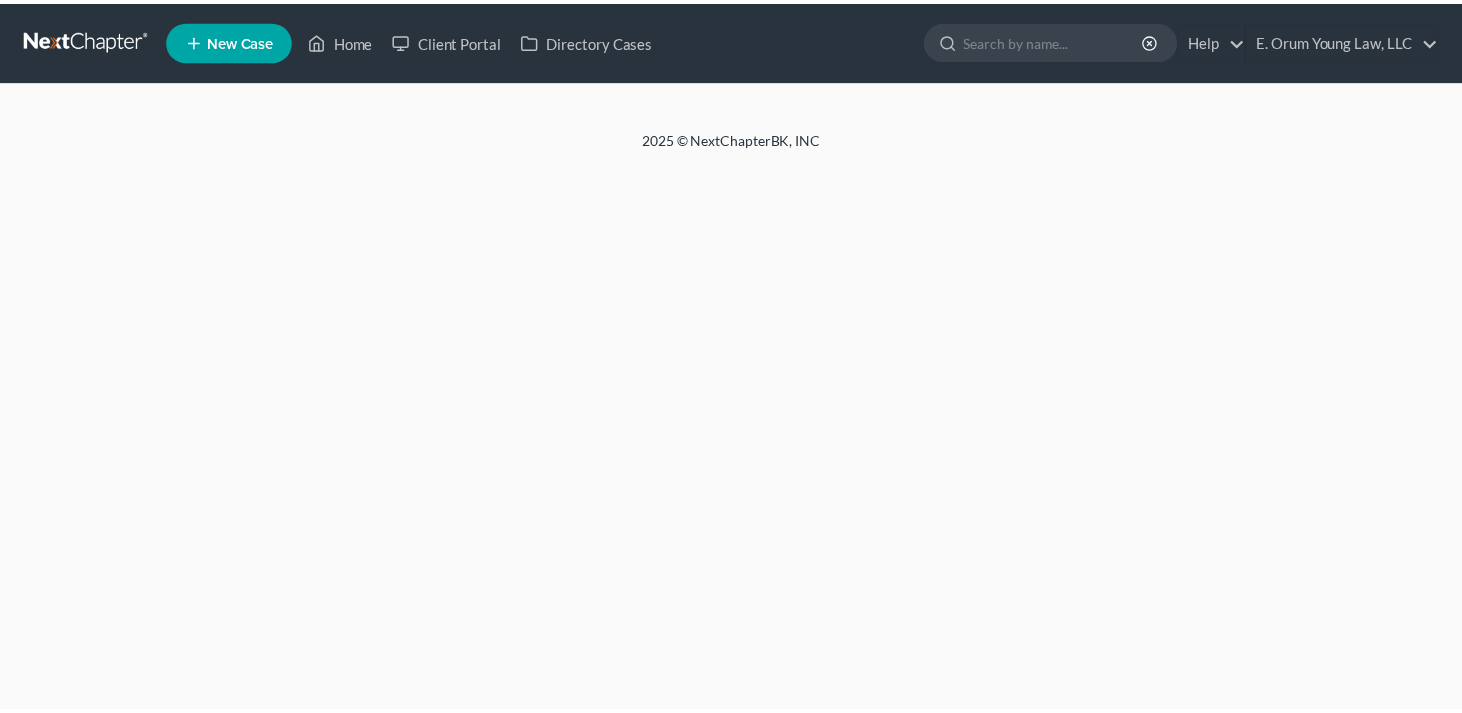 scroll, scrollTop: 0, scrollLeft: 0, axis: both 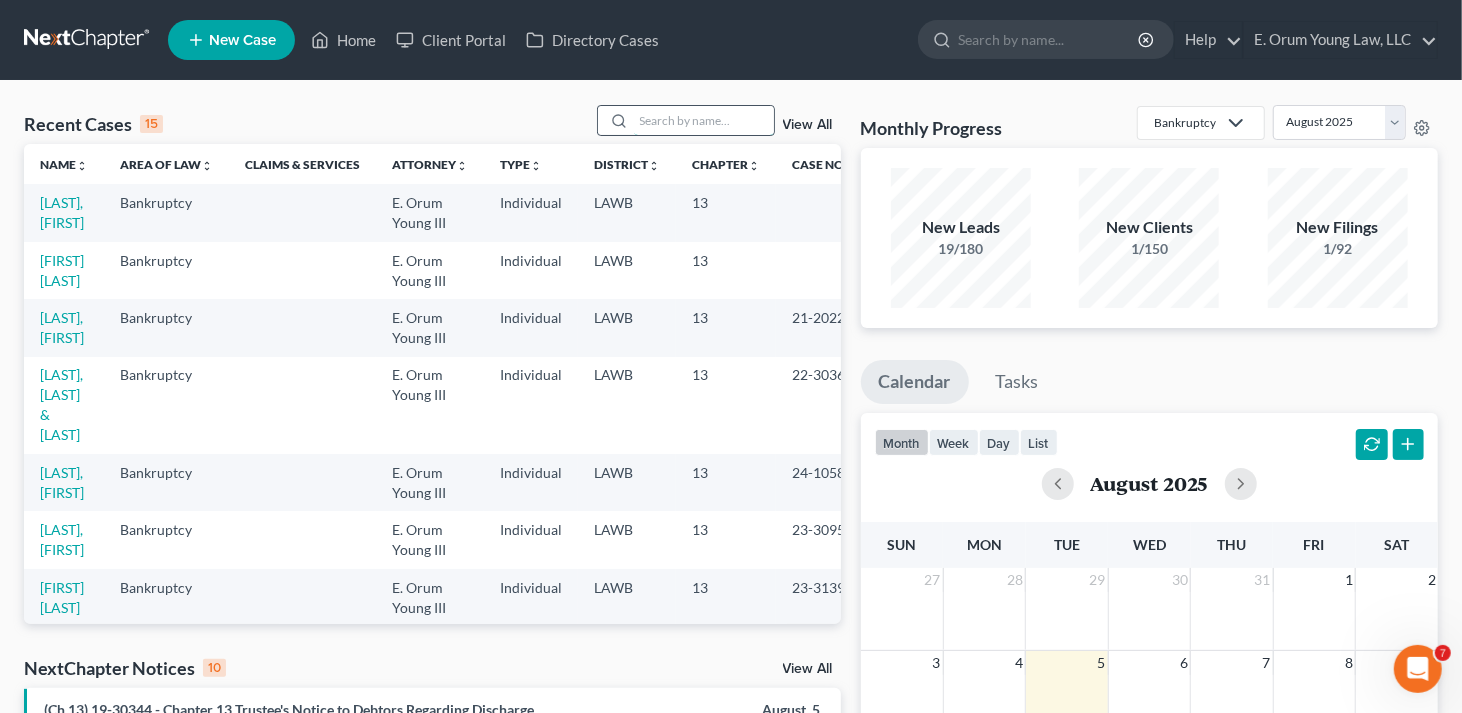 click at bounding box center (704, 120) 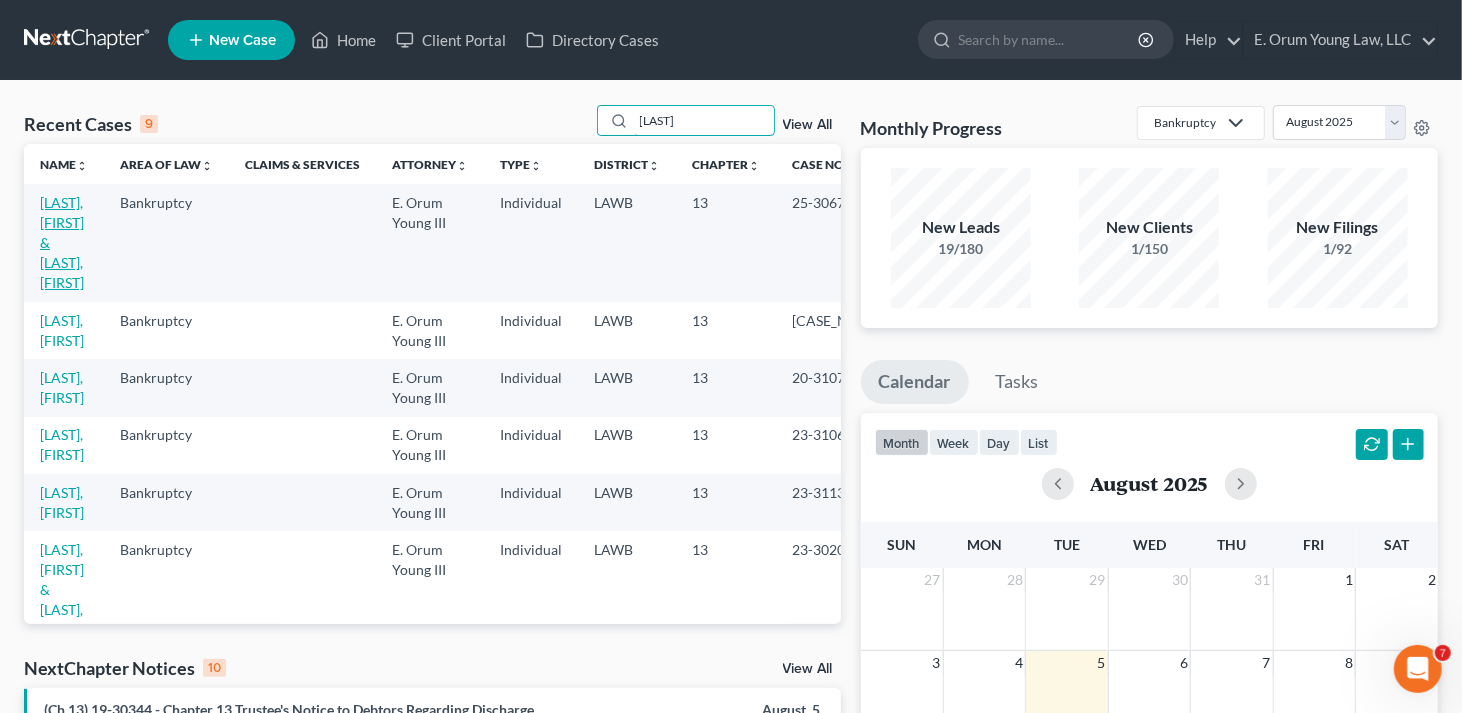 type on "[LAST]" 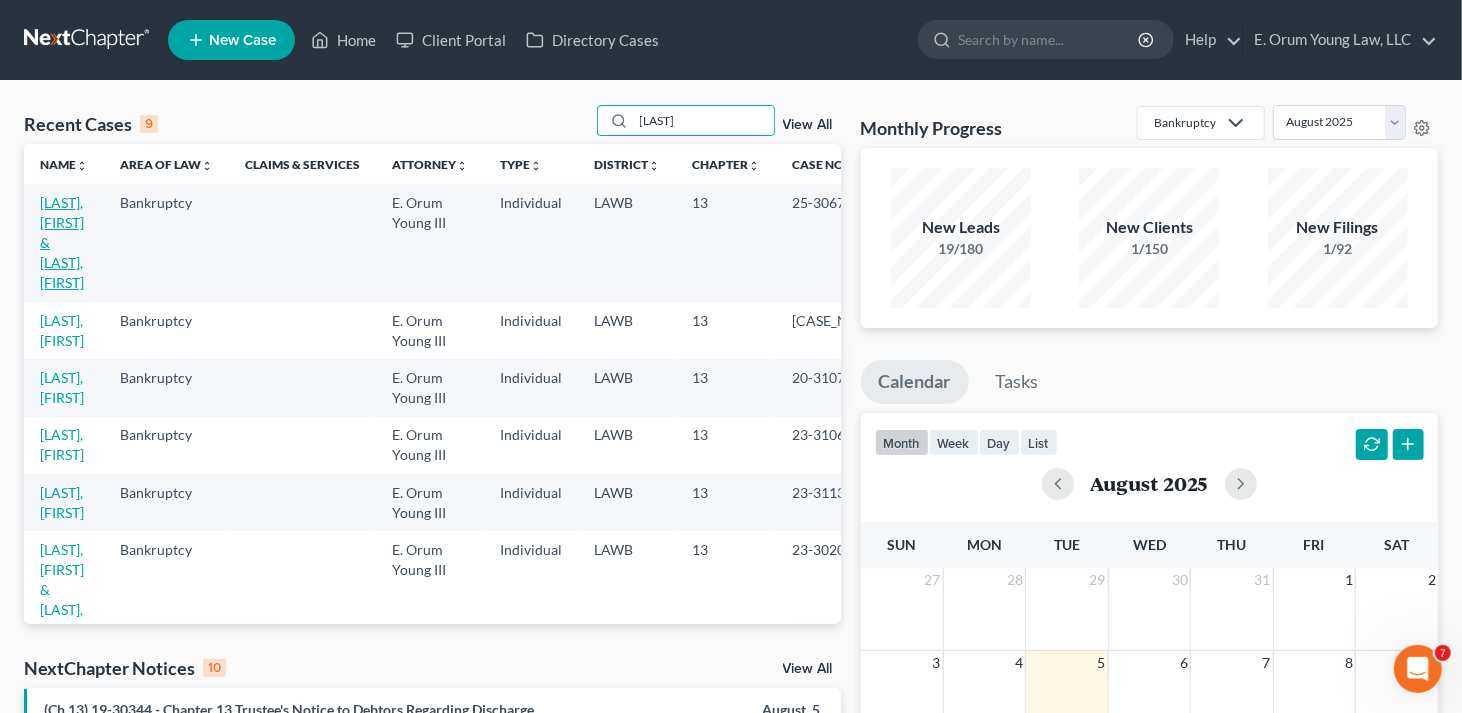 click on "[LAST], [FIRST] & [LAST], [FIRST]" at bounding box center (62, 242) 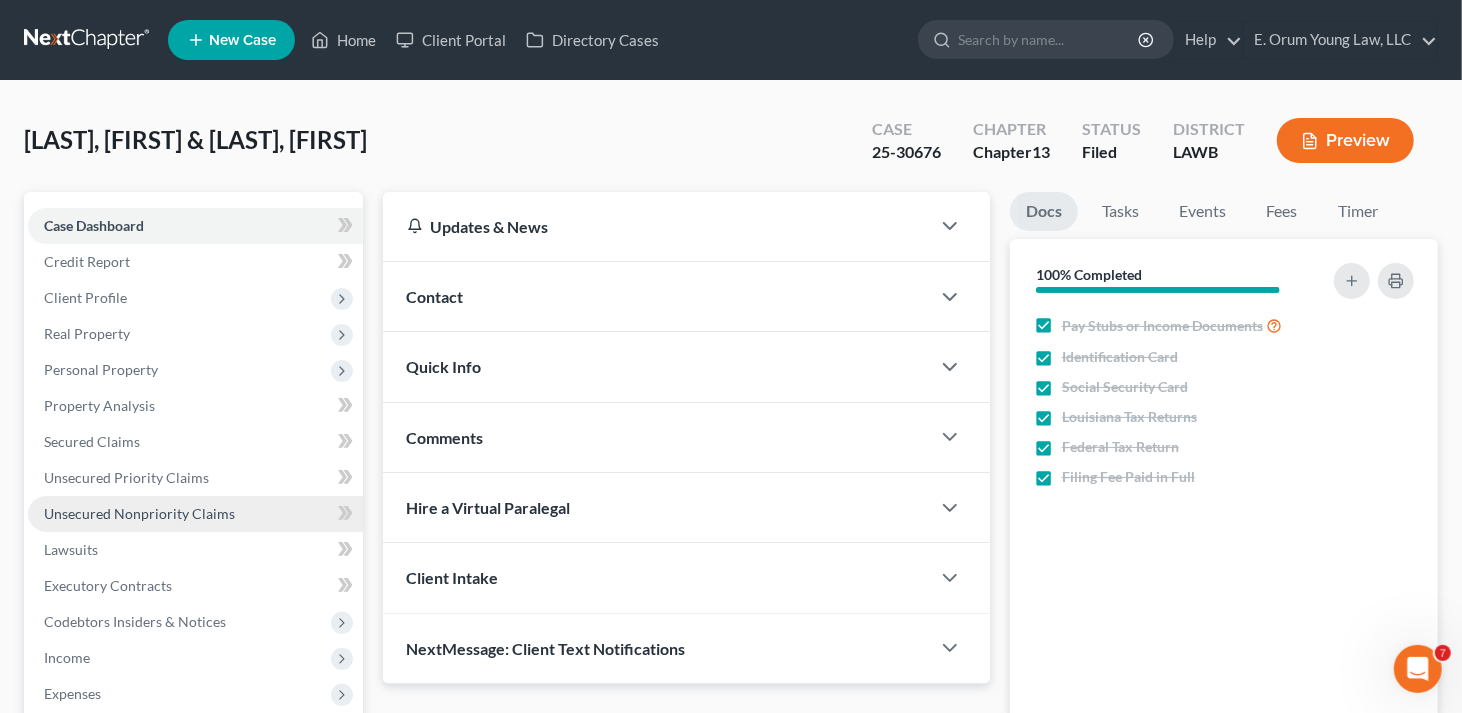 scroll, scrollTop: 100, scrollLeft: 0, axis: vertical 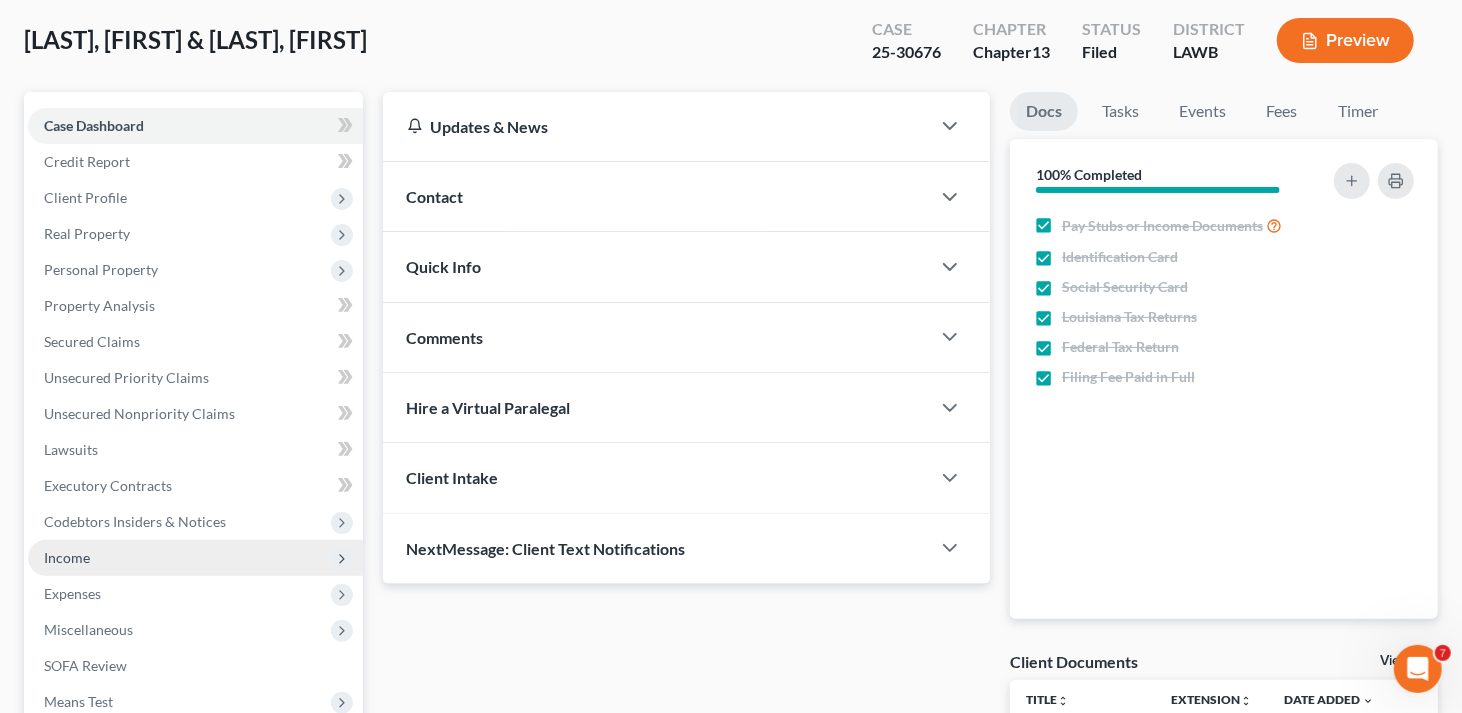 click on "Income" at bounding box center (195, 558) 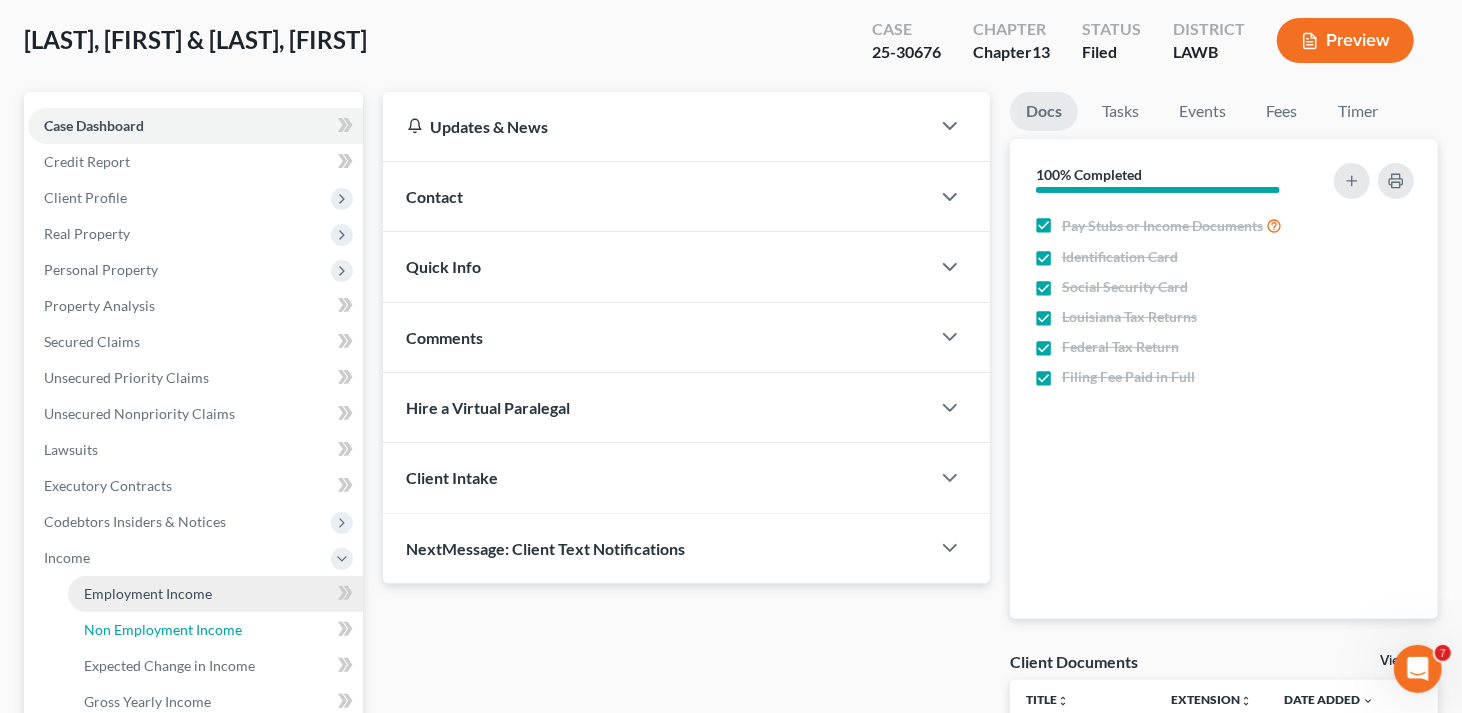 drag, startPoint x: 126, startPoint y: 619, endPoint x: 189, endPoint y: 605, distance: 64.53681 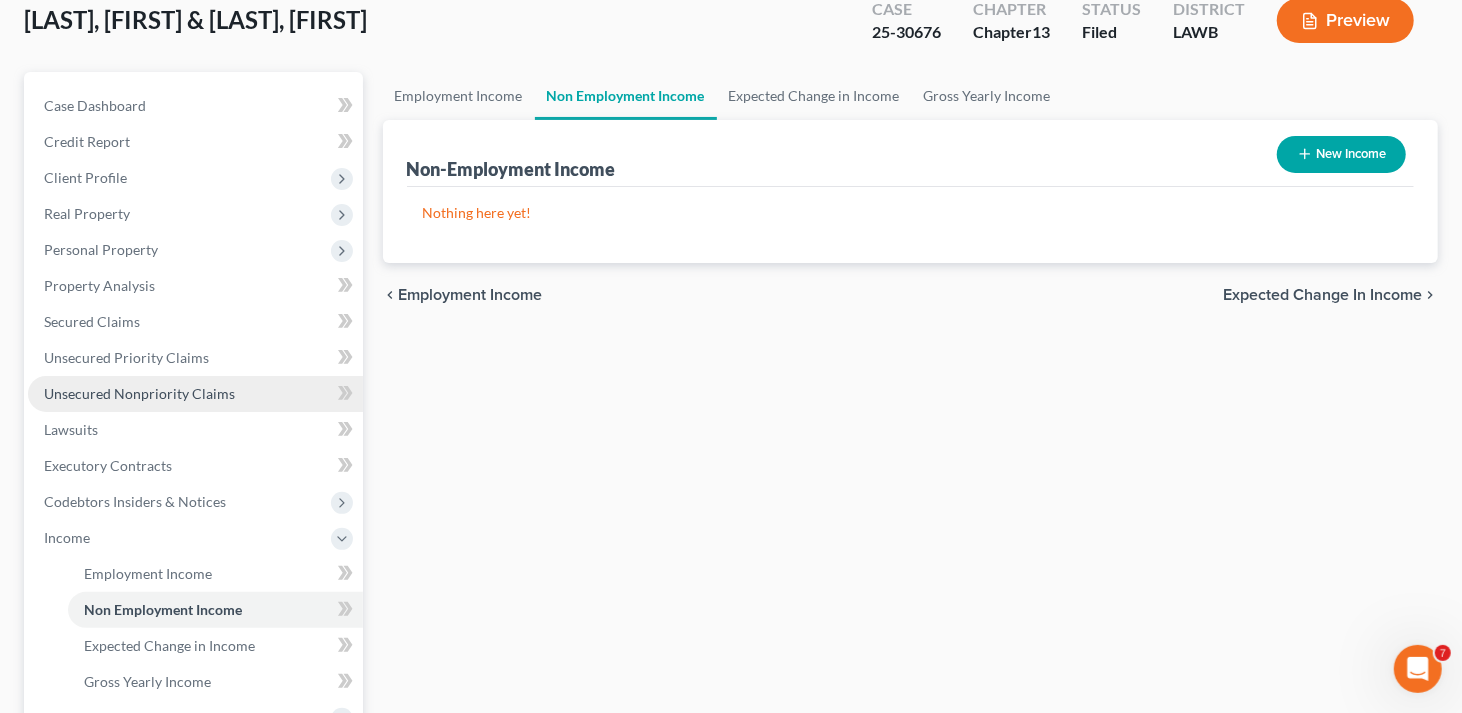 scroll, scrollTop: 300, scrollLeft: 0, axis: vertical 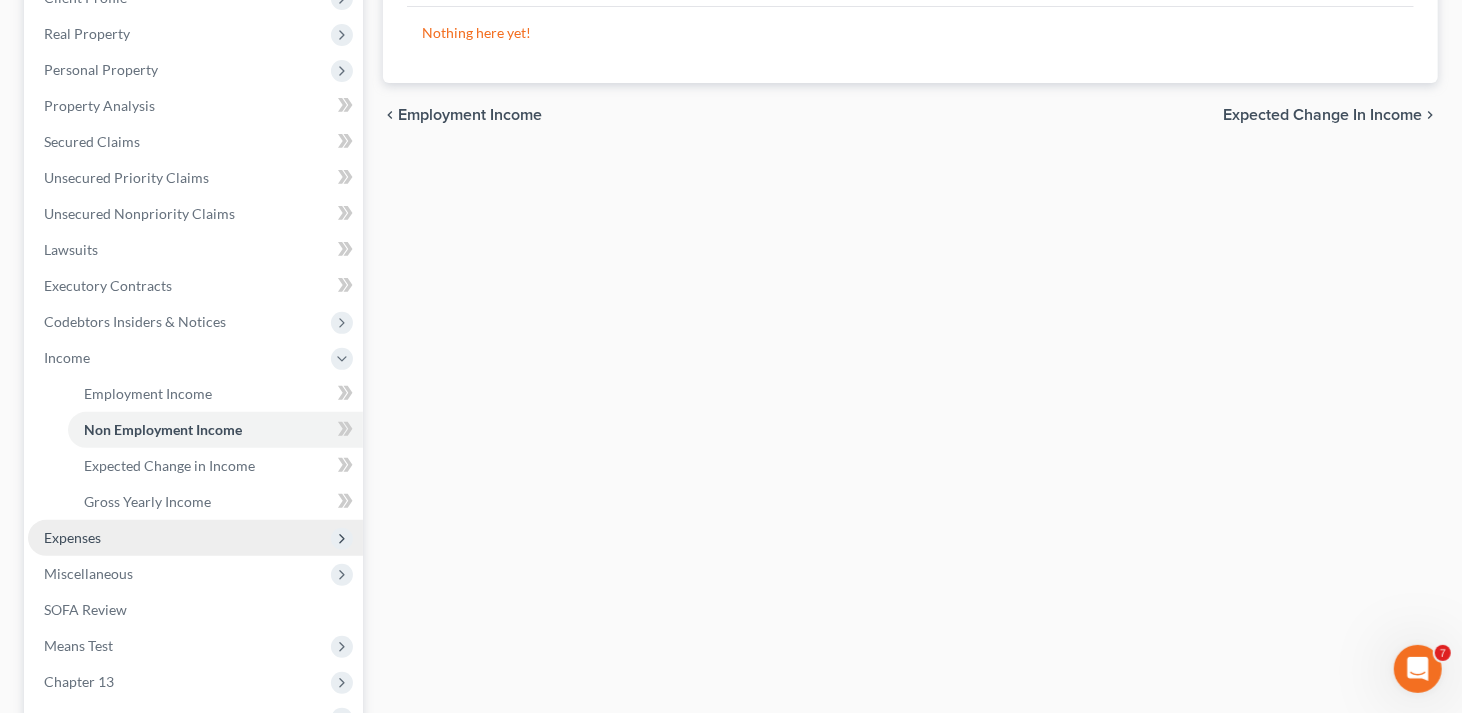 click on "Expenses" at bounding box center [72, 537] 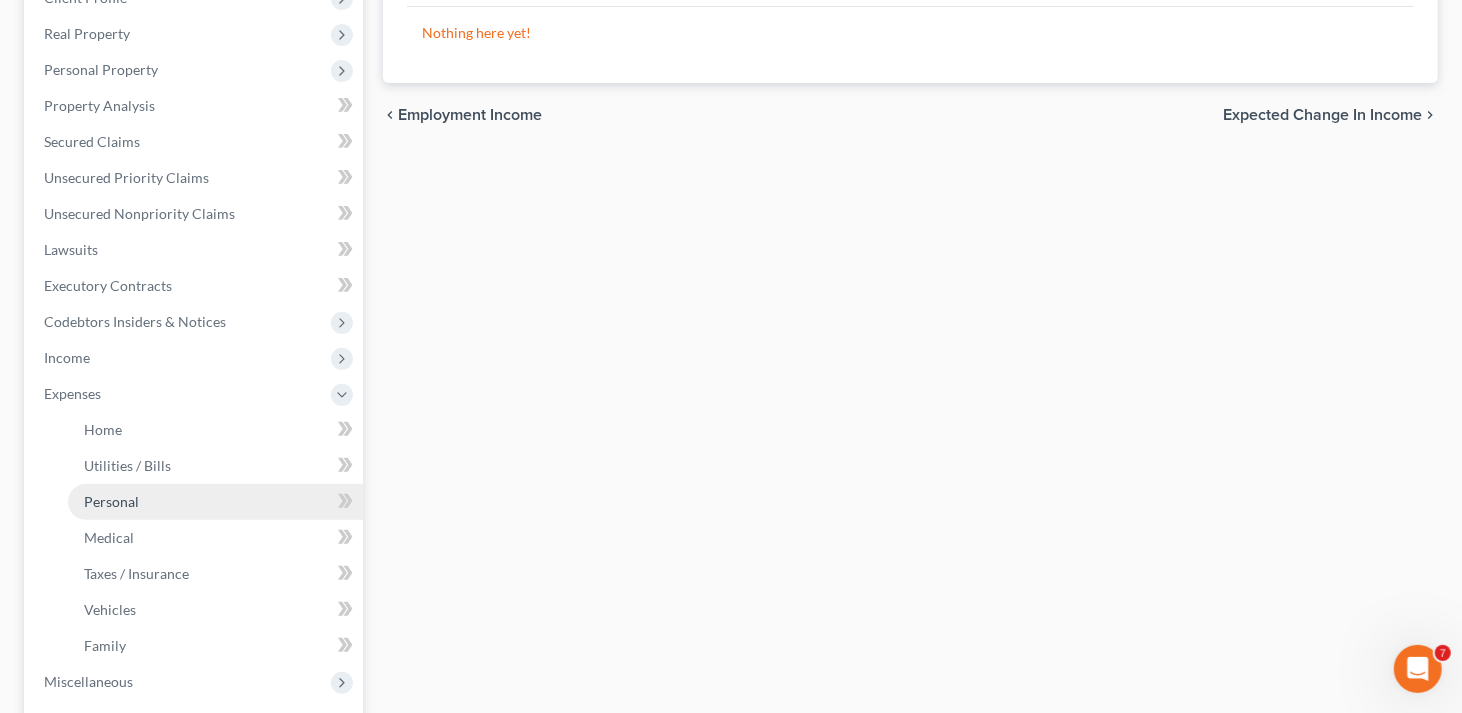 click on "Personal" at bounding box center [111, 501] 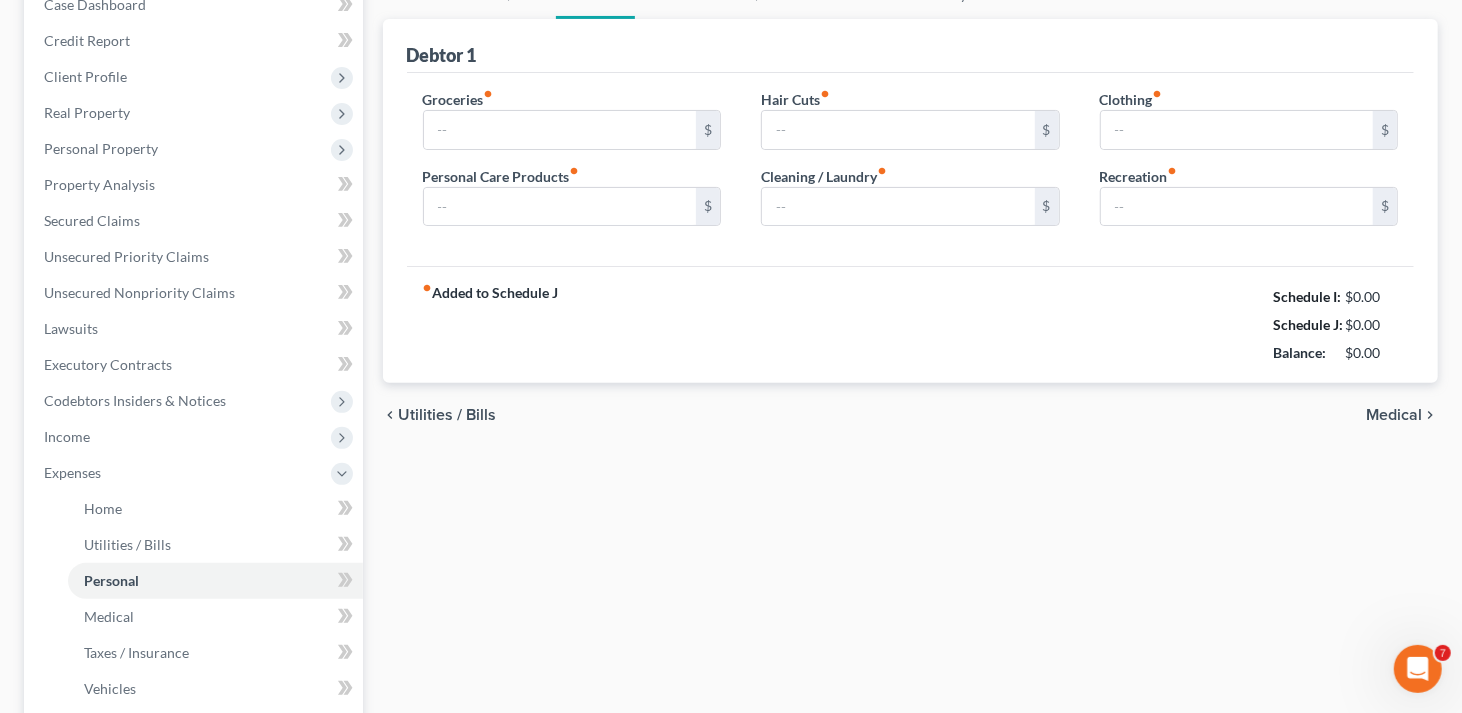 type on "1,068.00" 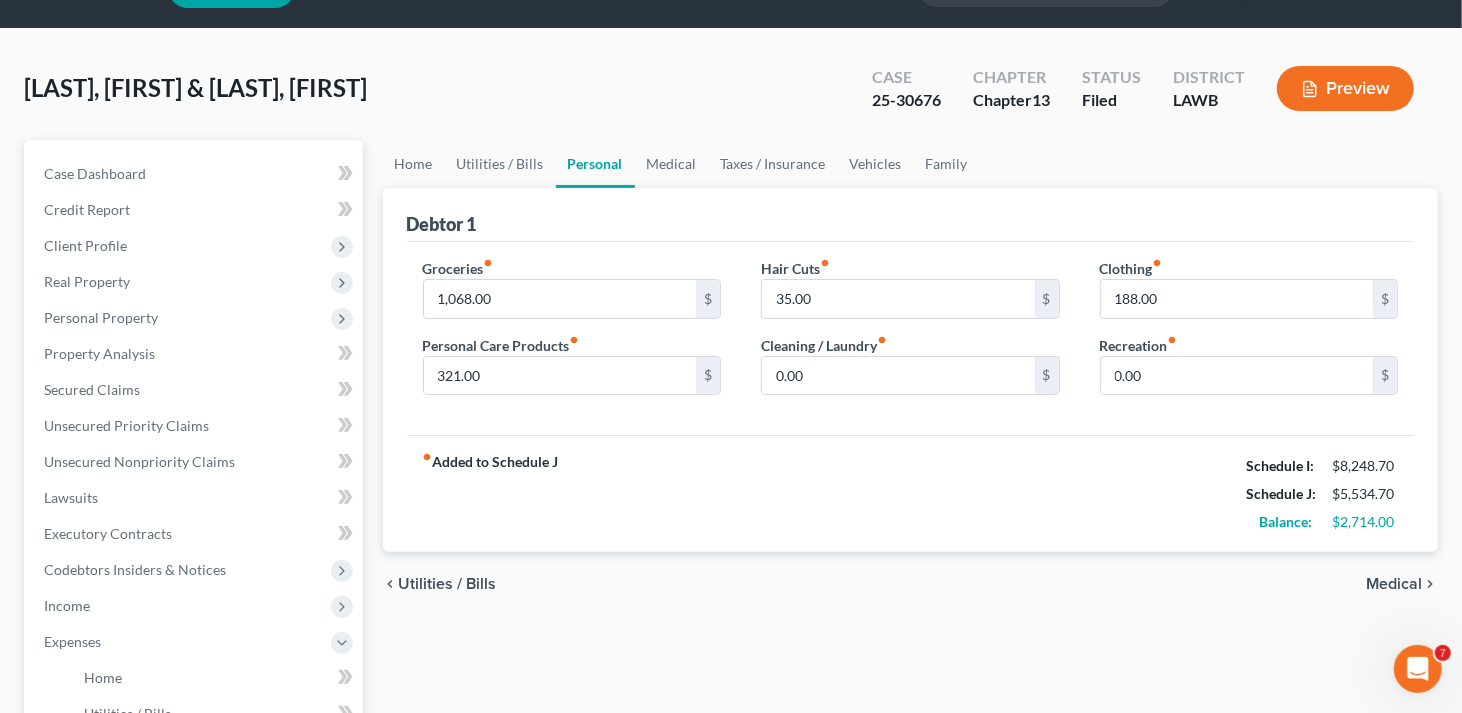 scroll, scrollTop: 0, scrollLeft: 0, axis: both 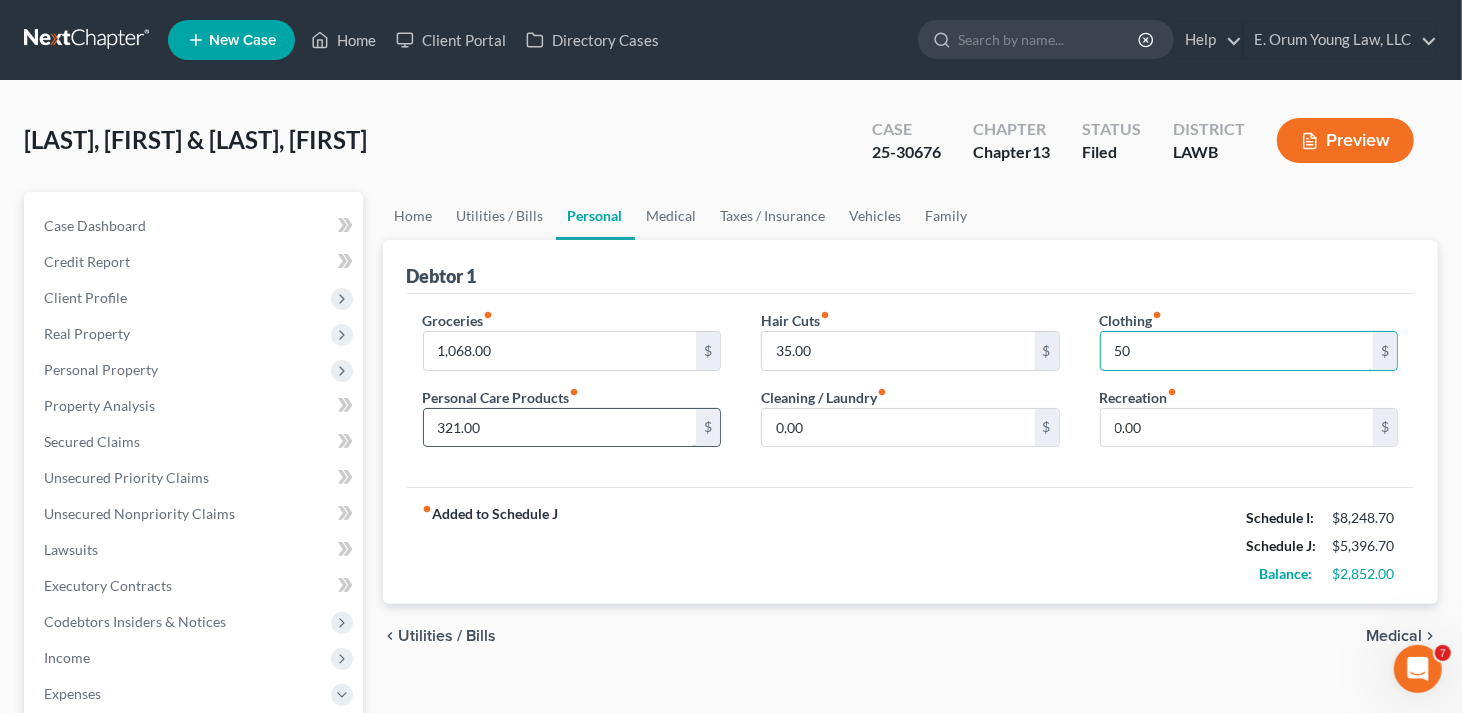 type on "50" 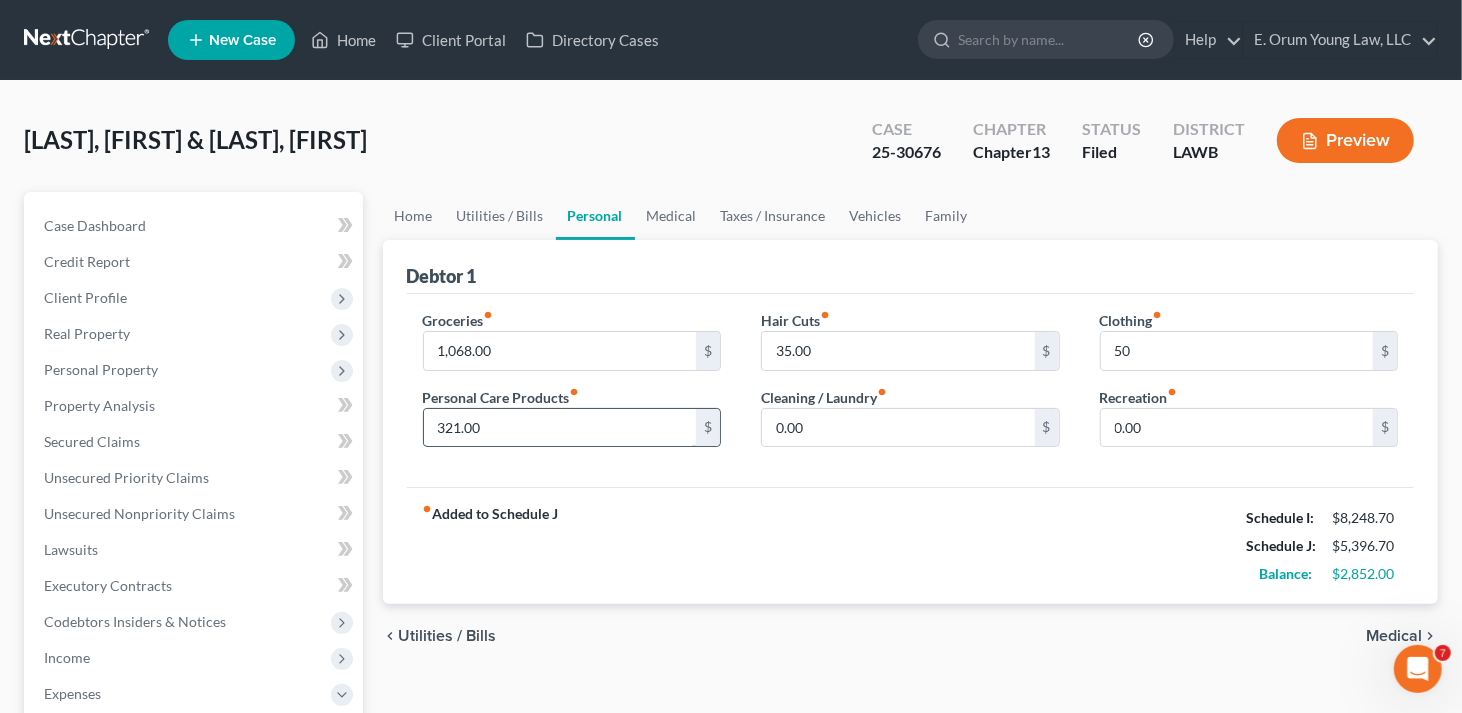 click on "321.00" at bounding box center [560, 428] 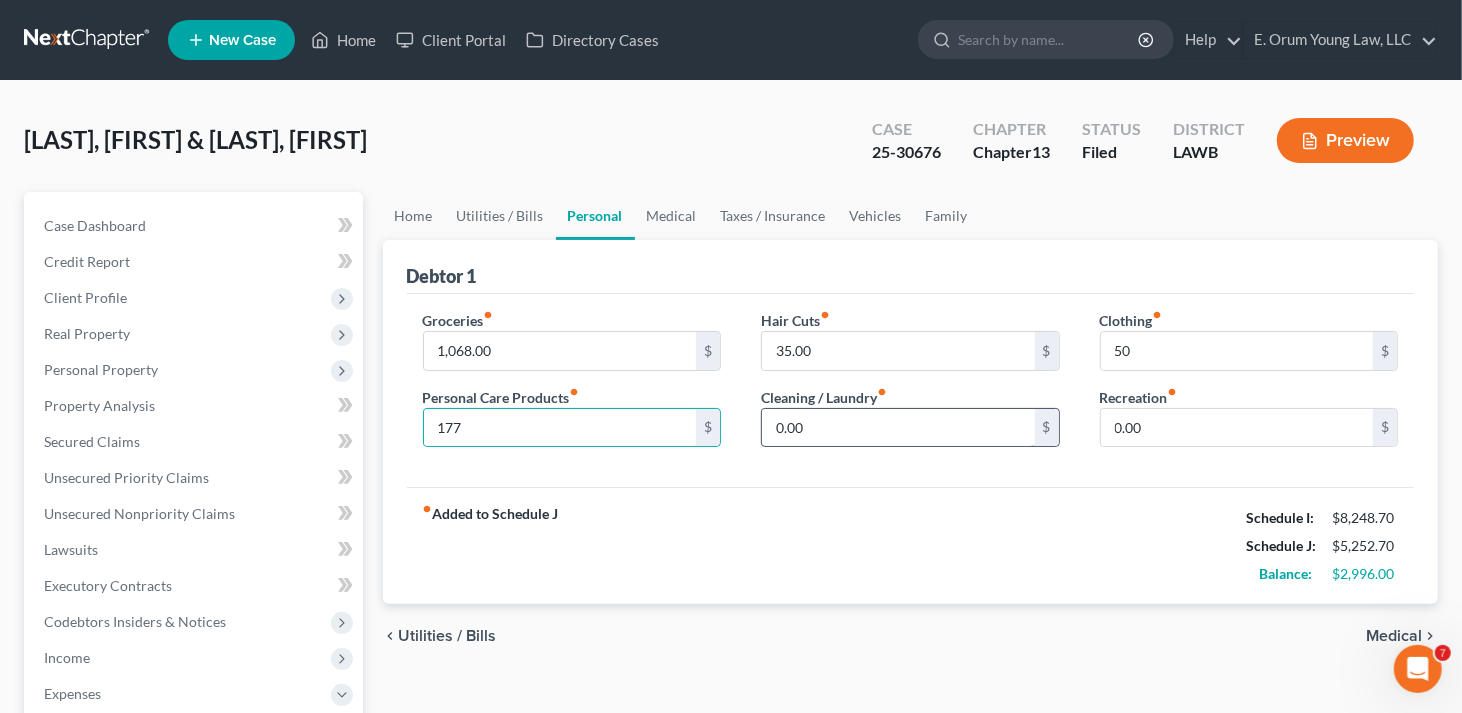 click on "0.00" at bounding box center (898, 428) 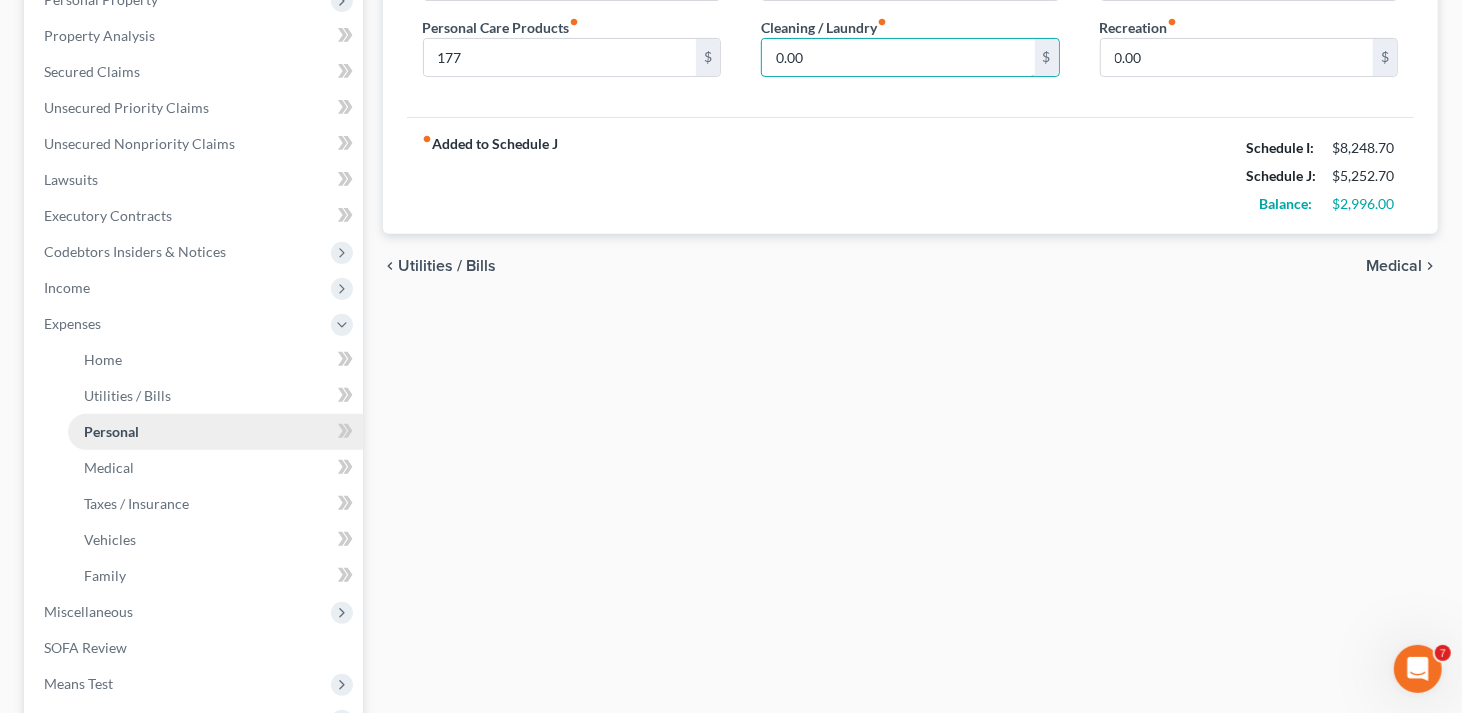 scroll, scrollTop: 634, scrollLeft: 0, axis: vertical 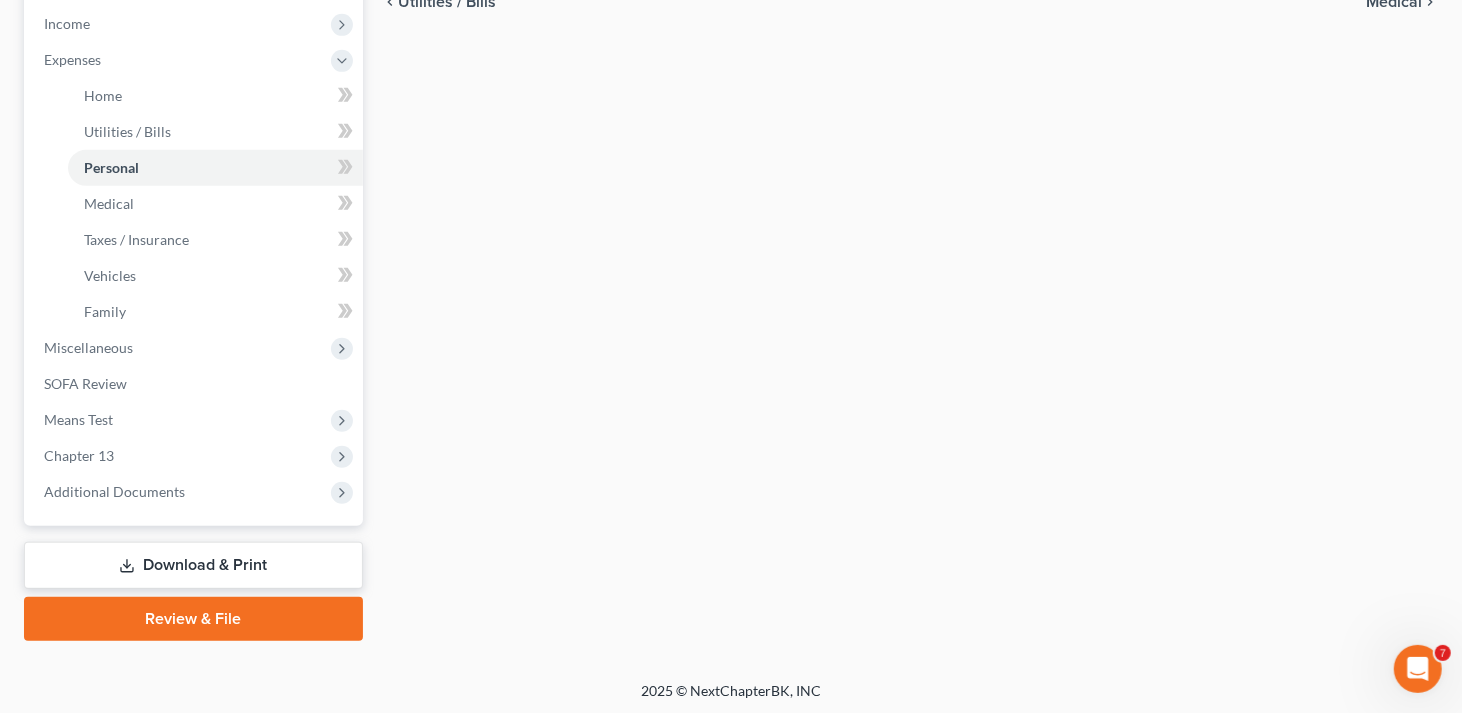 click on "Download & Print" at bounding box center (193, 565) 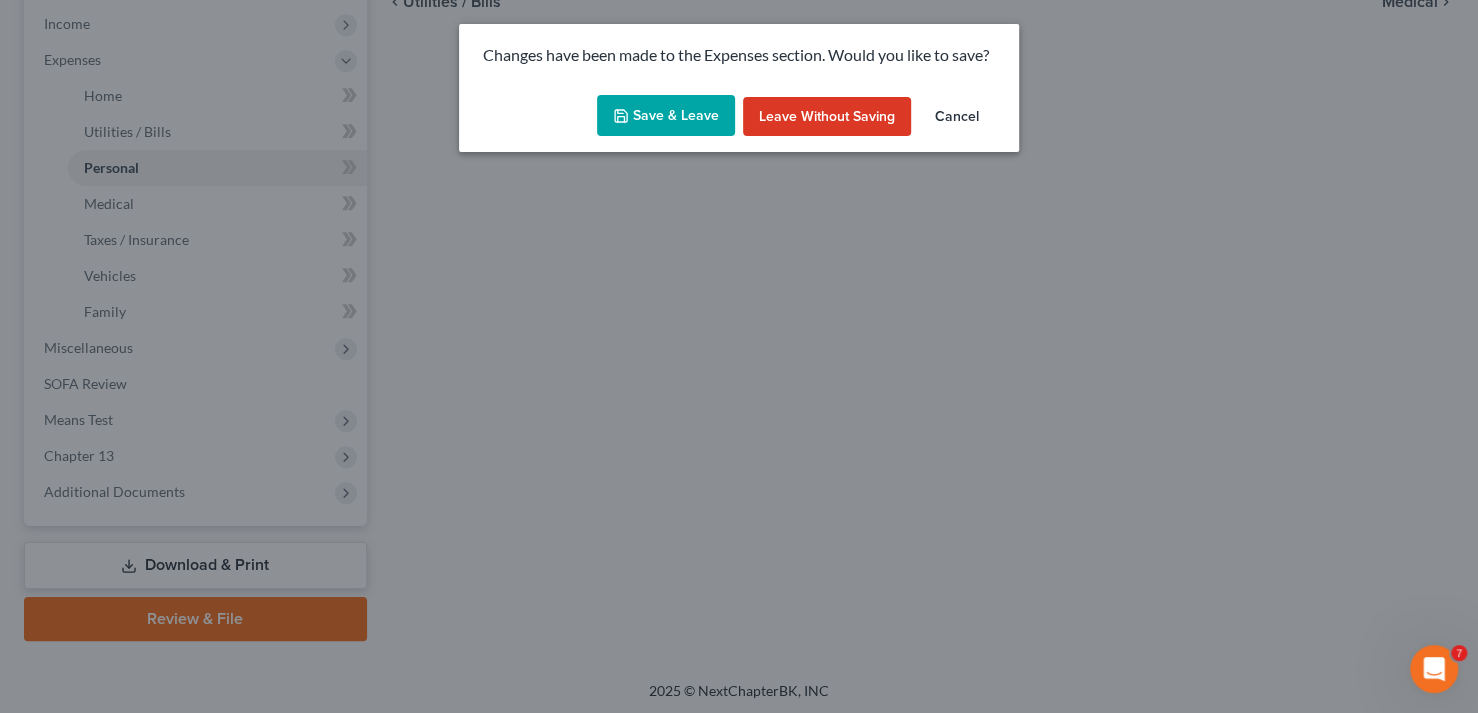 click on "Save & Leave" at bounding box center [666, 116] 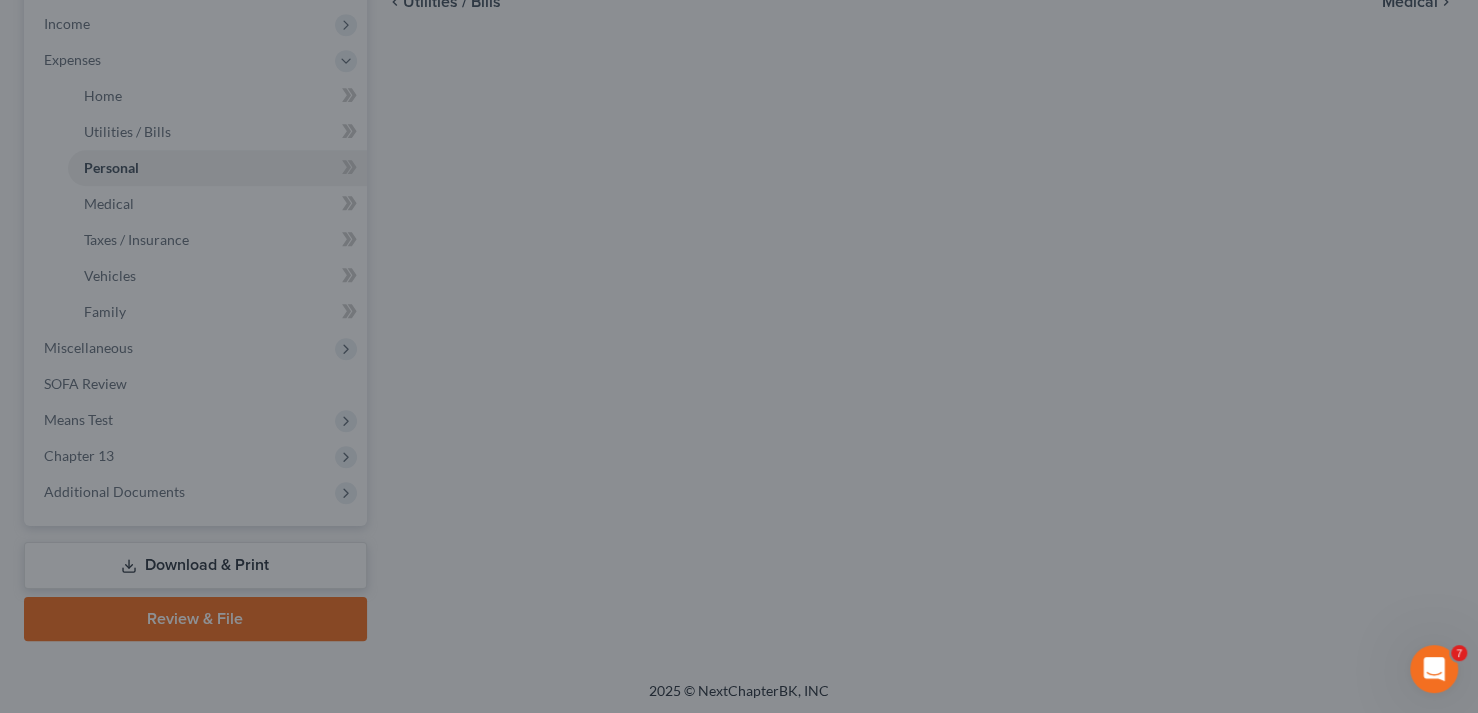 type on "177.00" 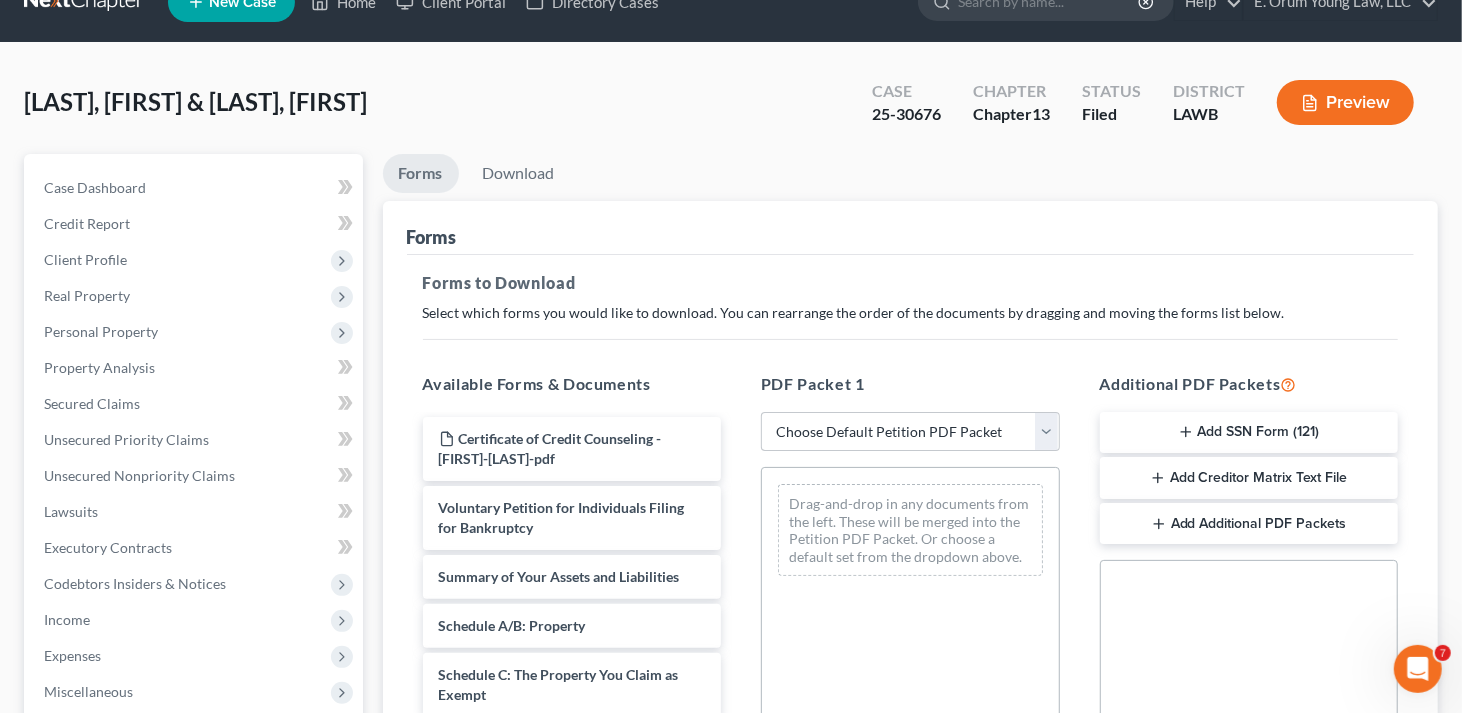 scroll, scrollTop: 0, scrollLeft: 0, axis: both 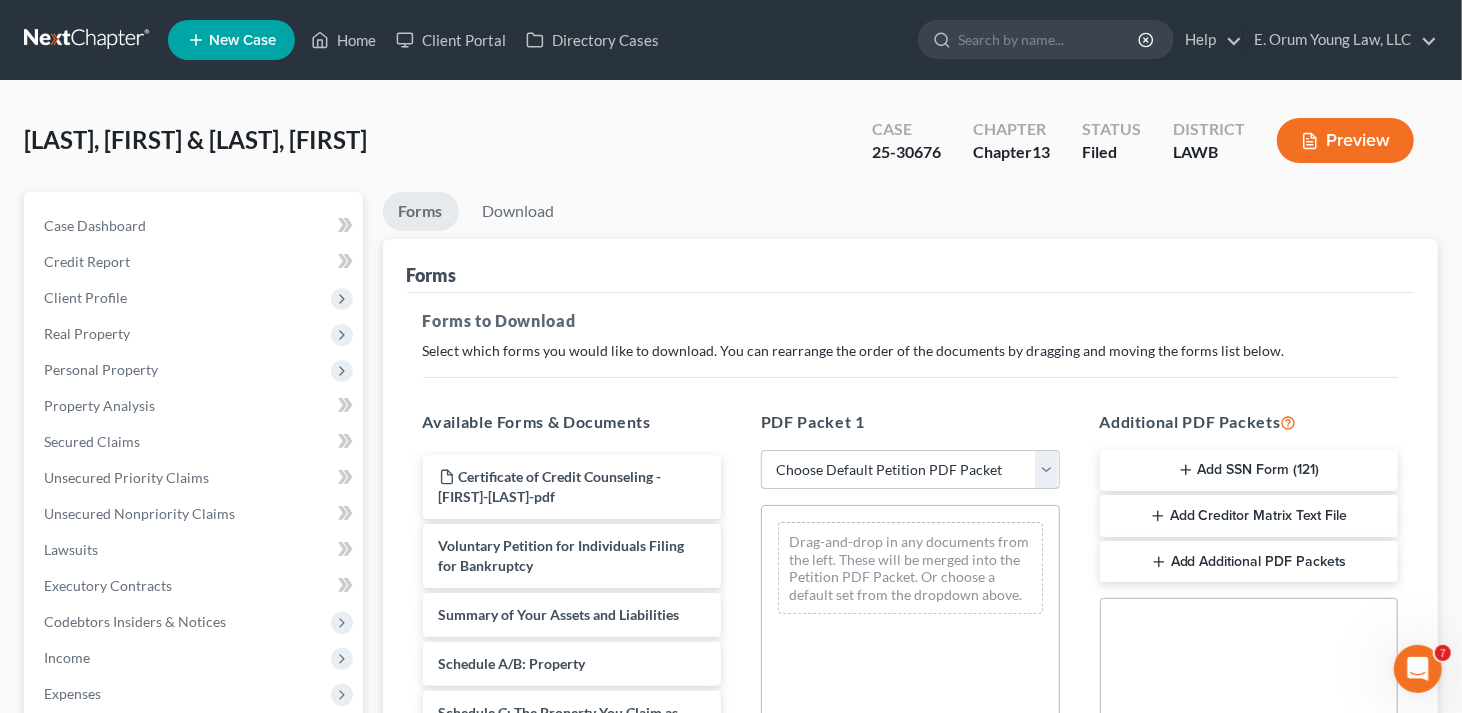 click on "Choose Default Petition PDF Packet Complete Bankruptcy Petition (all forms and schedules) Emergency Filing Forms (Petition and Creditor List Only) Amended Forms Signature Pages Only Supplemental Post Petition (Sch. I & J) Supplemental Post Petition (Sch. I) Supplemental Post Petition (Sch. J) AMDJ AMNDJ 2016(b) Atty Fee disclosure amnd j,dec Sauseda- Amended Schedule E-F and Declaration of Individual Schedules Amended Sch I, Sch J and Debtor's Declaration Amended Sch I, Sch J and Debtor's Declaration dec Sig Pages" at bounding box center [910, 470] 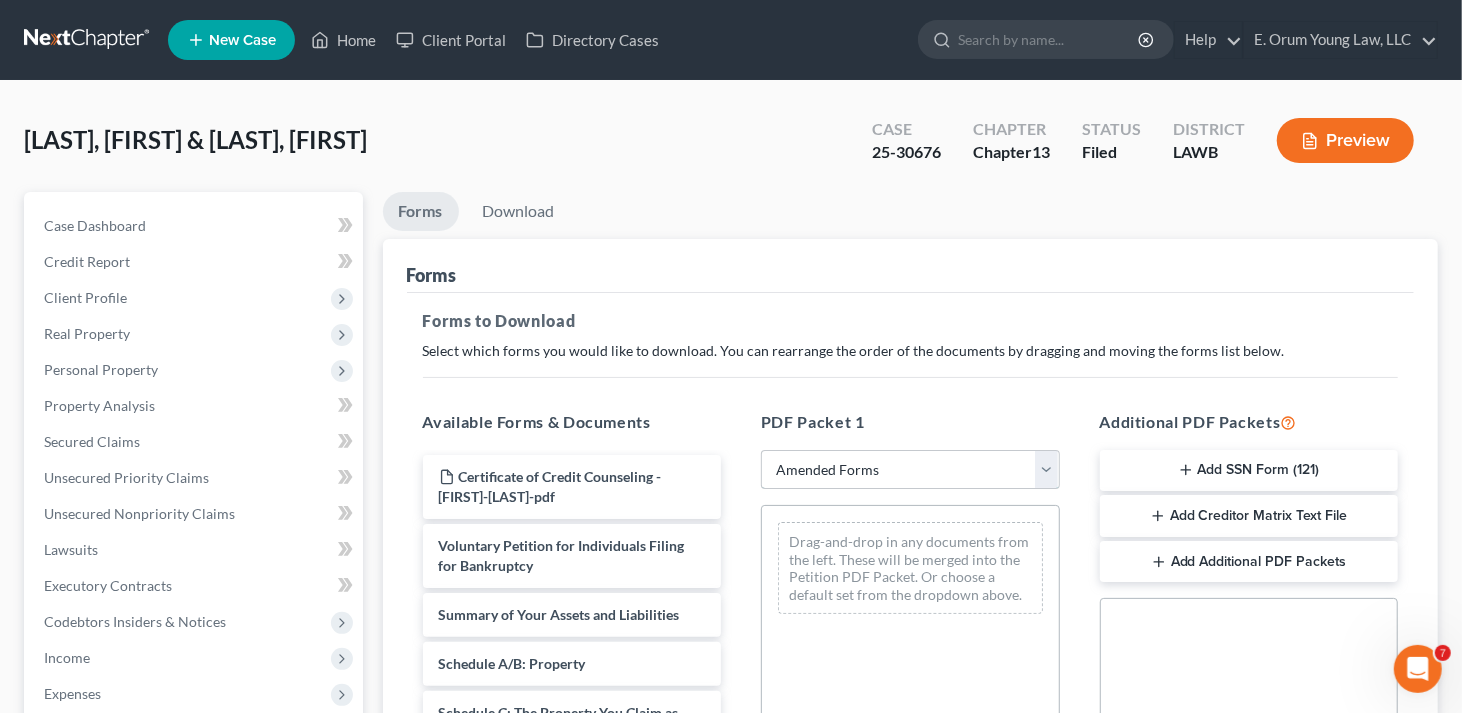 click on "Choose Default Petition PDF Packet Complete Bankruptcy Petition (all forms and schedules) Emergency Filing Forms (Petition and Creditor List Only) Amended Forms Signature Pages Only Supplemental Post Petition (Sch. I & J) Supplemental Post Petition (Sch. I) Supplemental Post Petition (Sch. J) AMDJ AMNDJ 2016(b) Atty Fee disclosure amnd j,dec Sauseda- Amended Schedule E-F and Declaration of Individual Schedules Amended Sch I, Sch J and Debtor's Declaration Amended Sch I, Sch J and Debtor's Declaration dec Sig Pages" at bounding box center [910, 470] 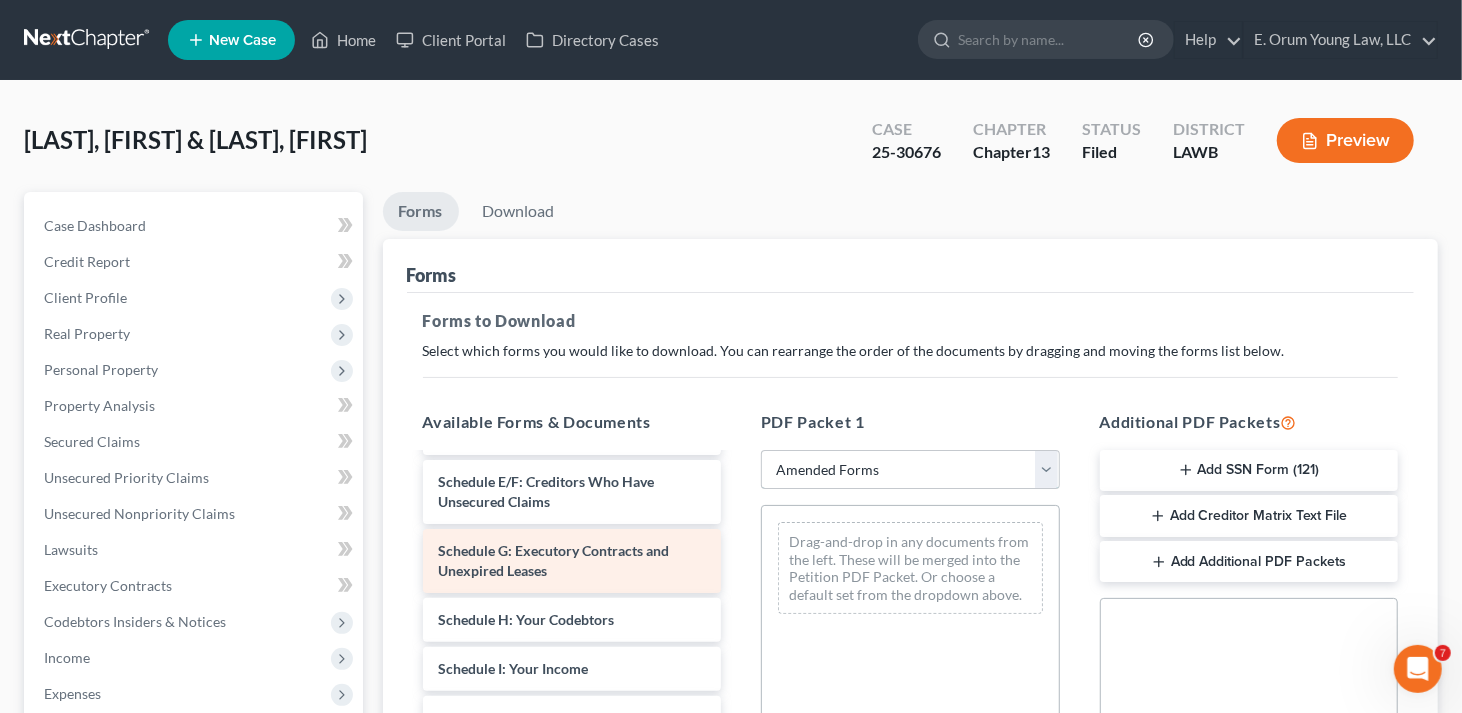 scroll, scrollTop: 400, scrollLeft: 0, axis: vertical 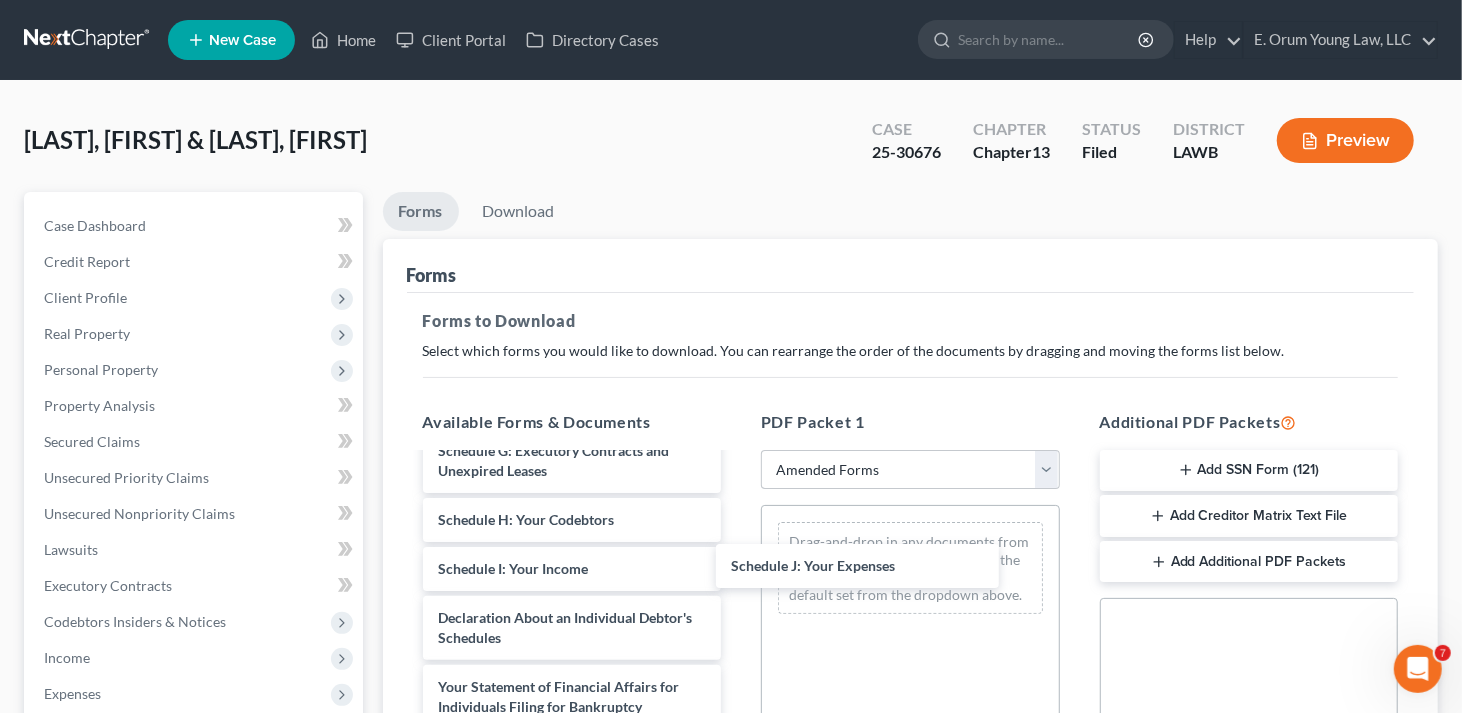drag, startPoint x: 560, startPoint y: 613, endPoint x: 850, endPoint y: 563, distance: 294.27878 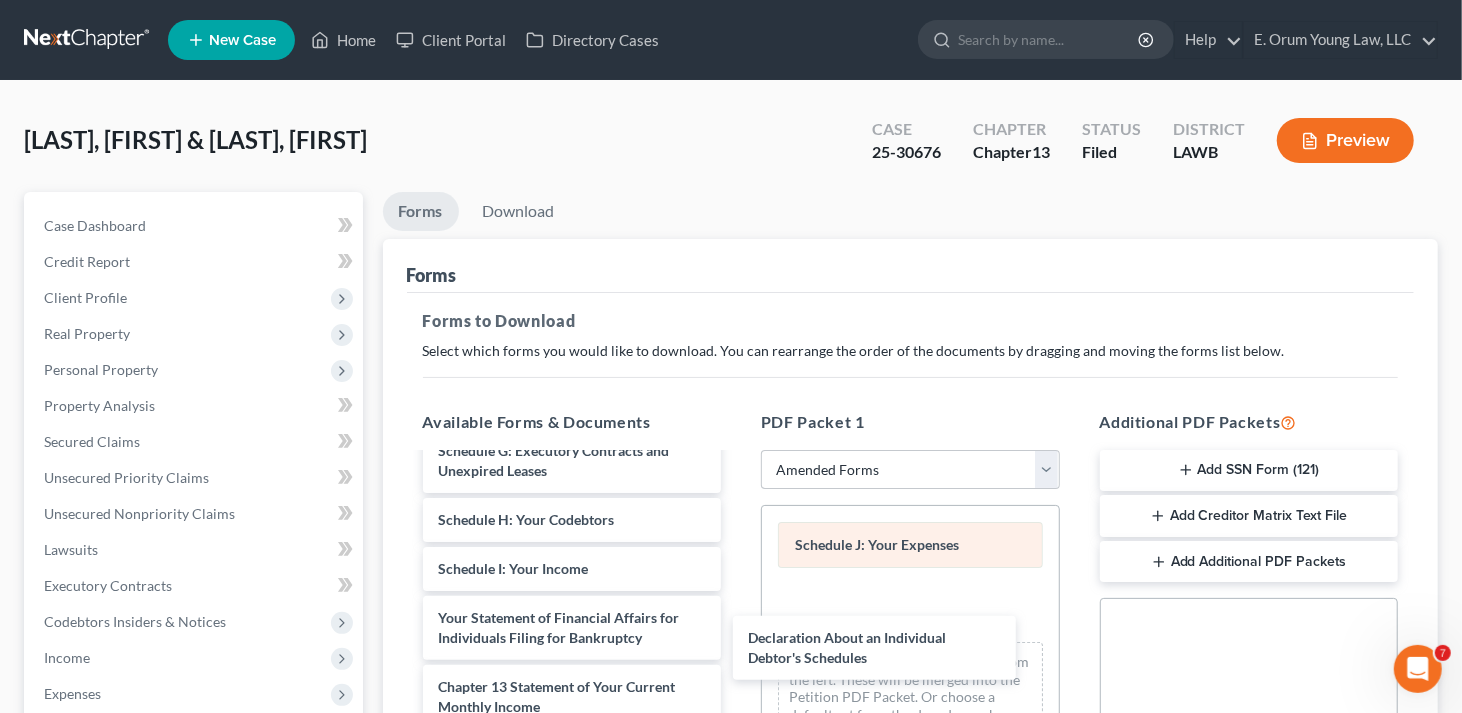drag, startPoint x: 590, startPoint y: 630, endPoint x: 885, endPoint y: 557, distance: 303.898 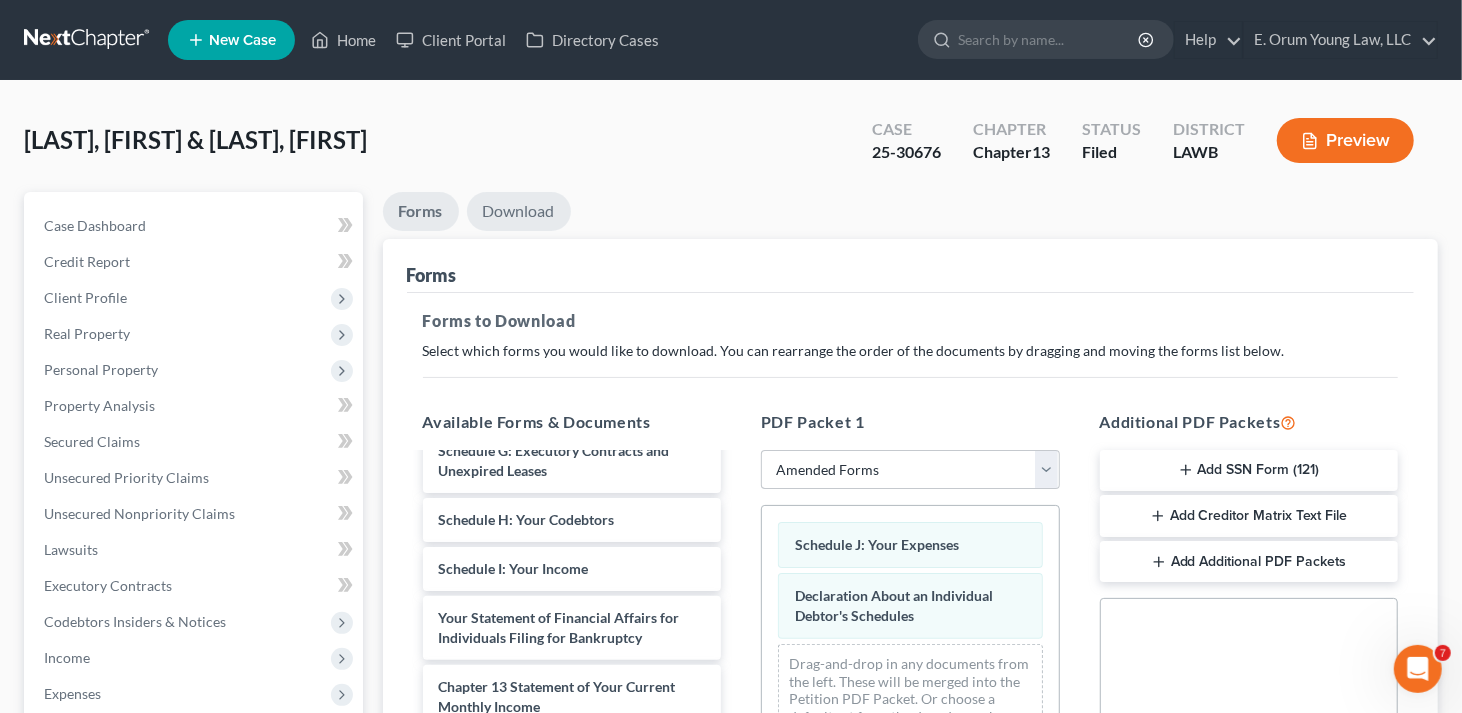 click on "Download" at bounding box center [519, 211] 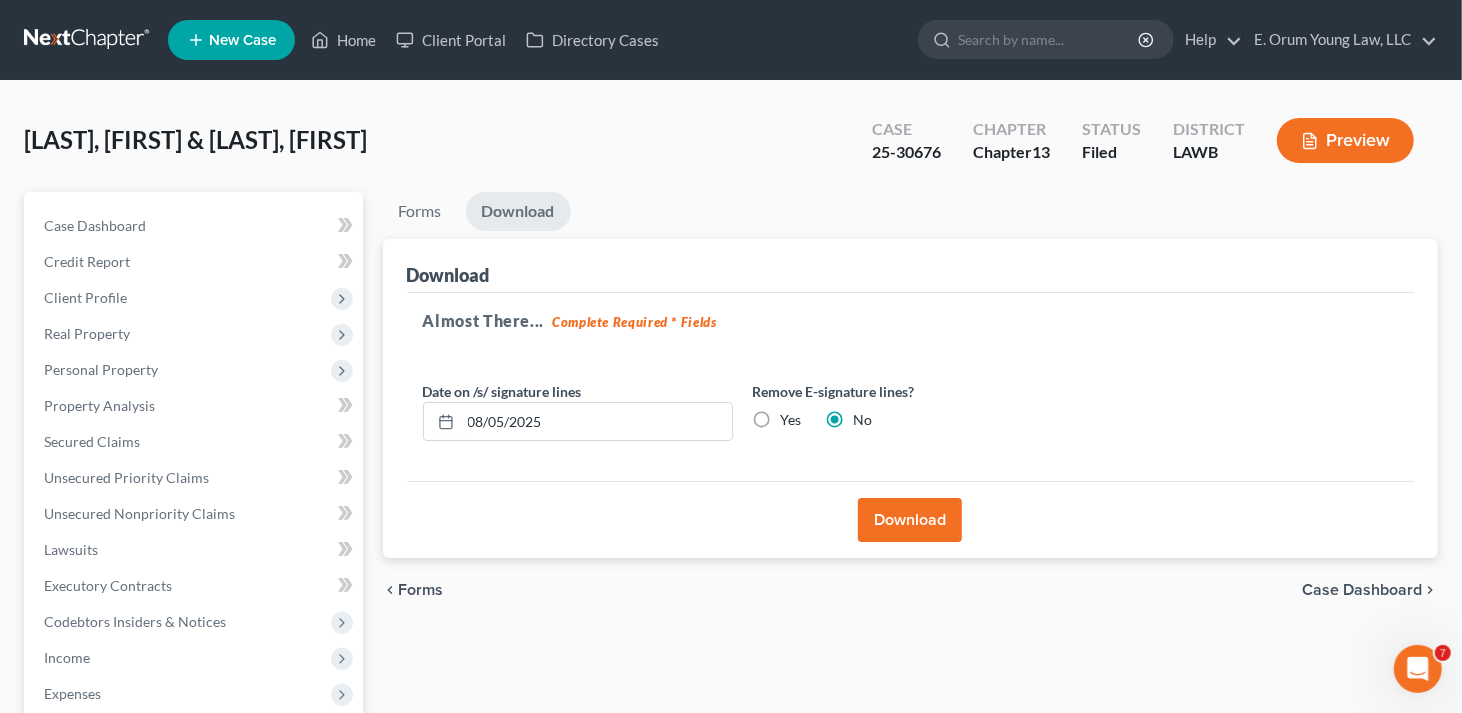 click on "Download" at bounding box center [910, 520] 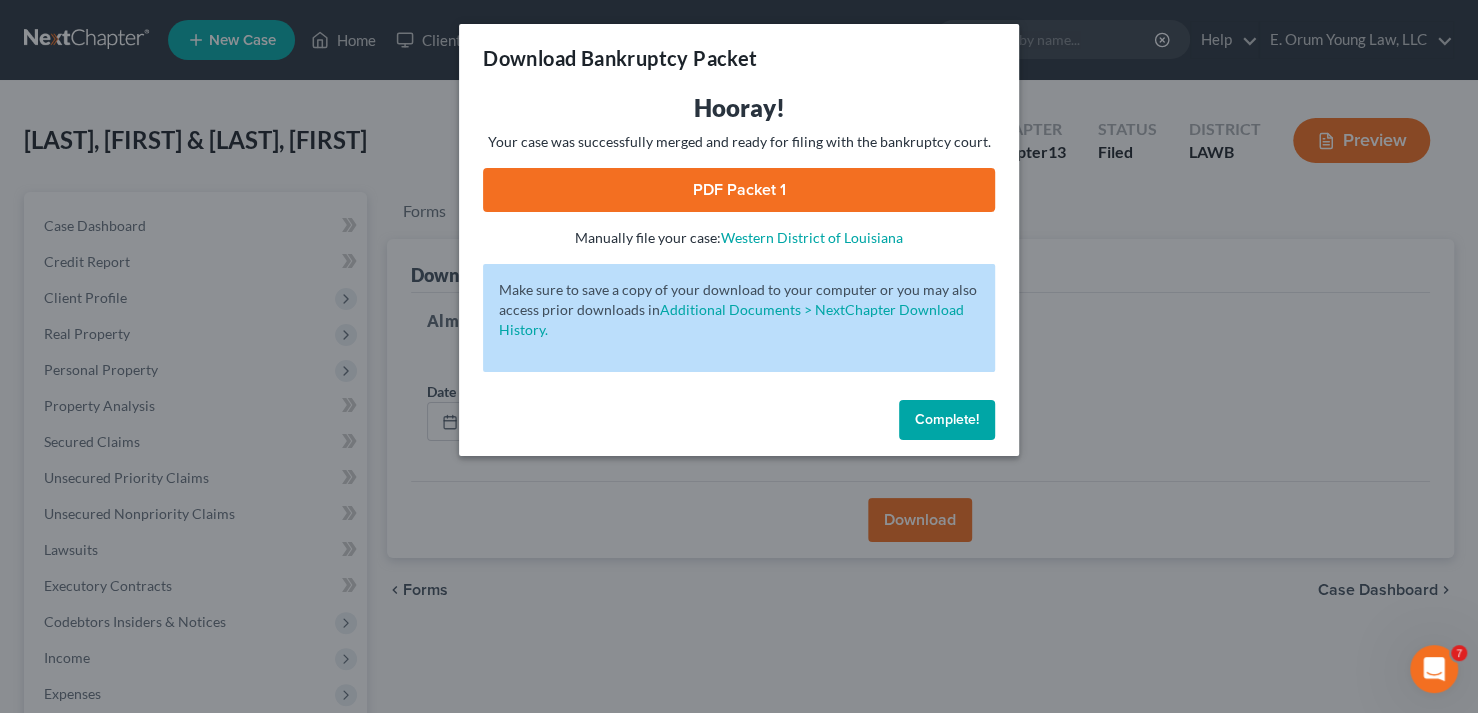 click on "PDF Packet 1" at bounding box center [739, 190] 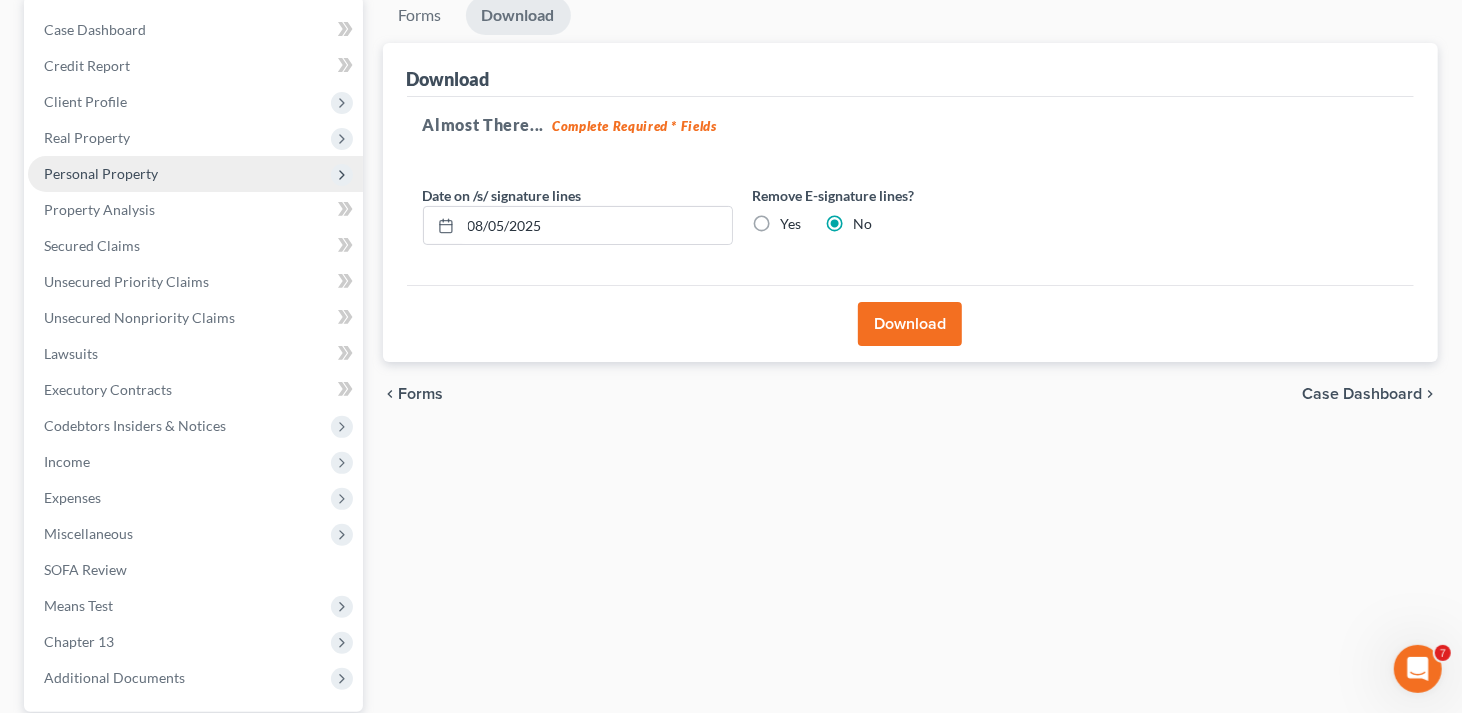 scroll, scrollTop: 200, scrollLeft: 0, axis: vertical 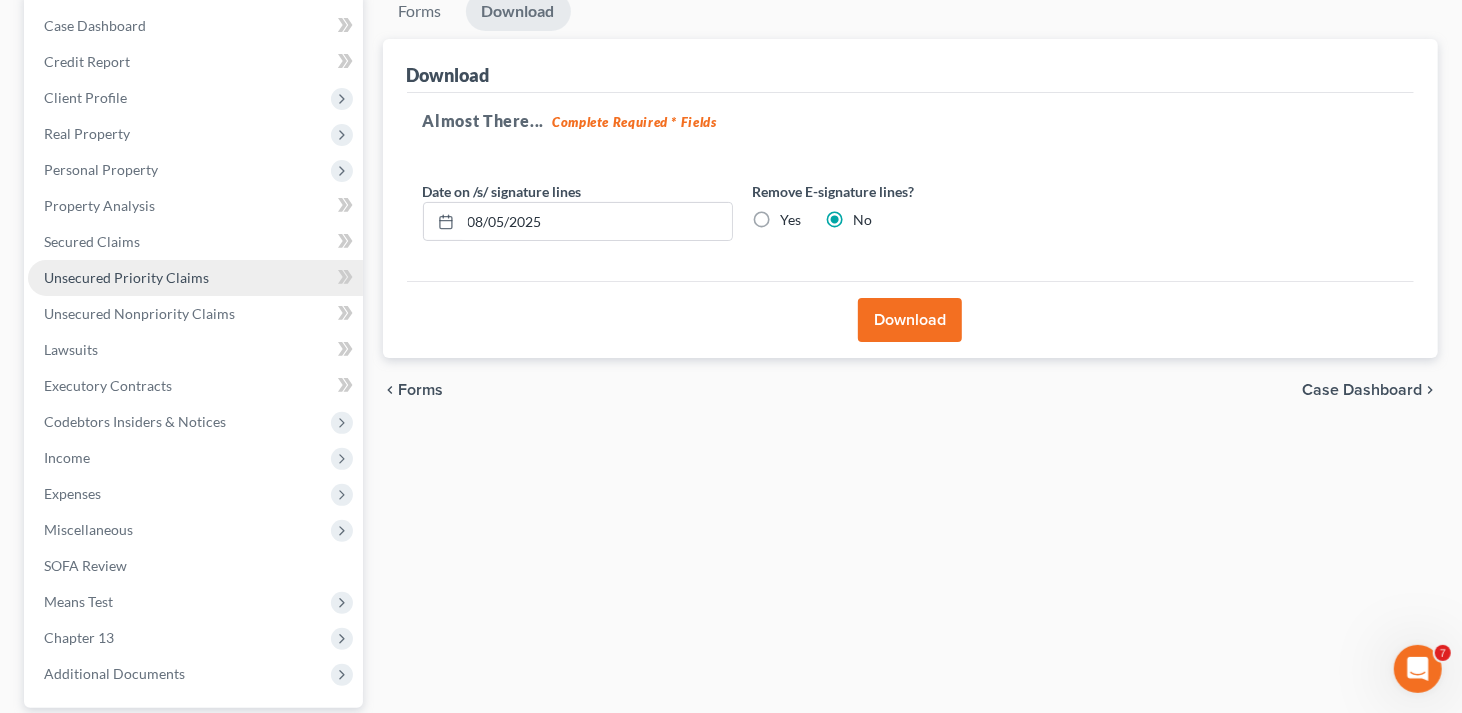 click on "Unsecured Priority Claims" at bounding box center (126, 277) 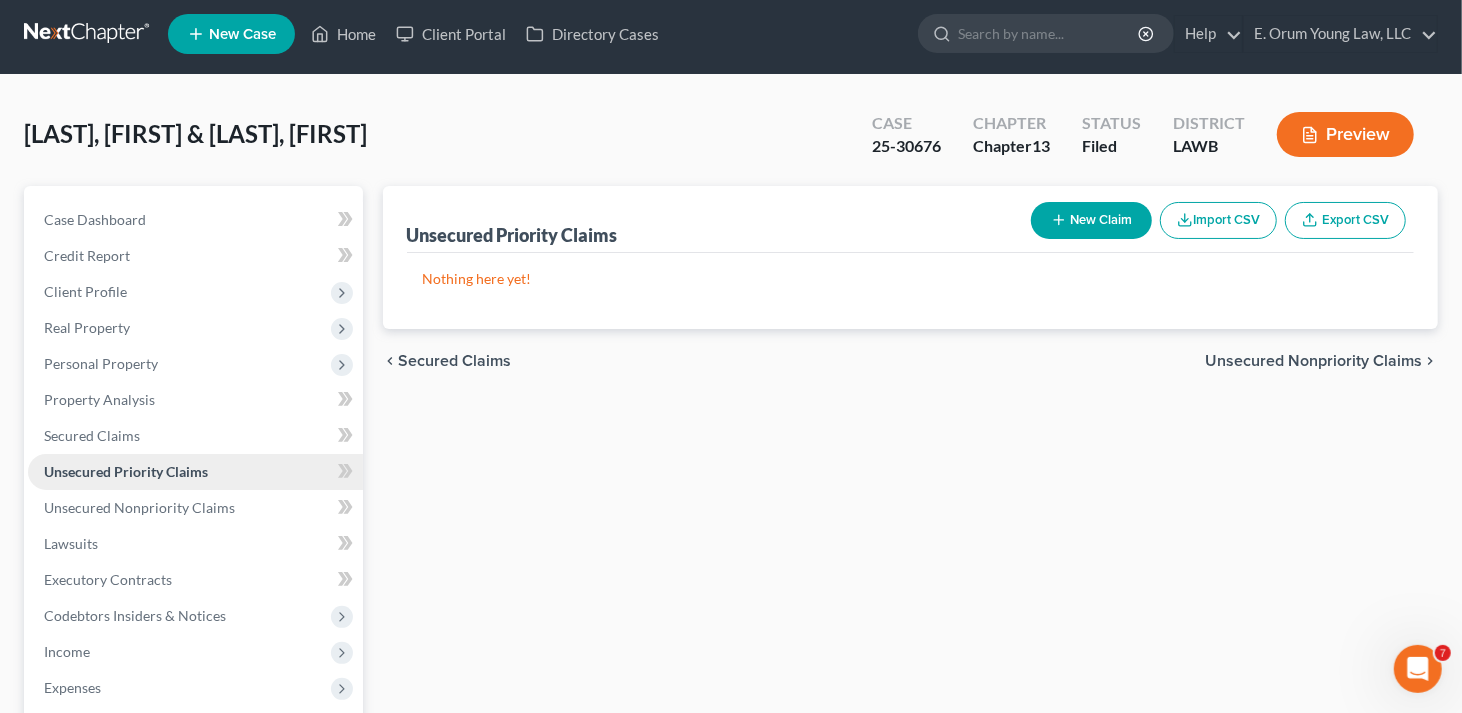 scroll, scrollTop: 0, scrollLeft: 0, axis: both 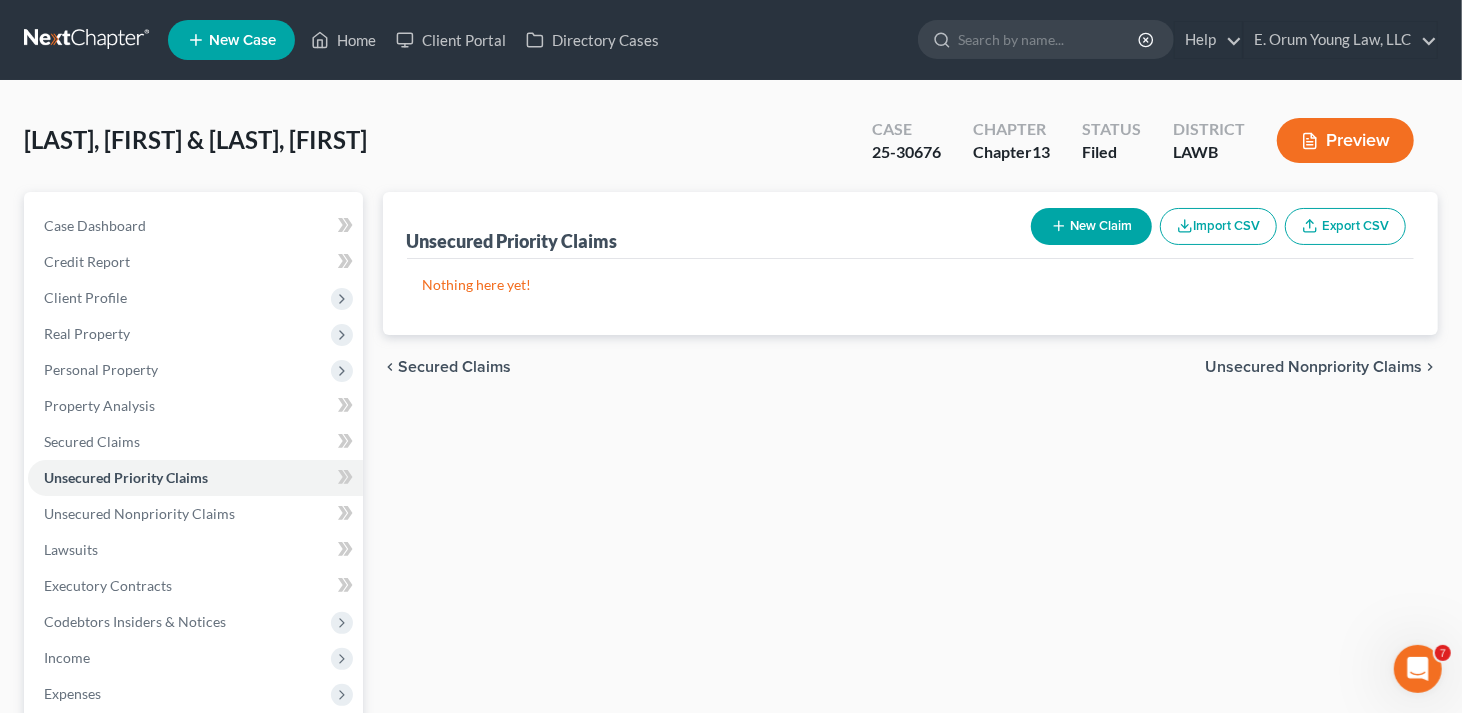 click on "New Claim" at bounding box center [1091, 226] 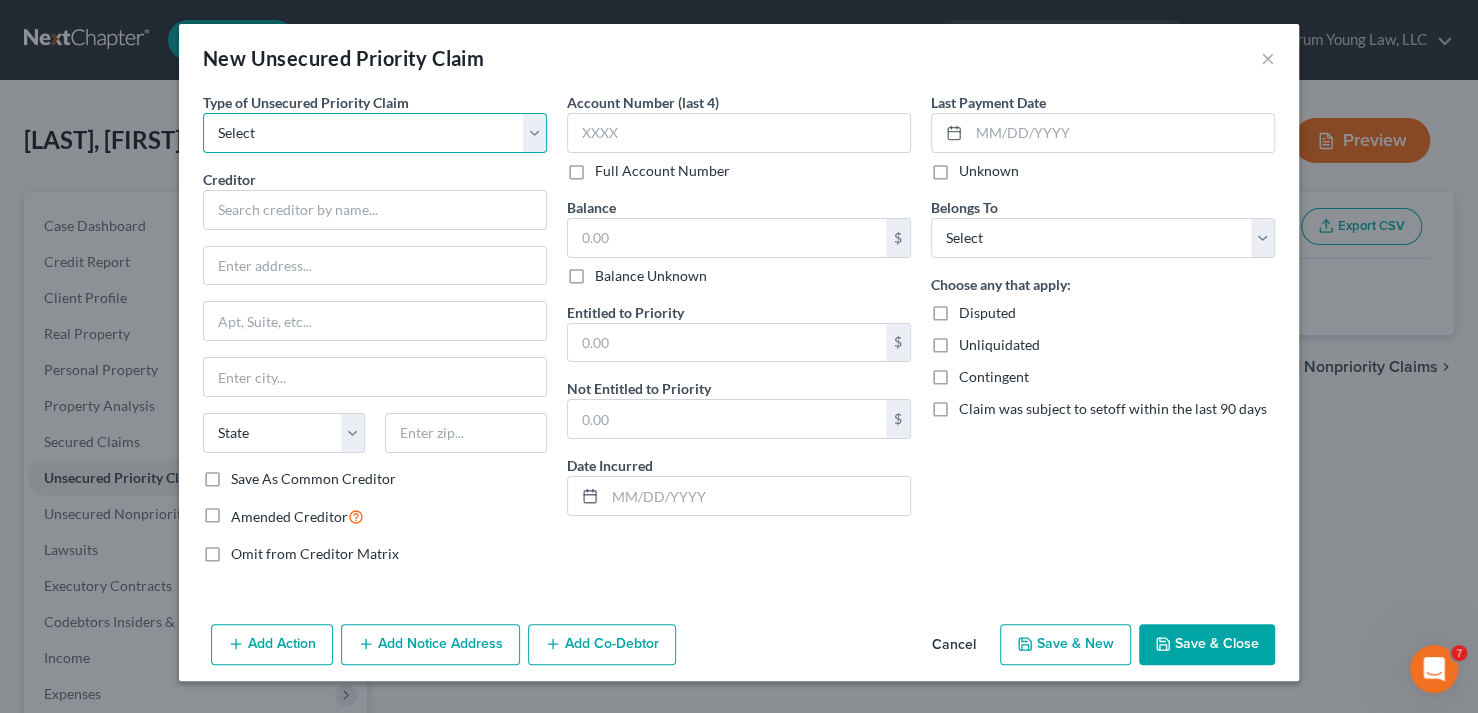 click on "Select Taxes & Other Government Units Domestic Support Obligations Extensions of credit in an involuntary case Wages, Salaries, Commissions Contributions to employee benefits Certain farmers and fisherman Deposits by individuals Commitments to maintain capitals Claims for death or injury while intoxicated Other" at bounding box center [375, 133] 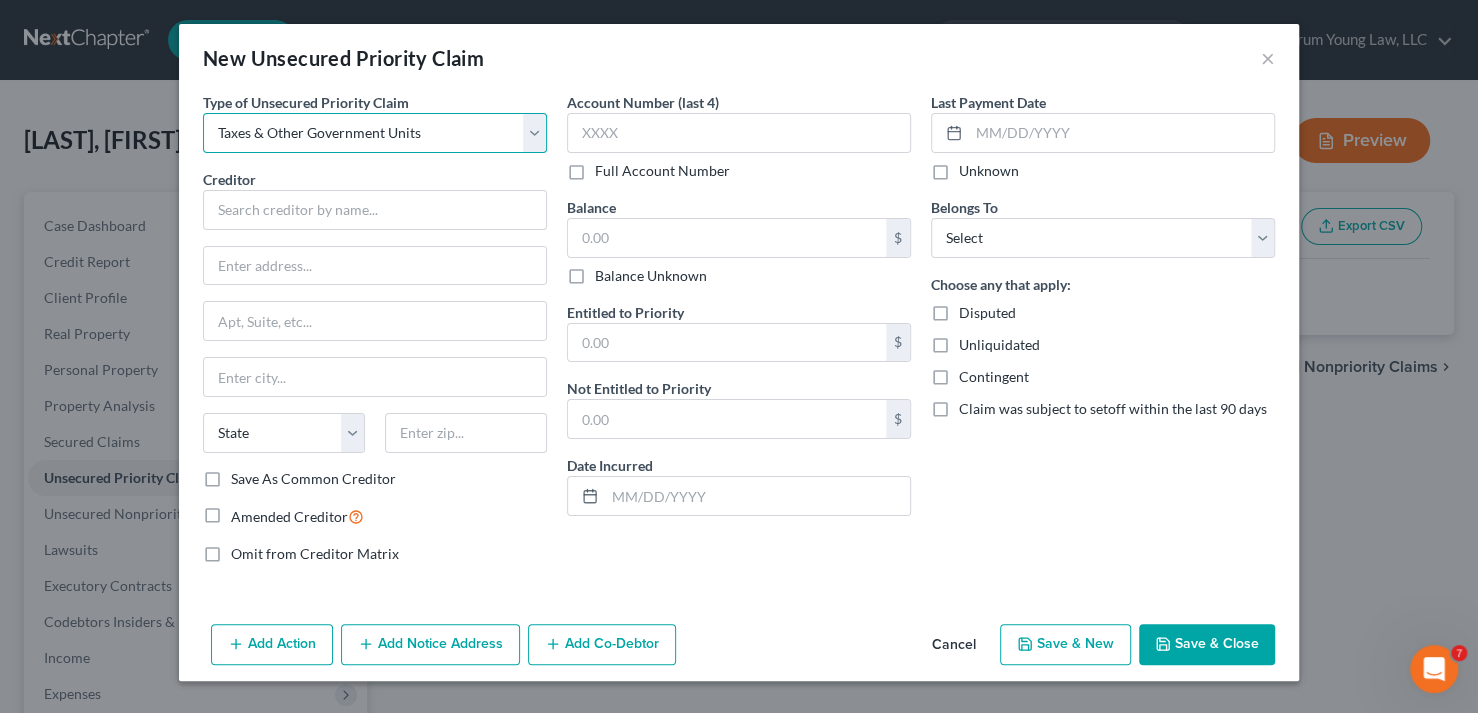 click on "Select Taxes & Other Government Units Domestic Support Obligations Extensions of credit in an involuntary case Wages, Salaries, Commissions Contributions to employee benefits Certain farmers and fisherman Deposits by individuals Commitments to maintain capitals Claims for death or injury while intoxicated Other" at bounding box center [375, 133] 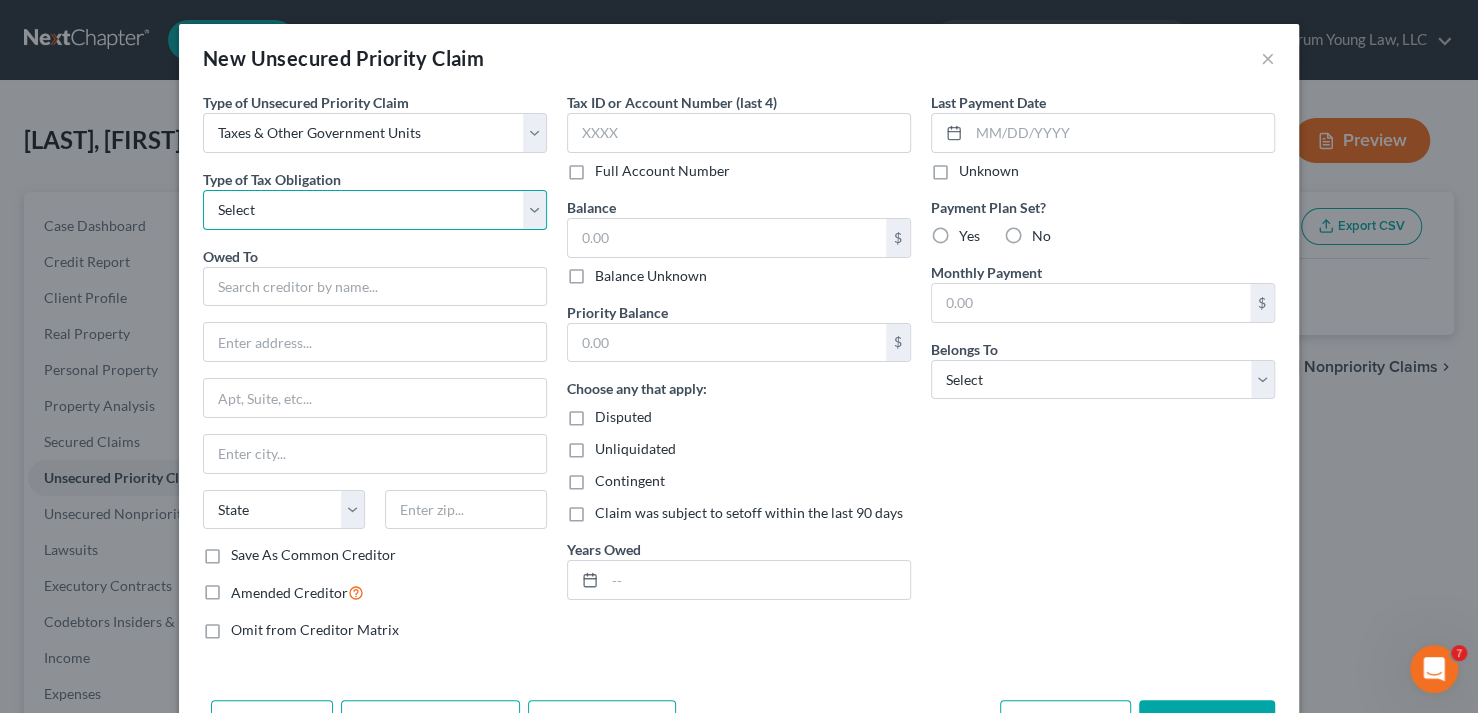 click on "Select Federal City State Franchise Tax Board Other" at bounding box center [375, 210] 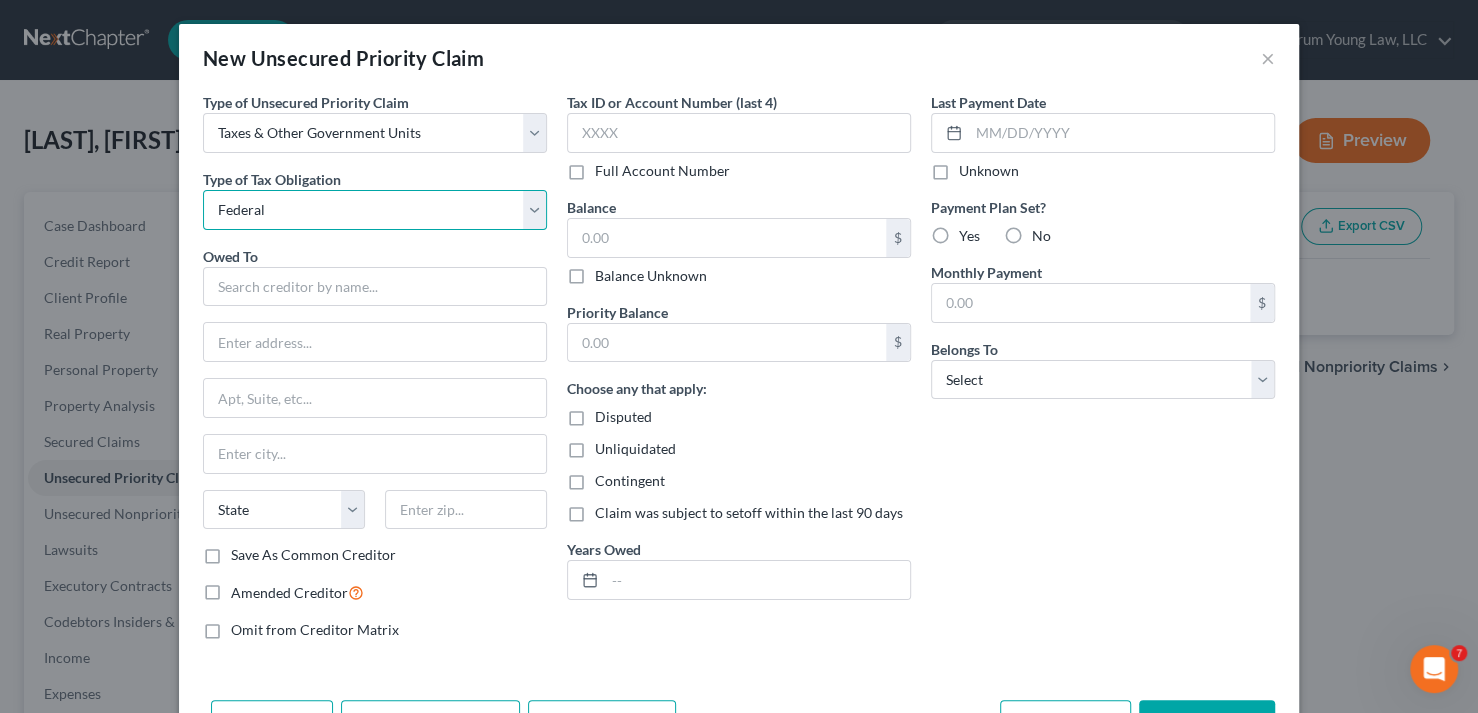 click on "Select Federal City State Franchise Tax Board Other" at bounding box center [375, 210] 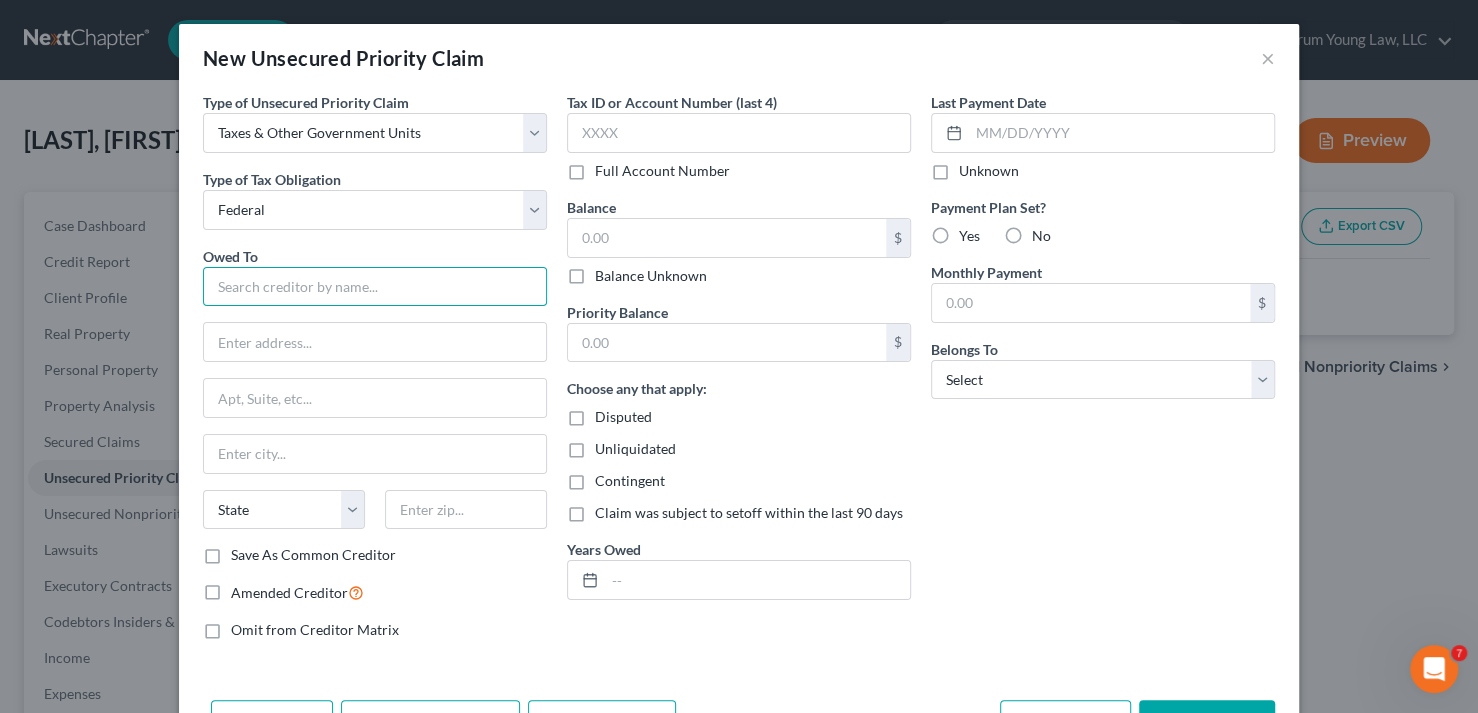 click at bounding box center [375, 287] 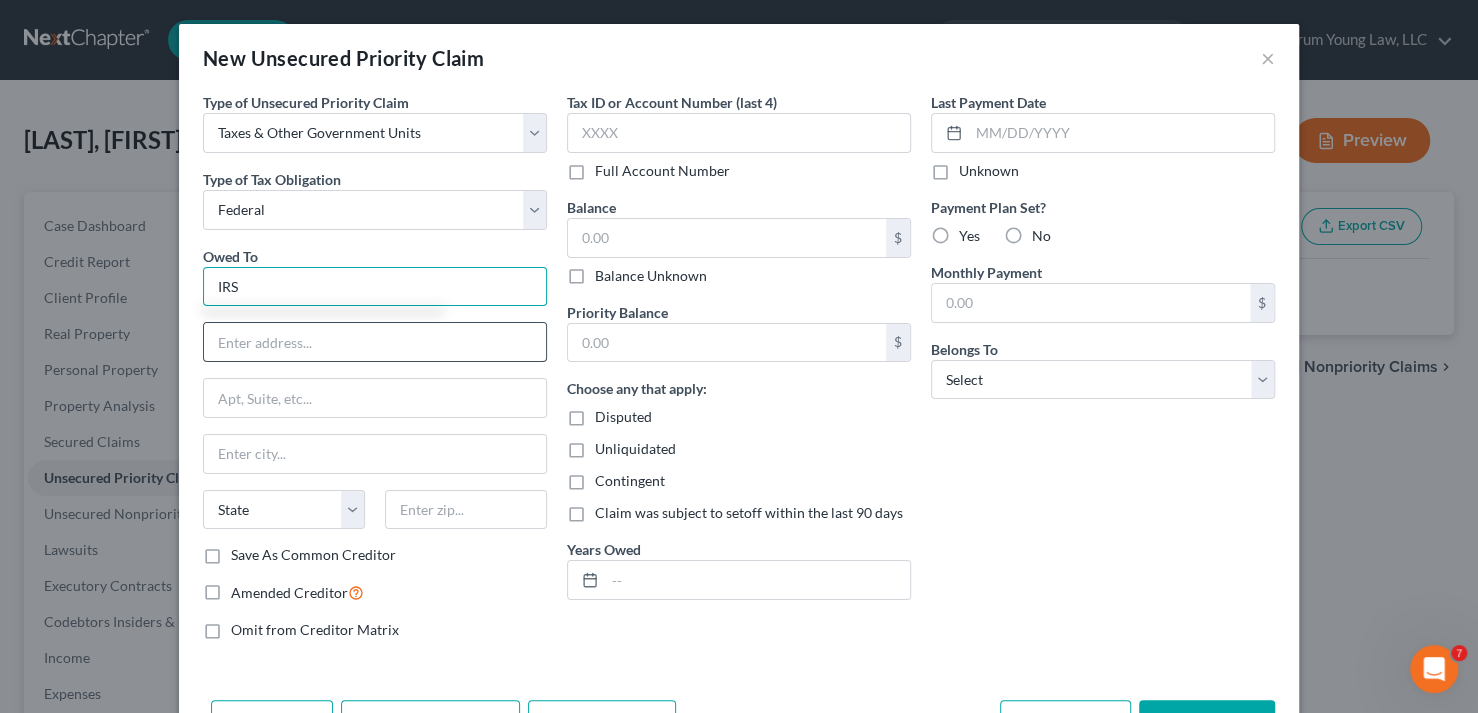 type on "IRS" 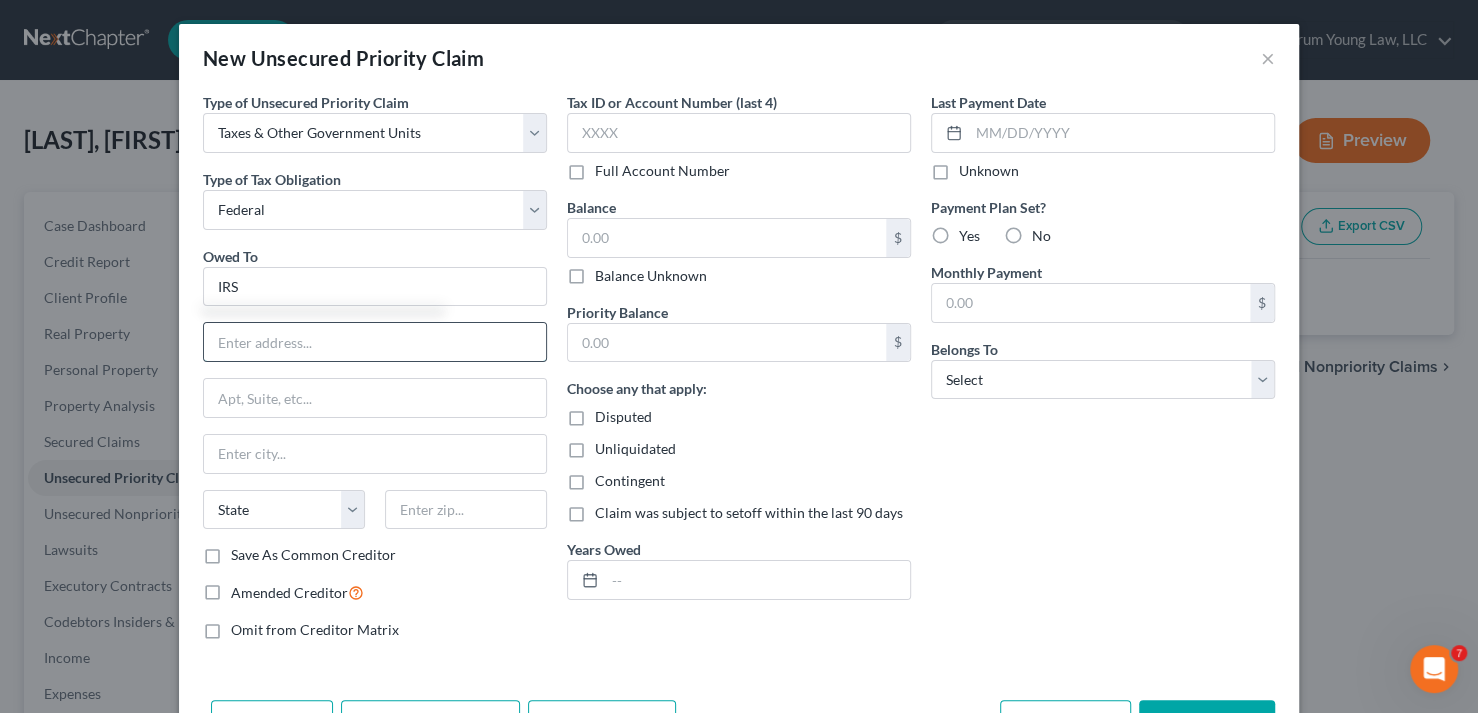 click at bounding box center [375, 342] 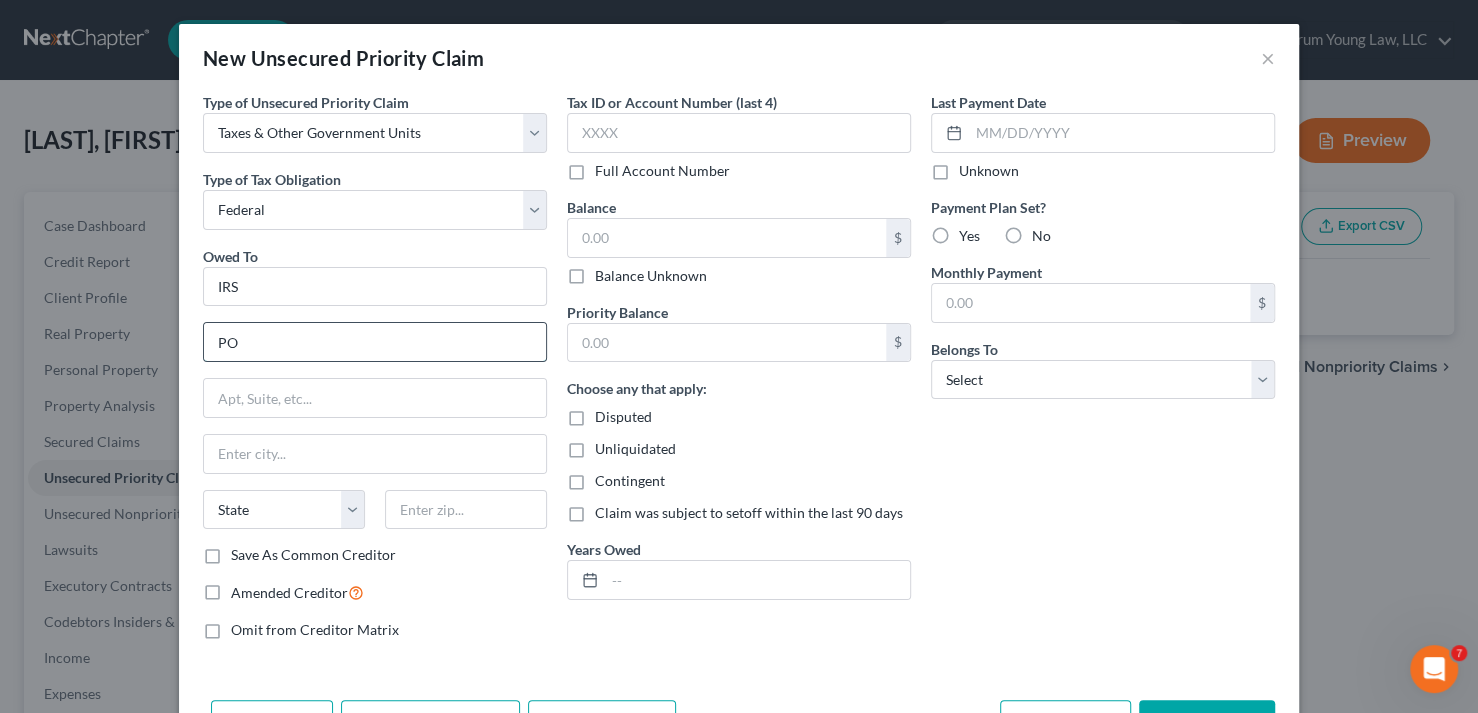 type on "PO Box 7346" 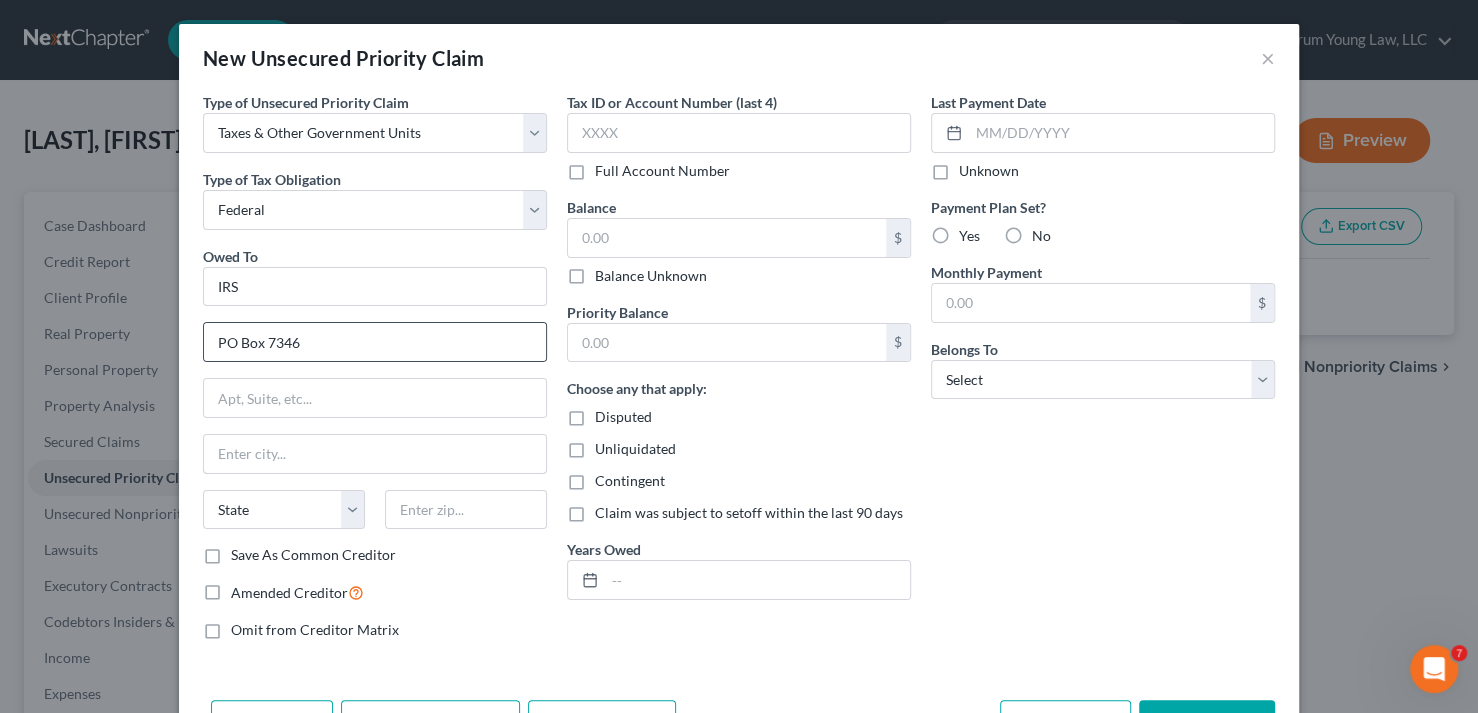 type on "Philadelphia" 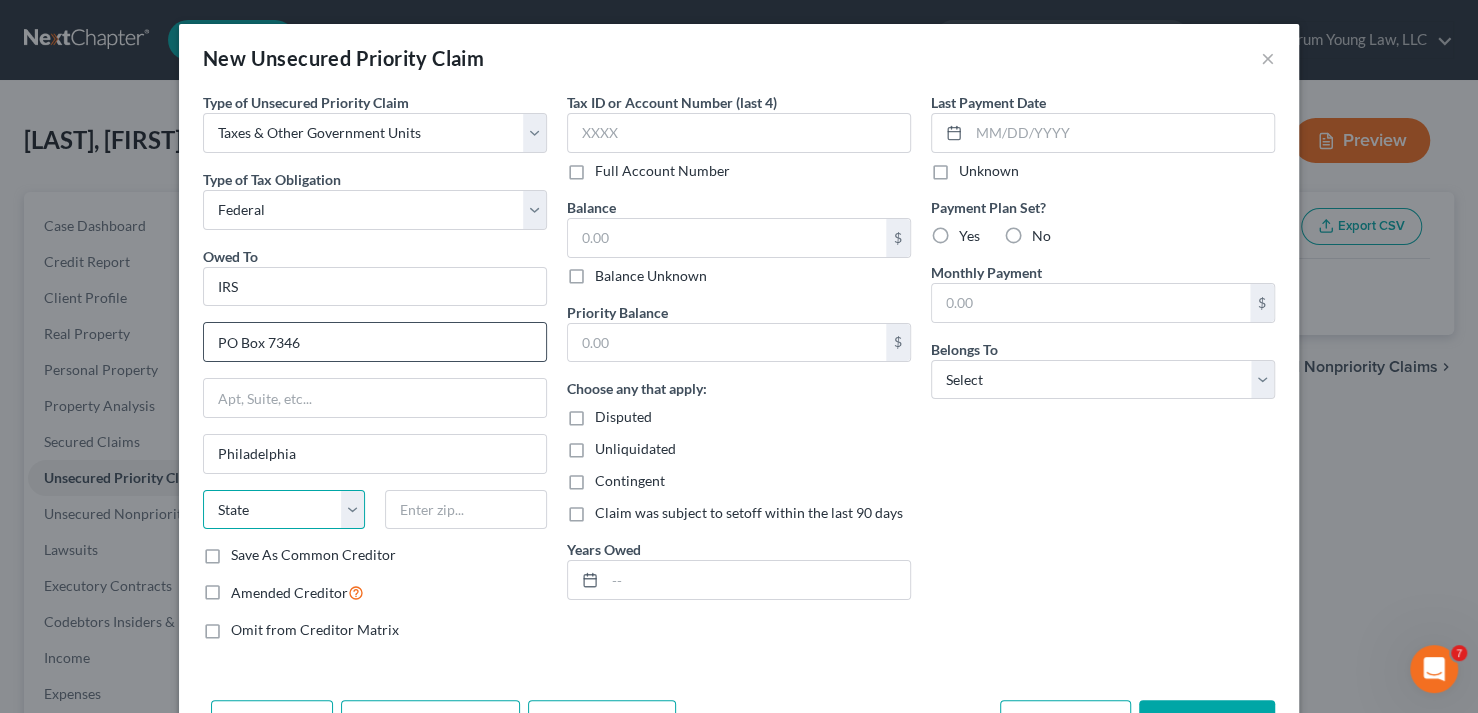select on "39" 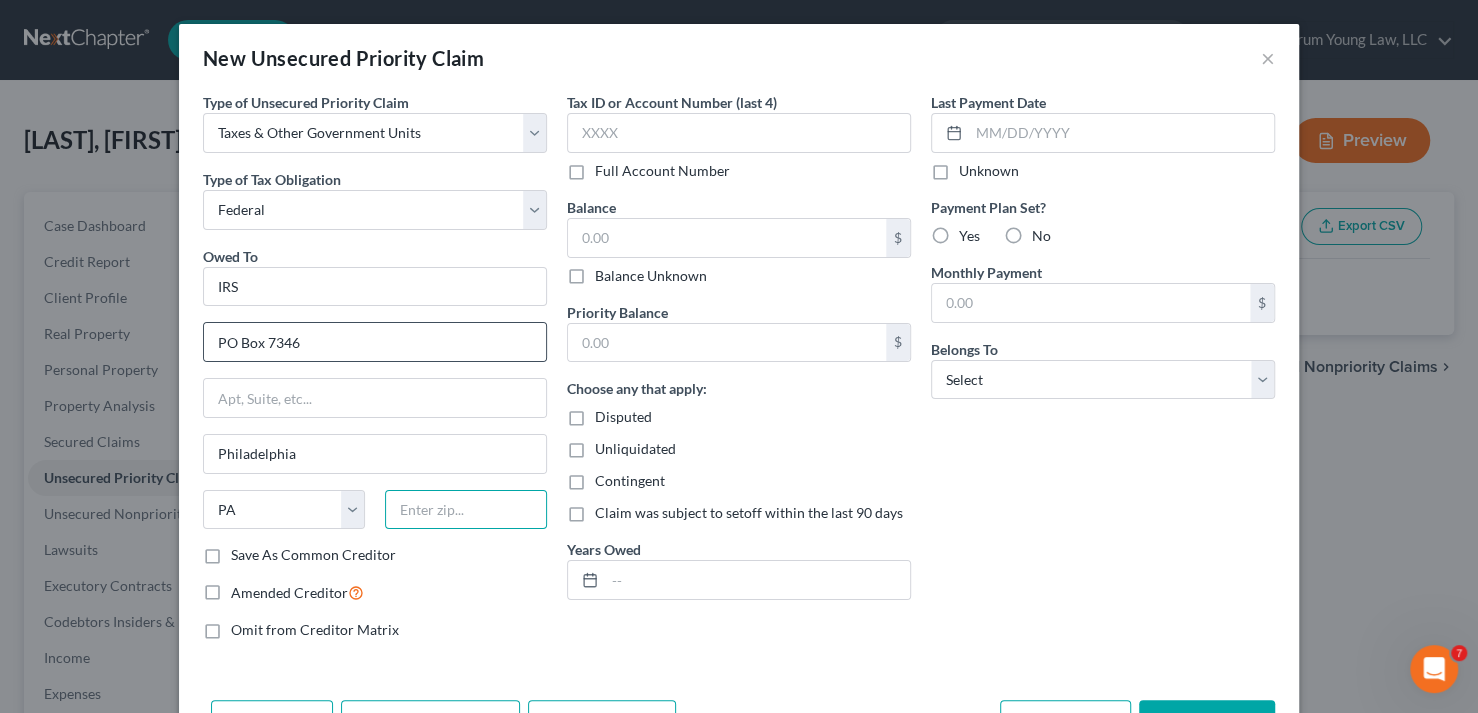 type on "19101-7346" 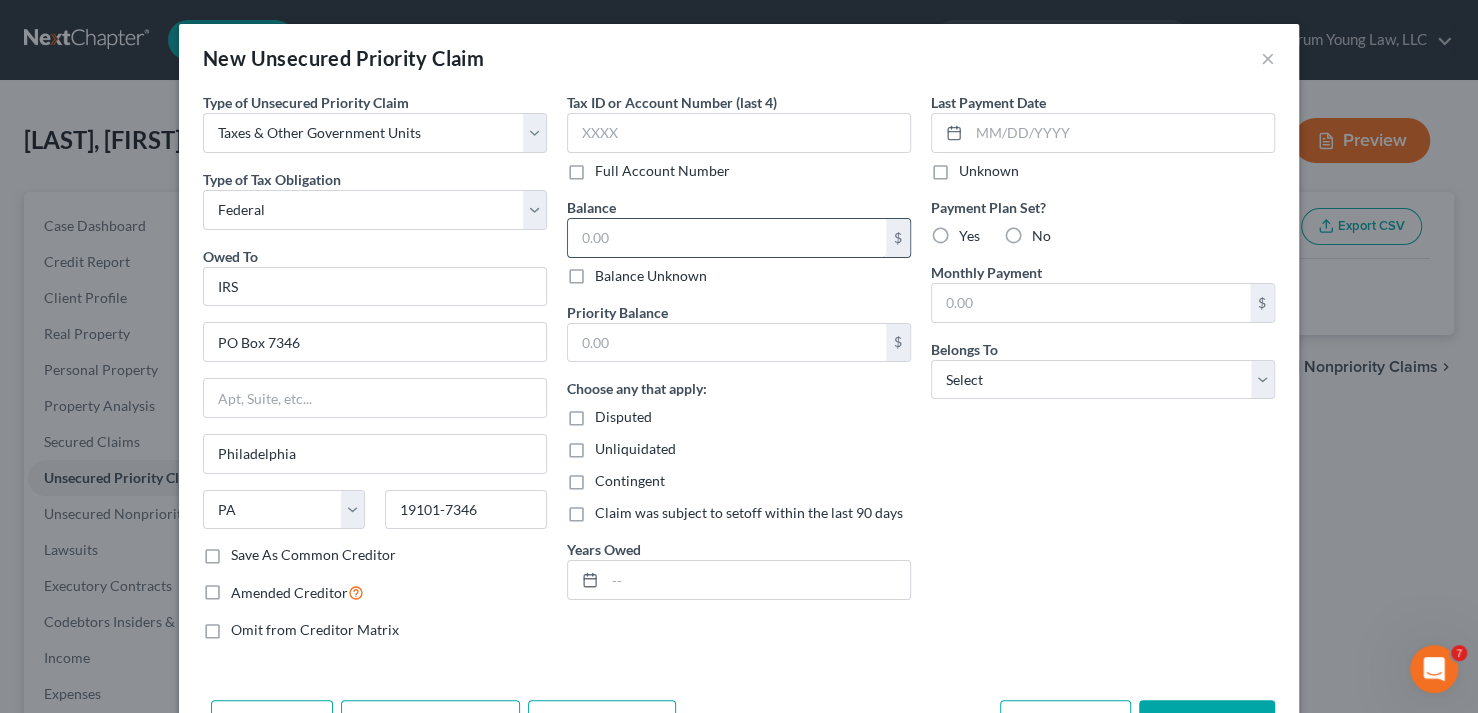 click at bounding box center (727, 238) 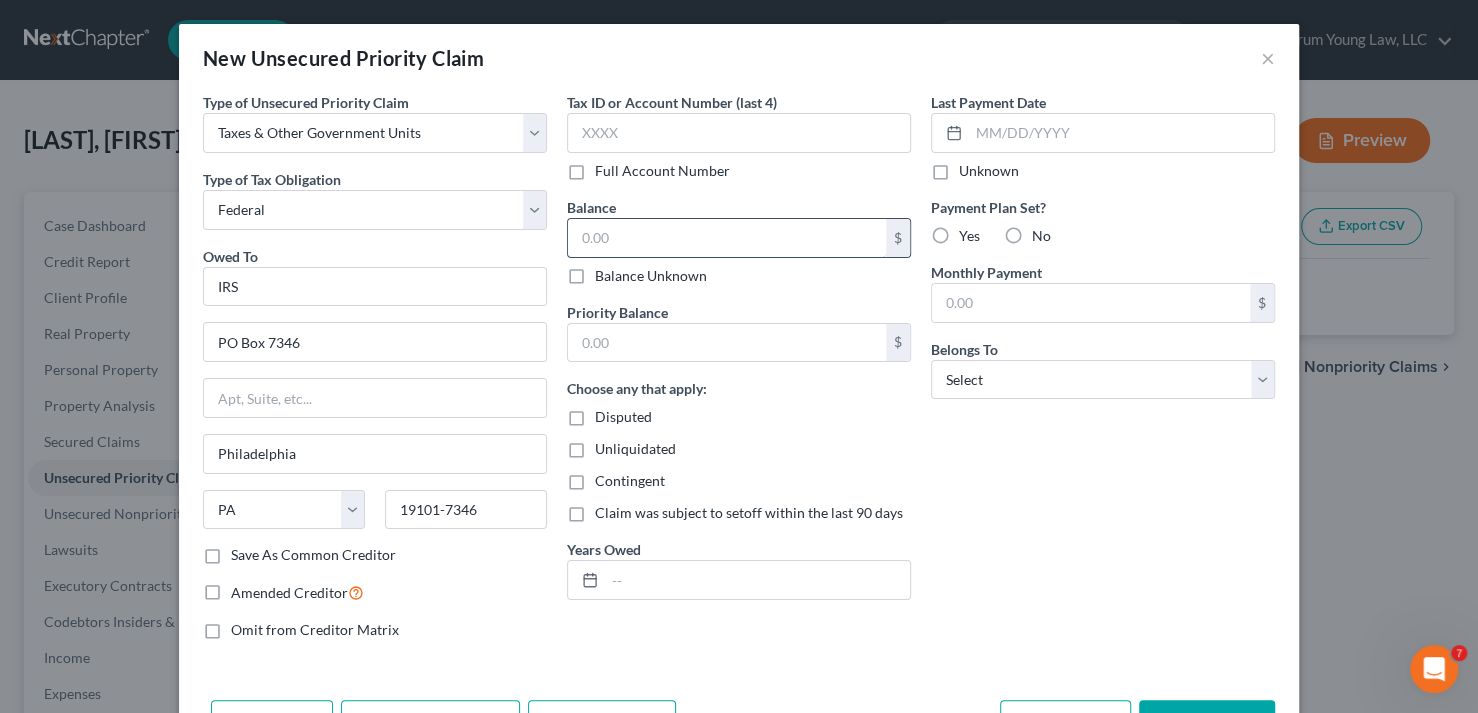 click at bounding box center [727, 238] 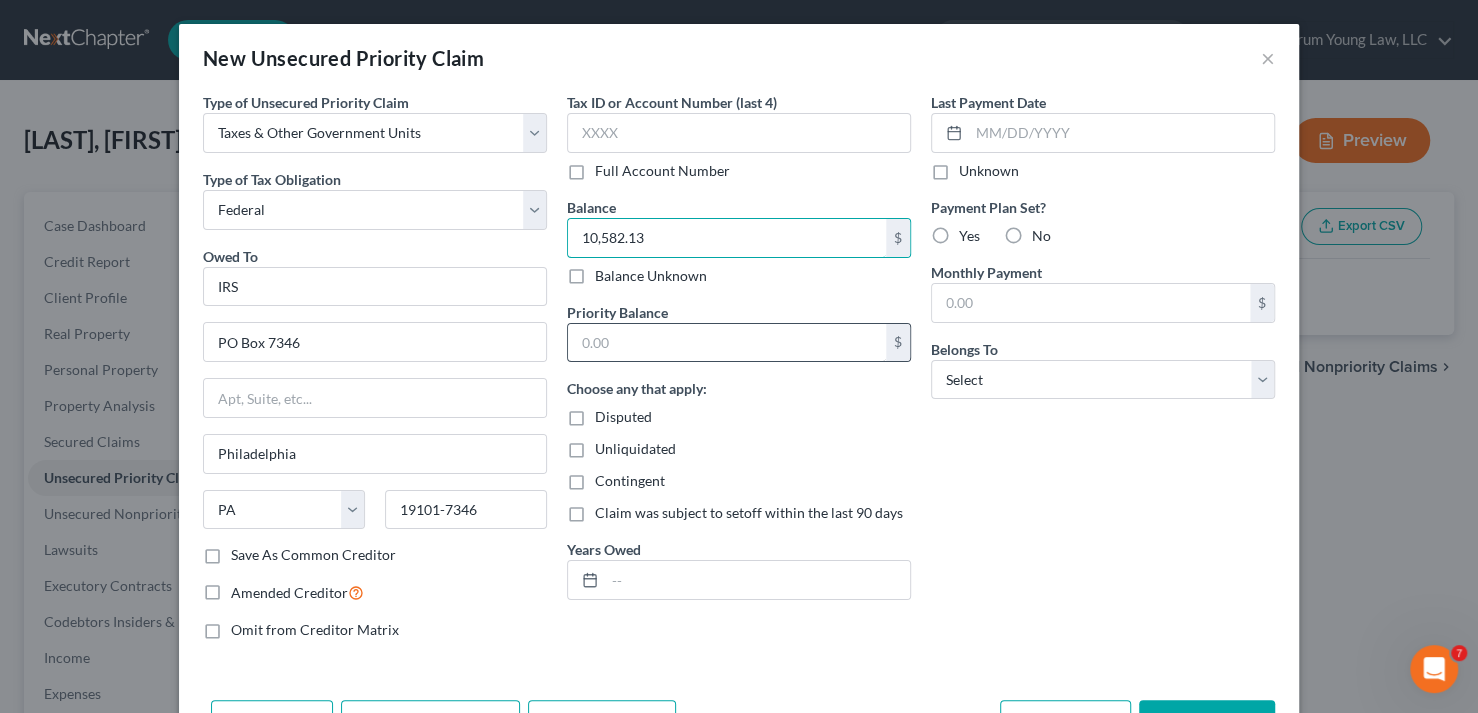 type on "10,582.13" 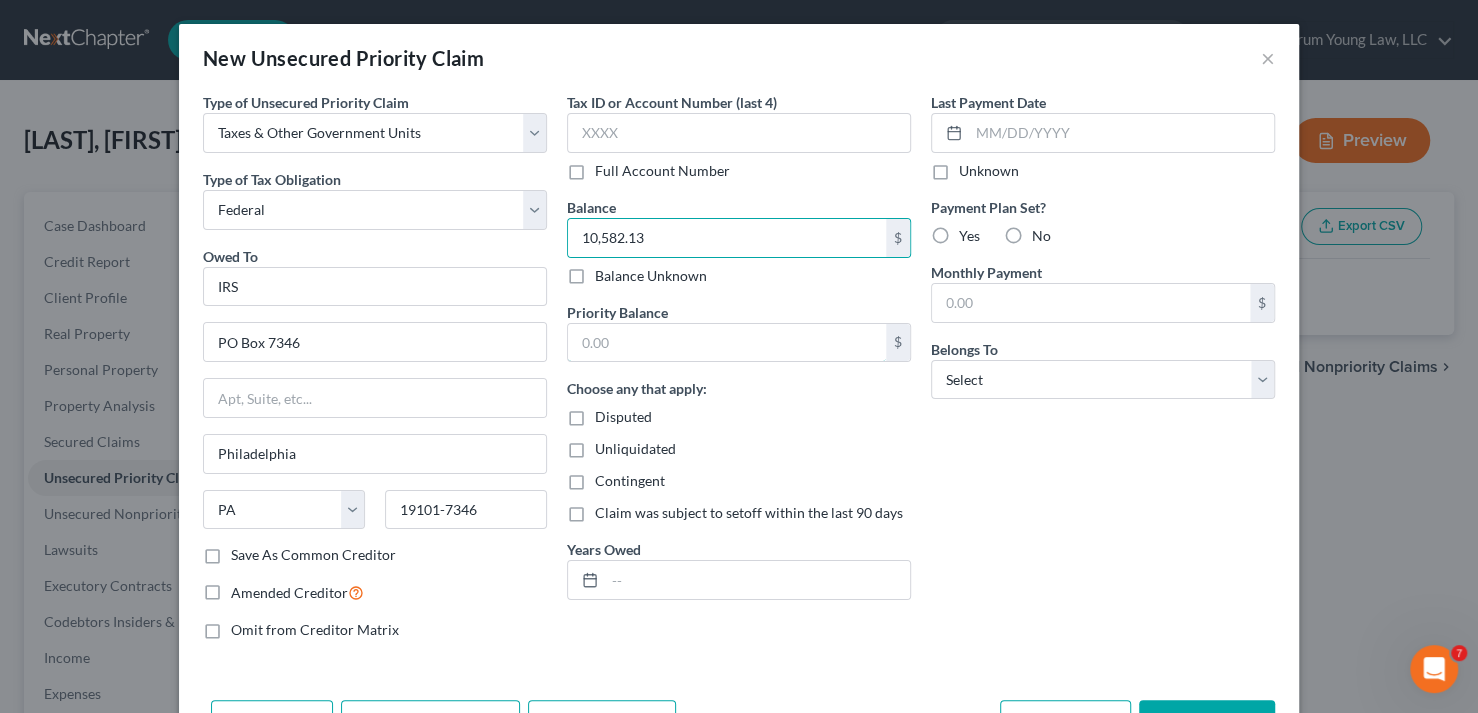 drag, startPoint x: 643, startPoint y: 345, endPoint x: 643, endPoint y: 303, distance: 42 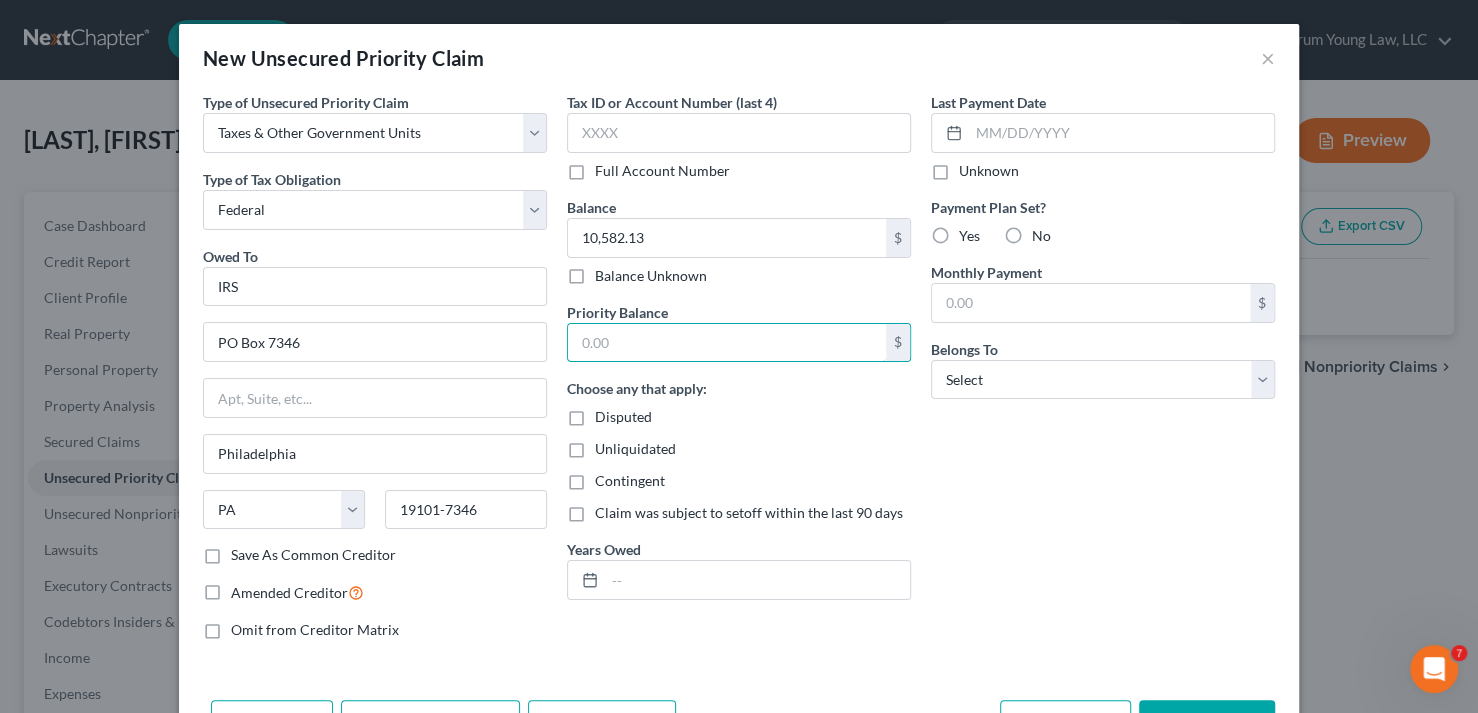 paste on "2,589.31" 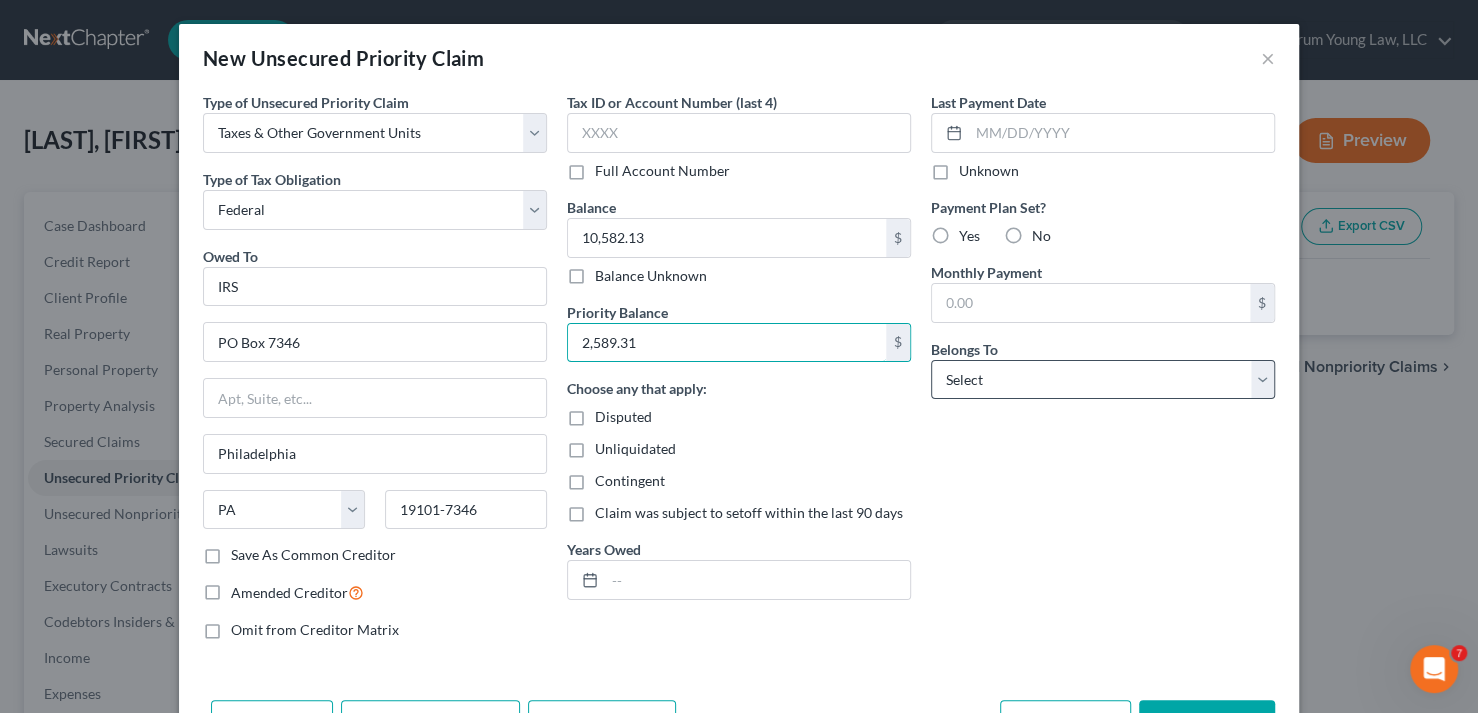 type on "2,589.31" 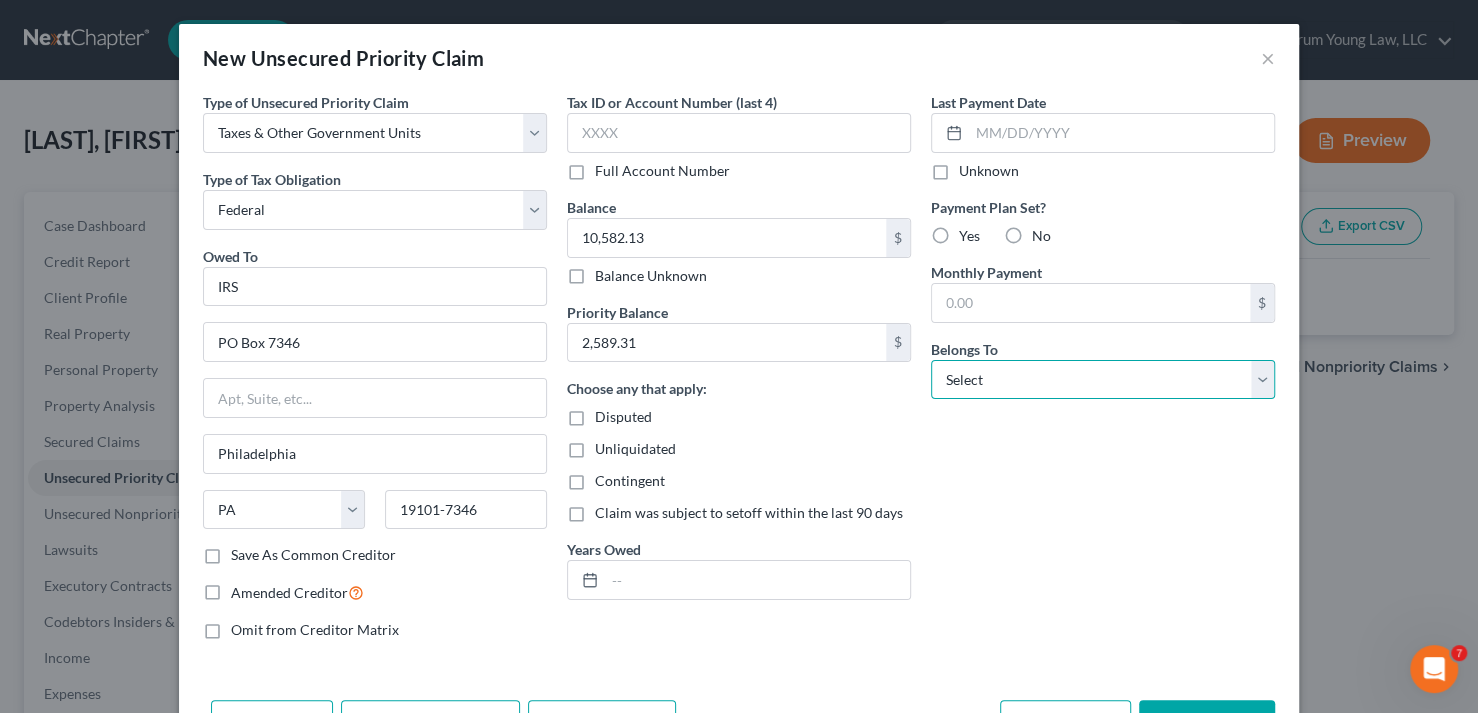 click on "Select Debtor 1 Only Debtor 2 Only Debtor 1 And Debtor 2 Only At Least One Of The Debtors And Another Community Property" at bounding box center [1103, 380] 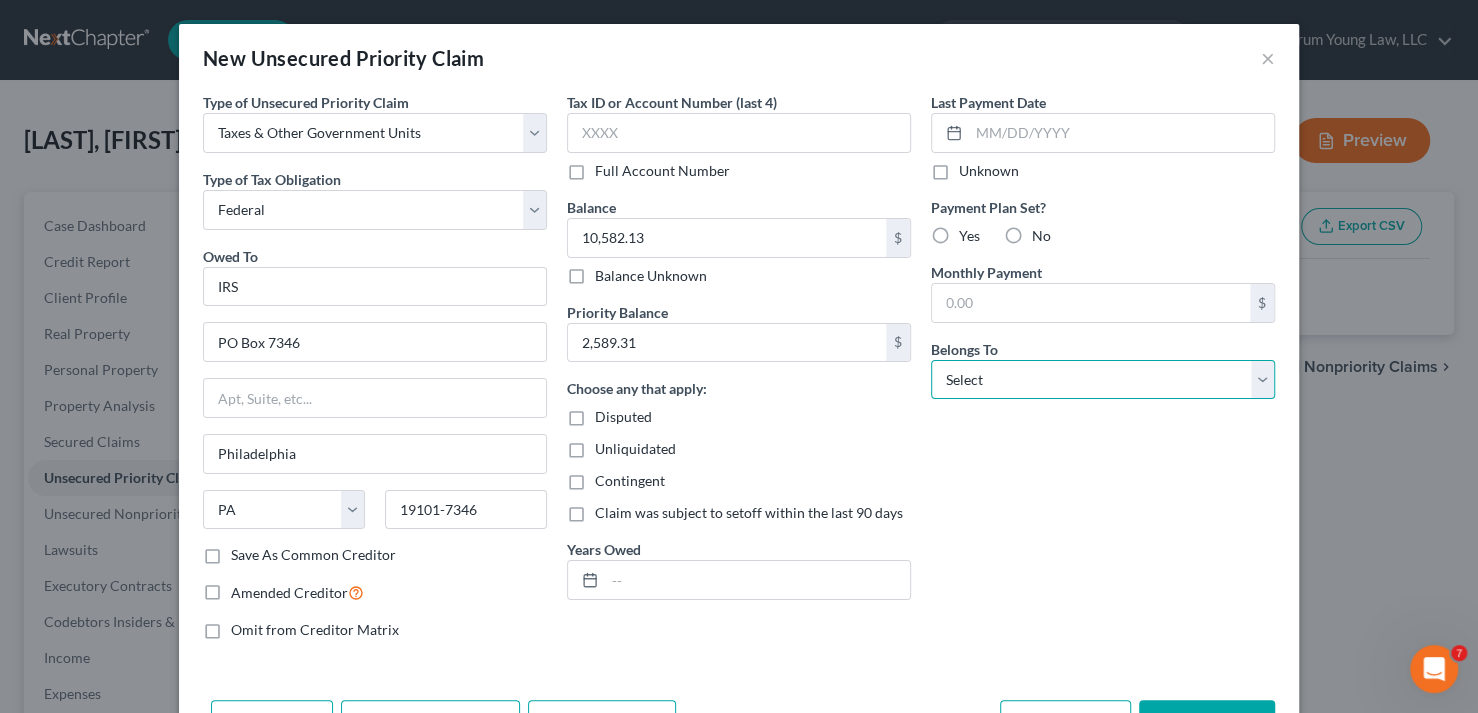 select on "2" 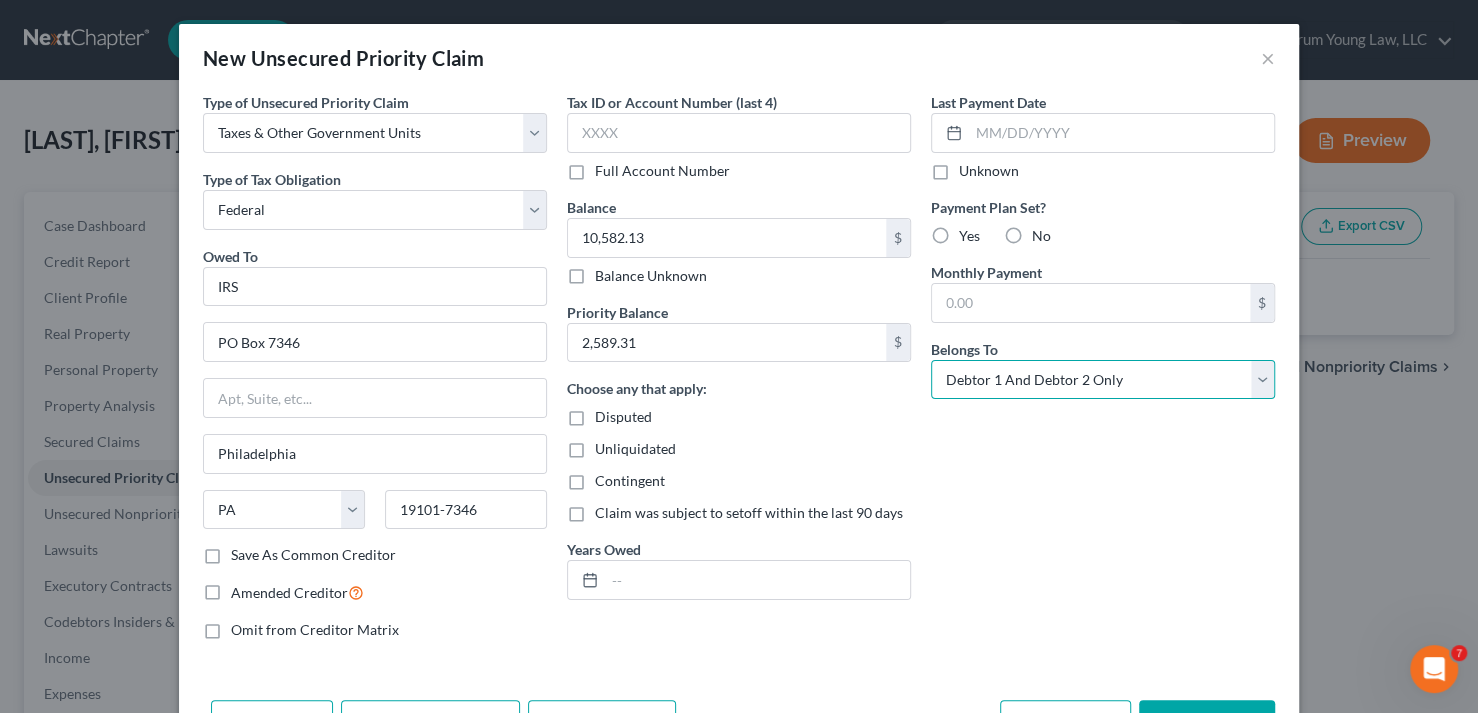 click on "Select Debtor 1 Only Debtor 2 Only Debtor 1 And Debtor 2 Only At Least One Of The Debtors And Another Community Property" at bounding box center (1103, 380) 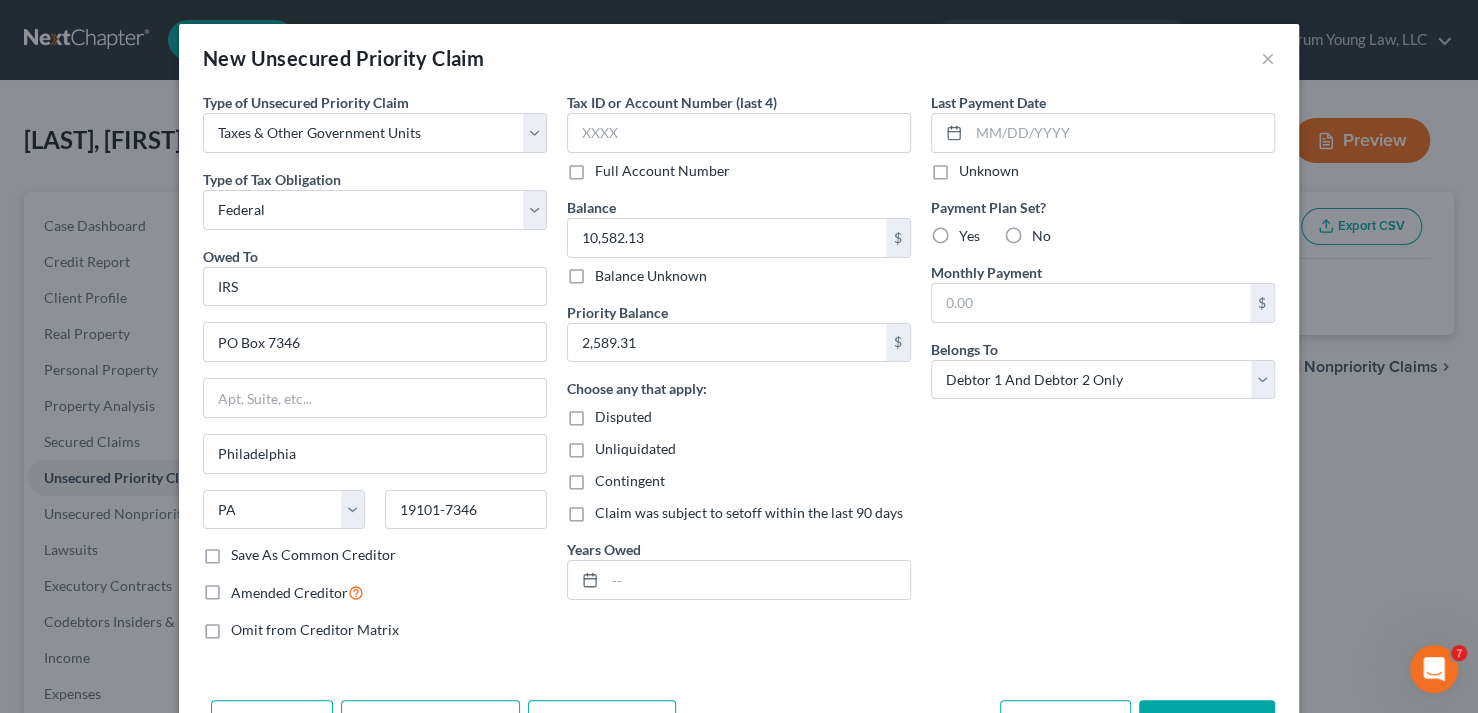 click on "Save & Close" at bounding box center [1207, 721] 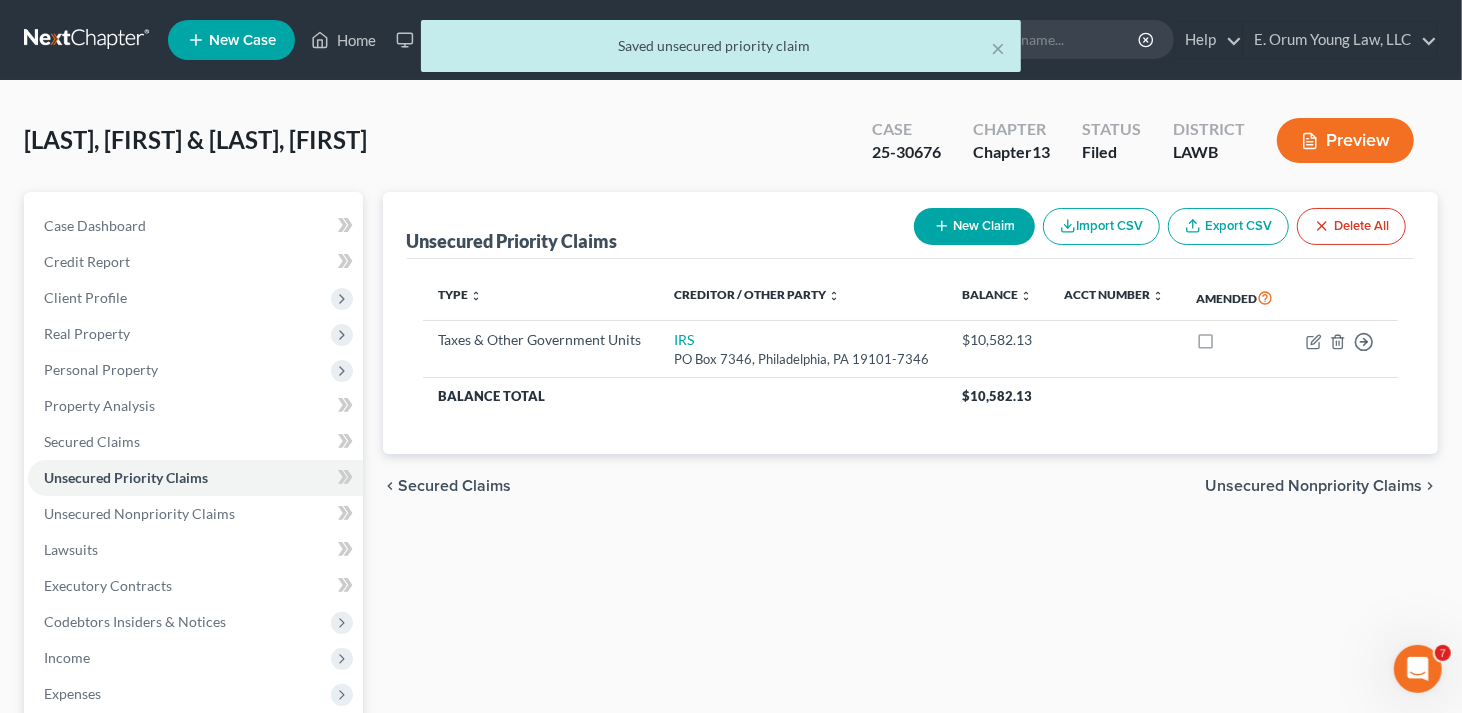 click on "New Claim" at bounding box center [974, 226] 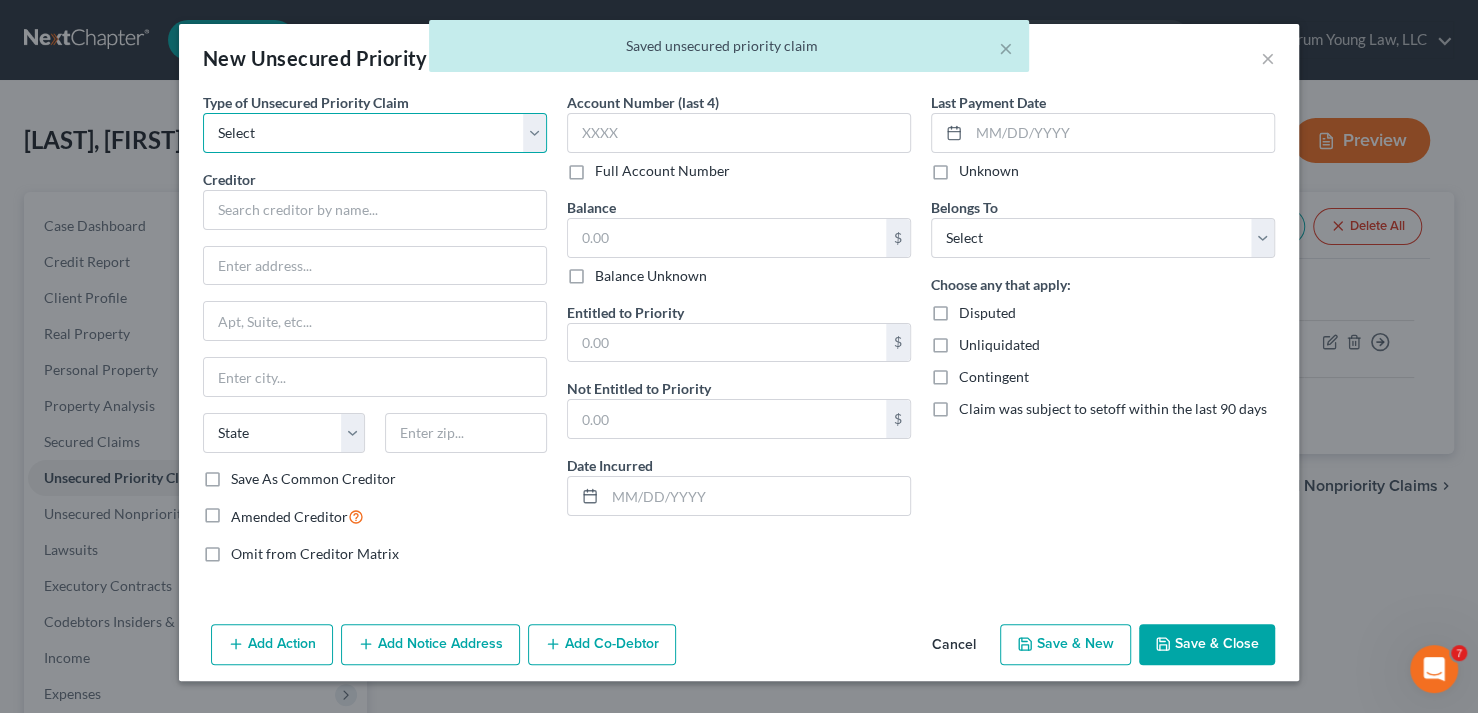 click on "Select Taxes & Other Government Units Domestic Support Obligations Extensions of credit in an involuntary case Wages, Salaries, Commissions Contributions to employee benefits Certain farmers and fisherman Deposits by individuals Commitments to maintain capitals Claims for death or injury while intoxicated Other" at bounding box center (375, 133) 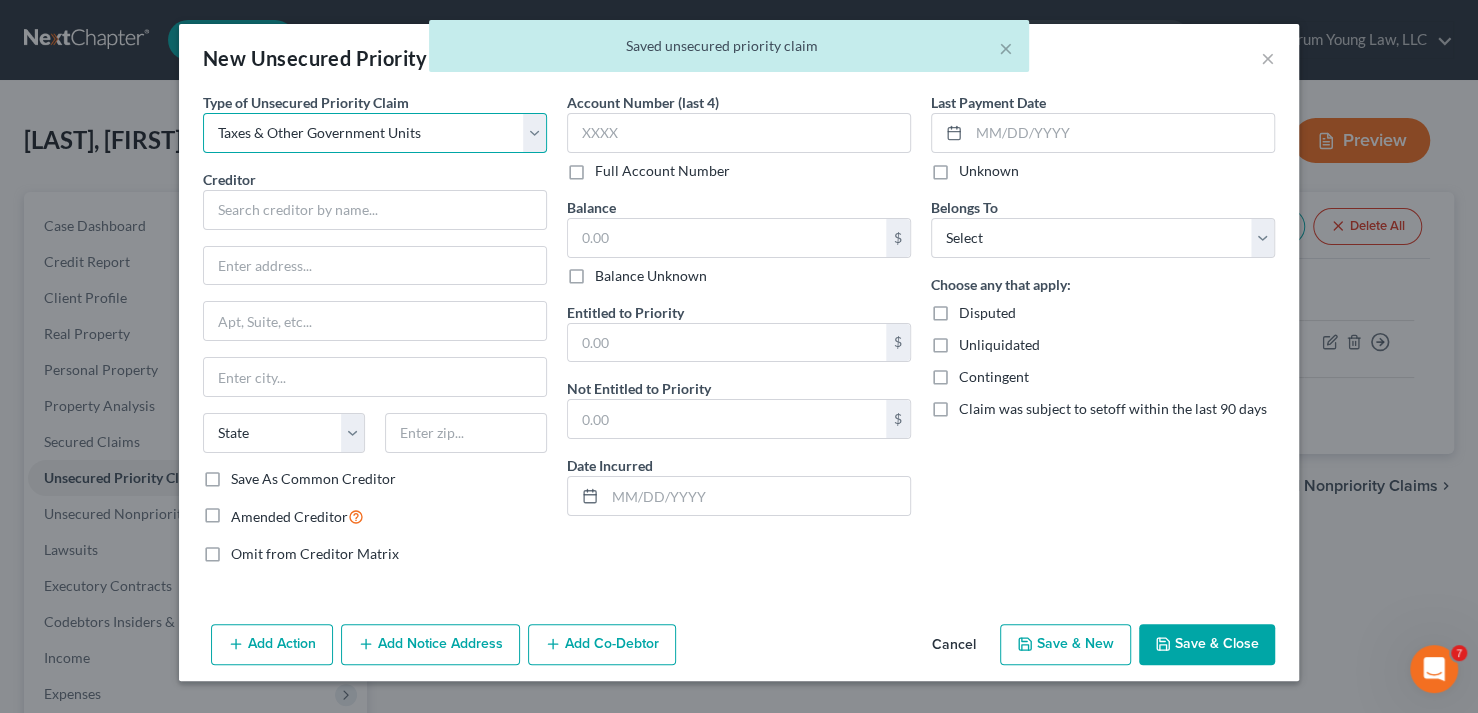 click on "Select Taxes & Other Government Units Domestic Support Obligations Extensions of credit in an involuntary case Wages, Salaries, Commissions Contributions to employee benefits Certain farmers and fisherman Deposits by individuals Commitments to maintain capitals Claims for death or injury while intoxicated Other" at bounding box center (375, 133) 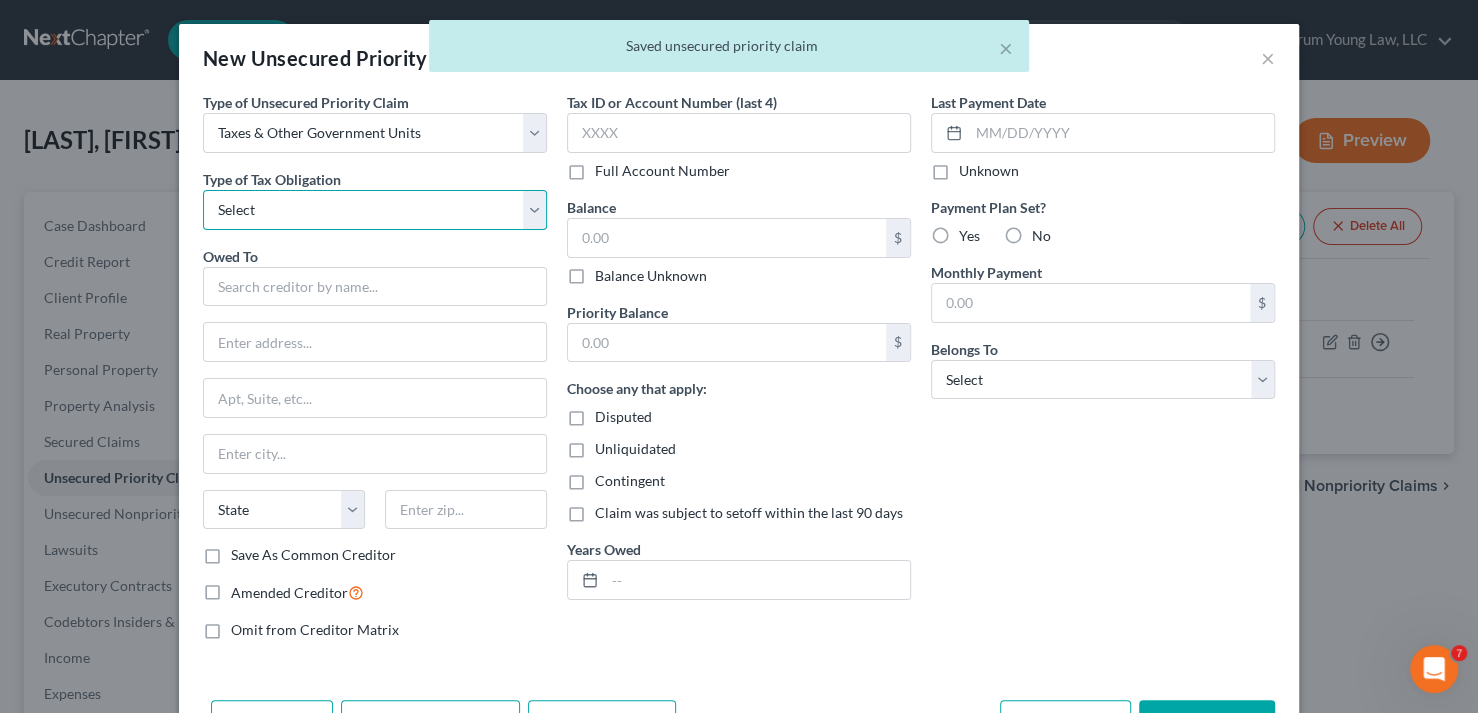 click on "Select Federal City State Franchise Tax Board Other" at bounding box center (375, 210) 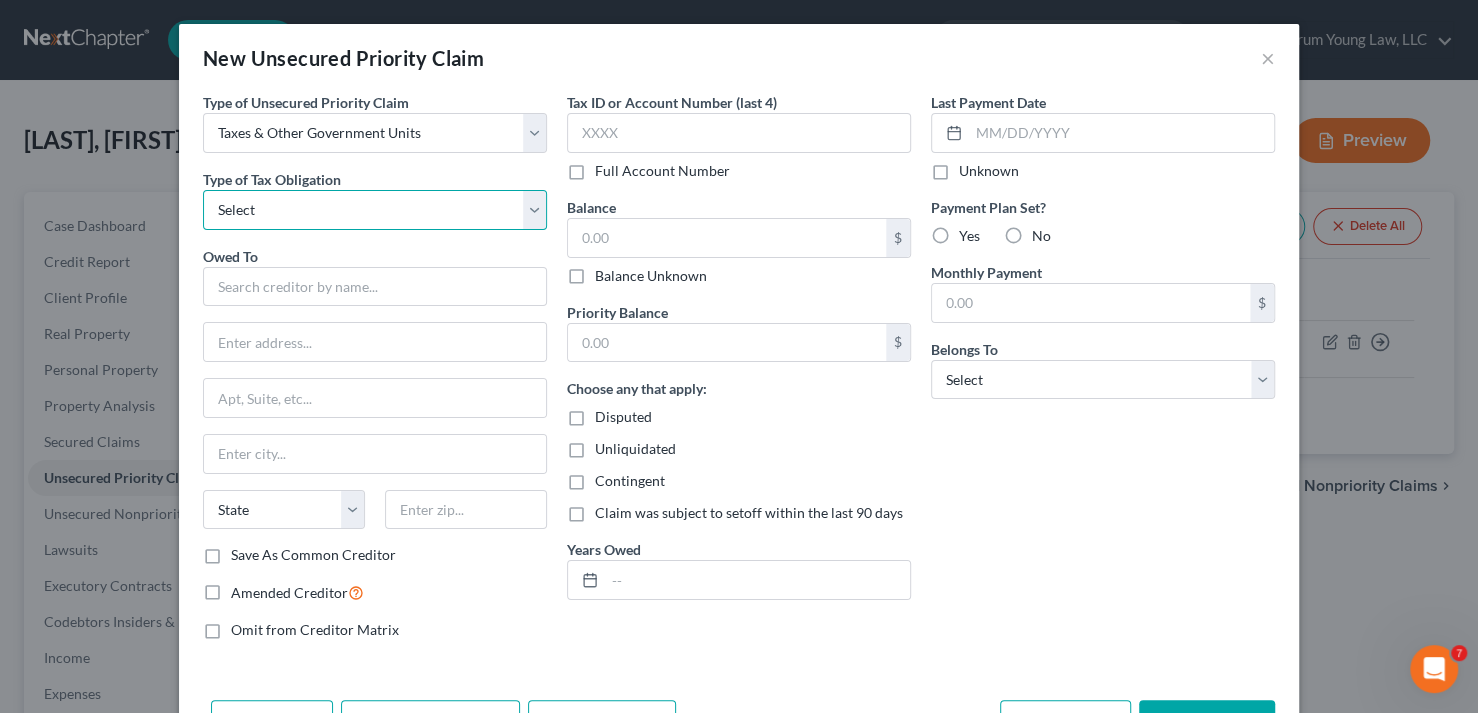 select on "2" 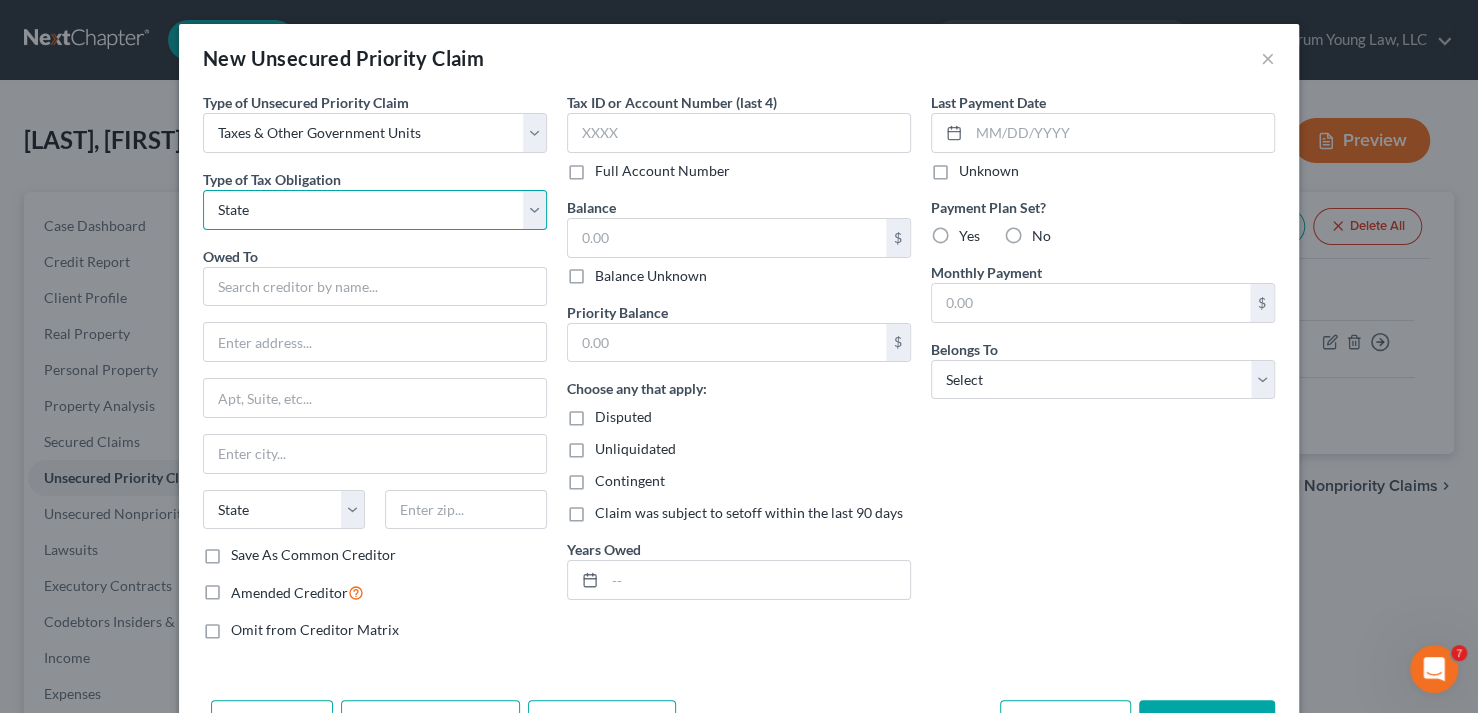 click on "Select Federal City State Franchise Tax Board Other" at bounding box center (375, 210) 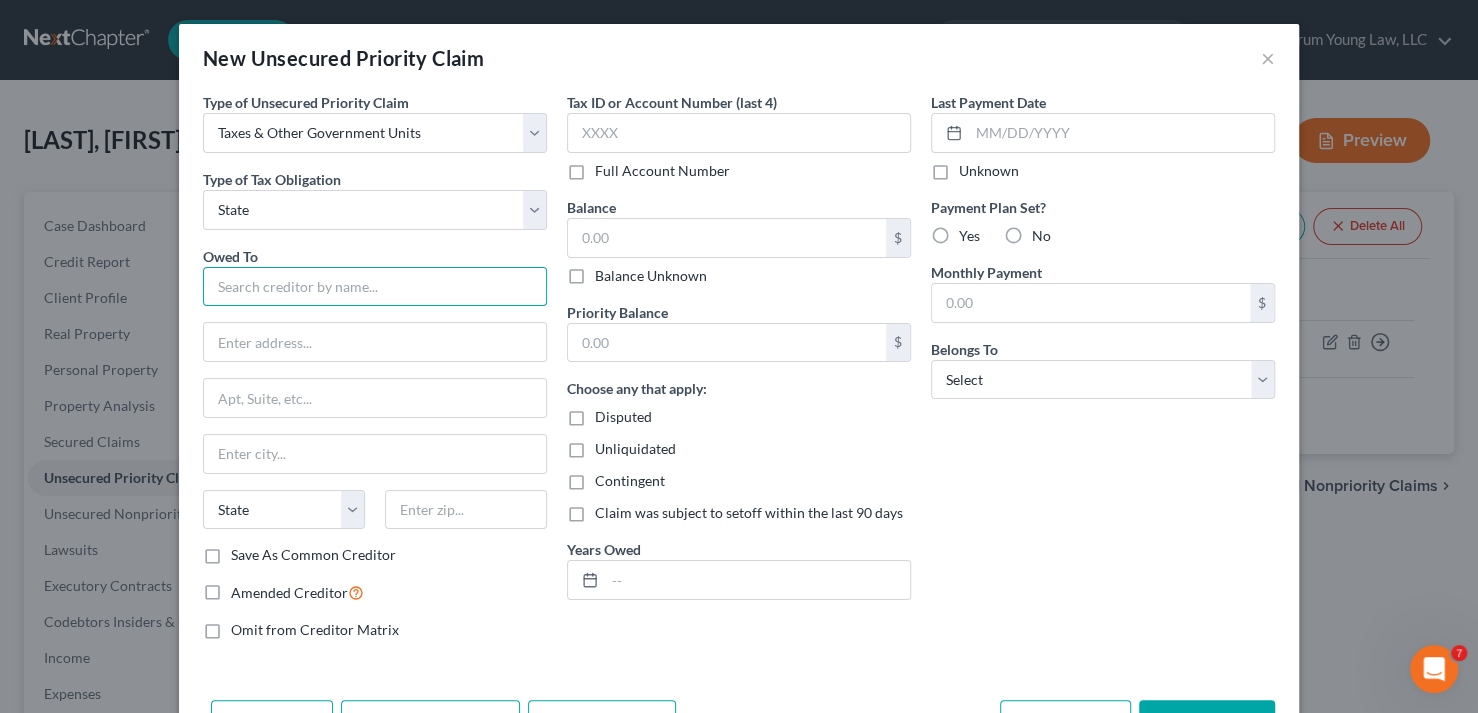 click at bounding box center (375, 287) 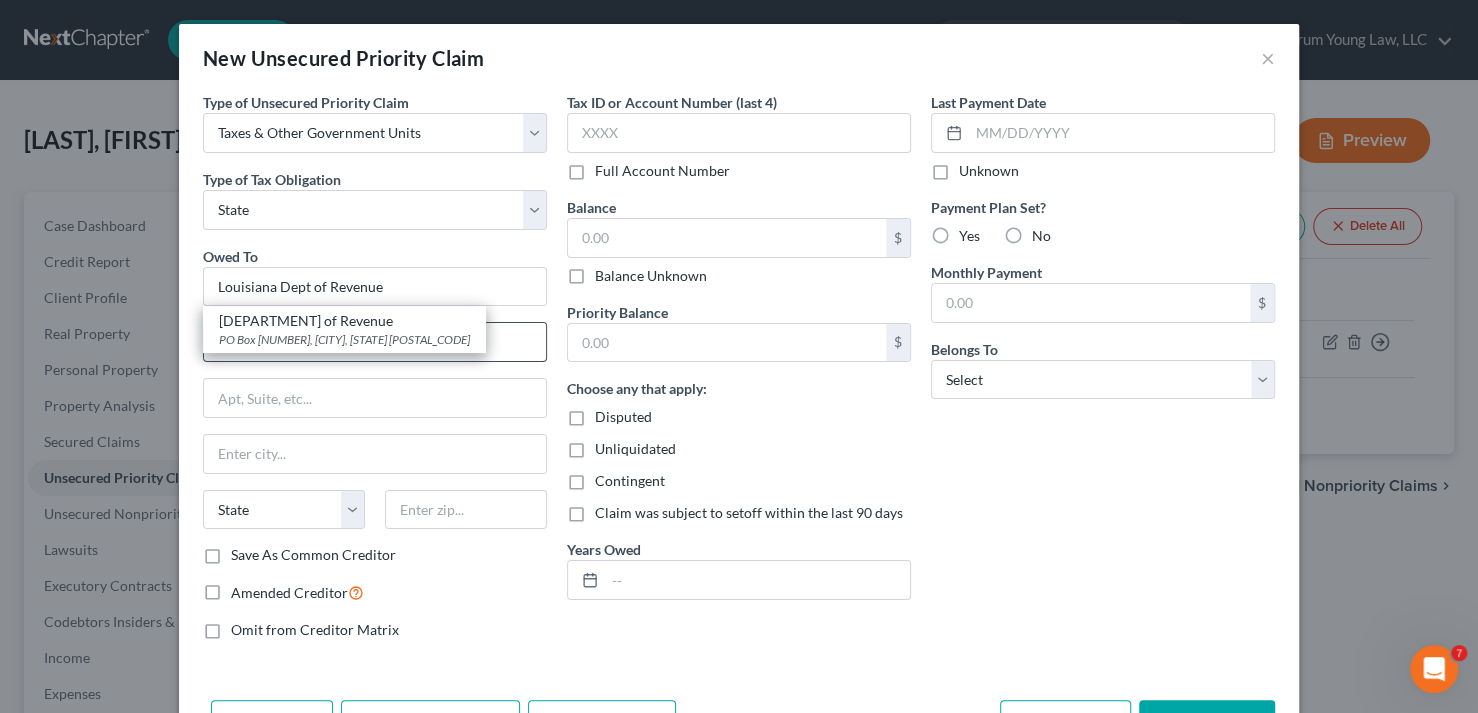 drag, startPoint x: 313, startPoint y: 324, endPoint x: 314, endPoint y: 346, distance: 22.022715 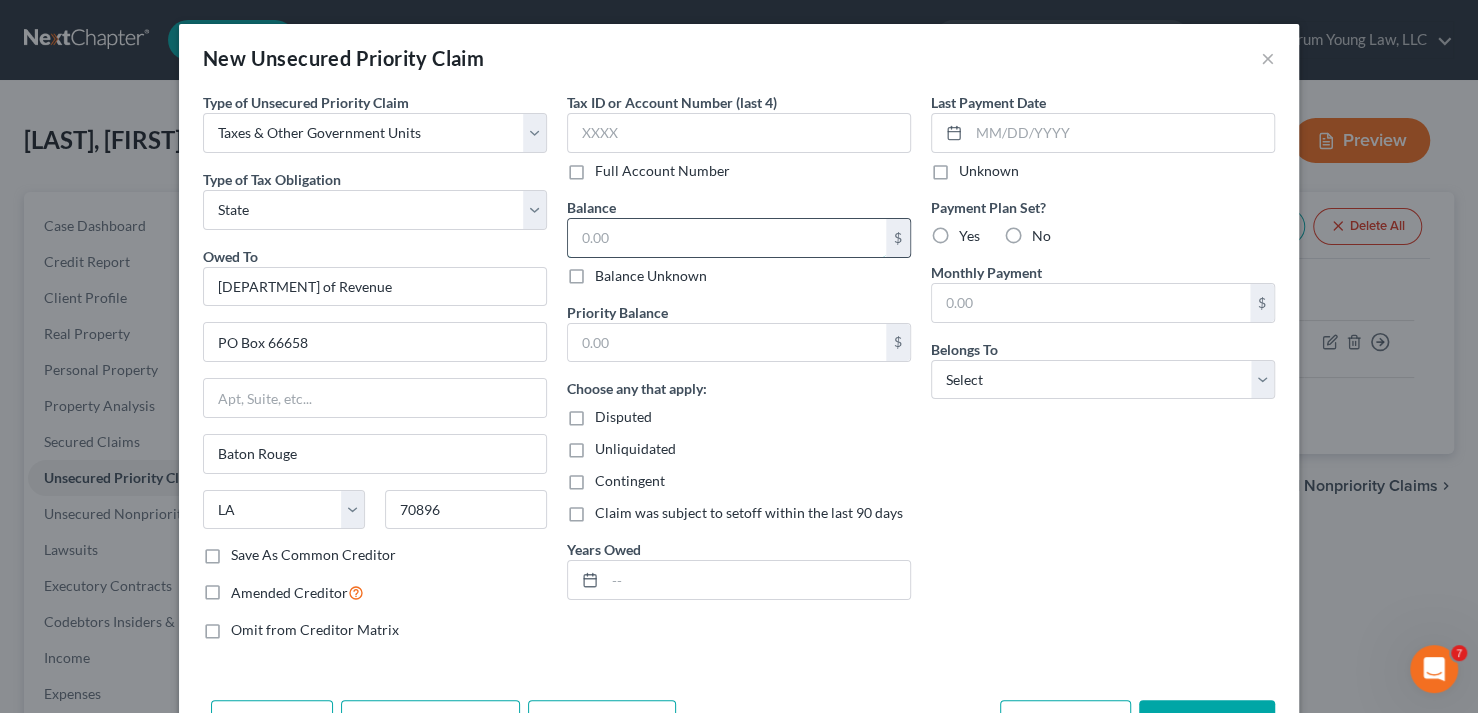 click at bounding box center (727, 238) 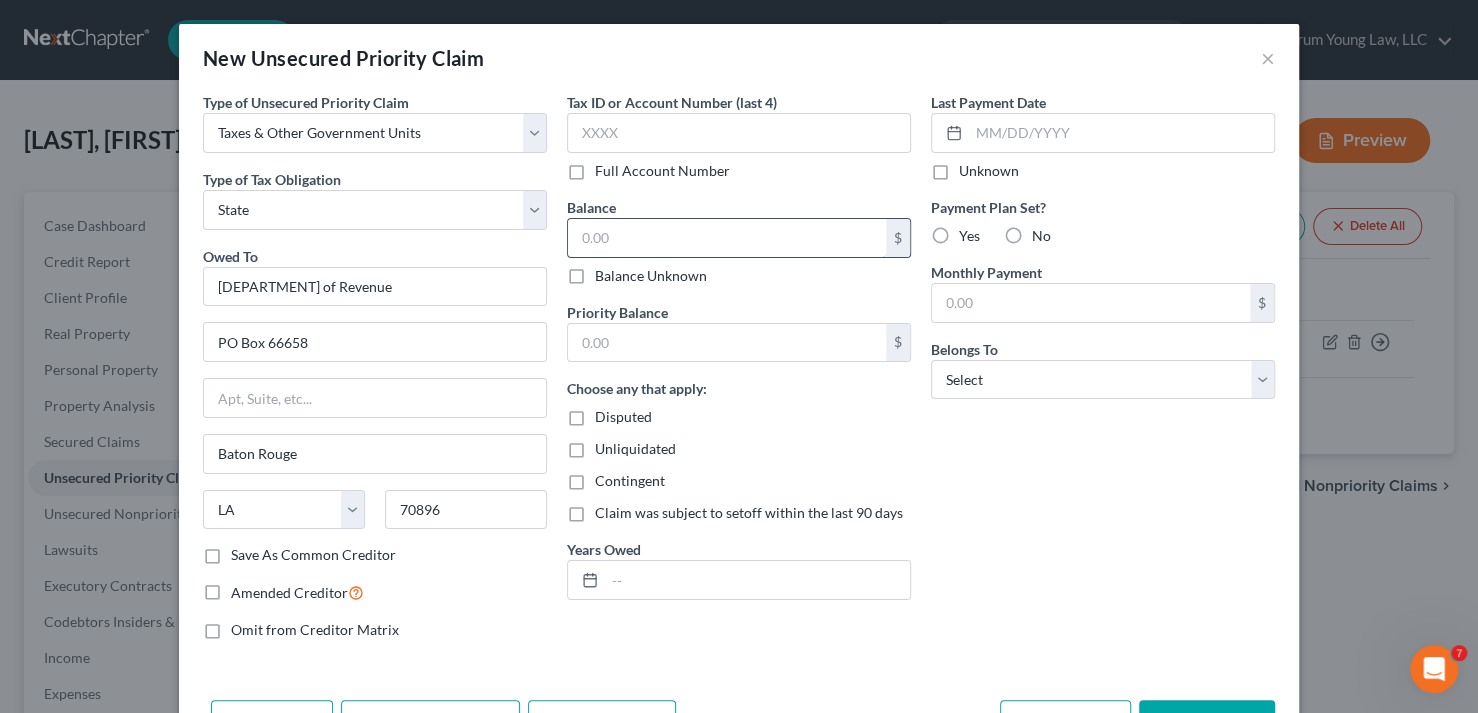 paste on "343.89" 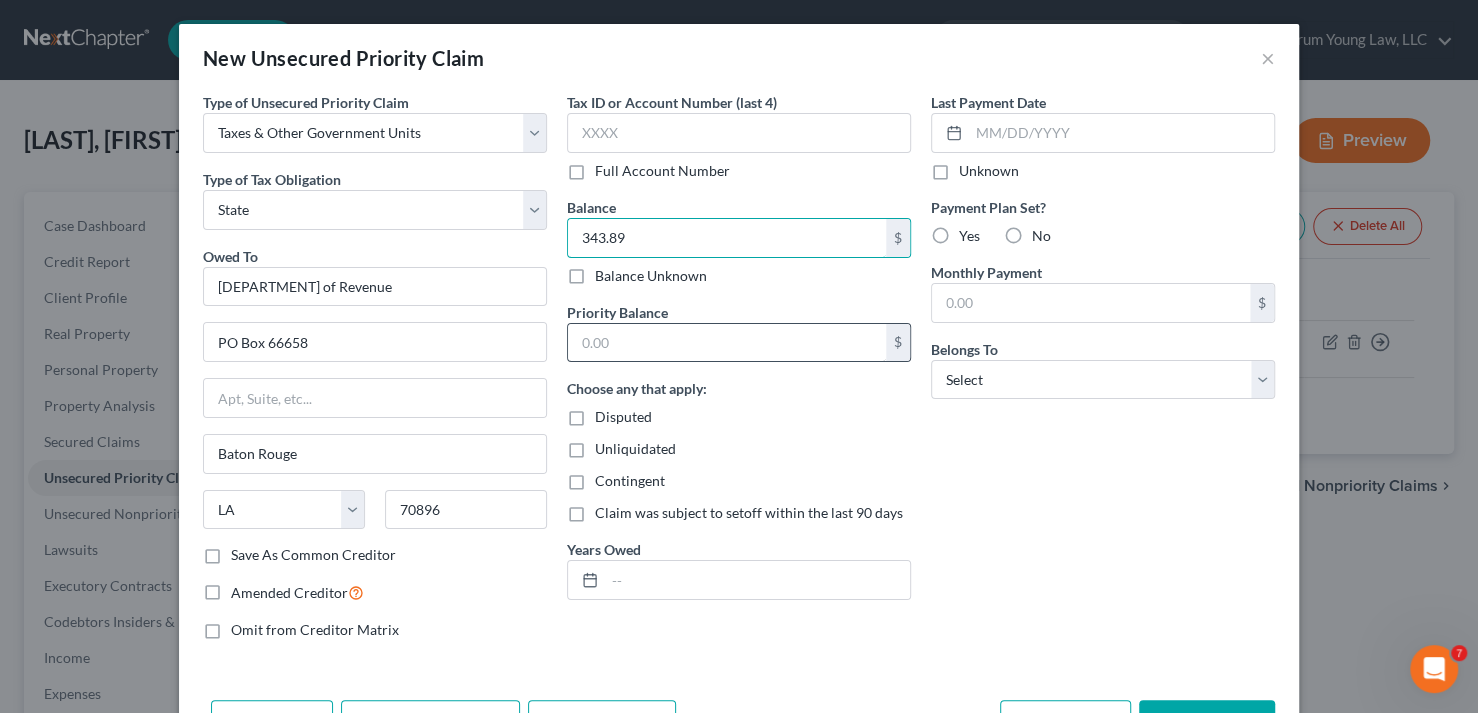 type on "343.89" 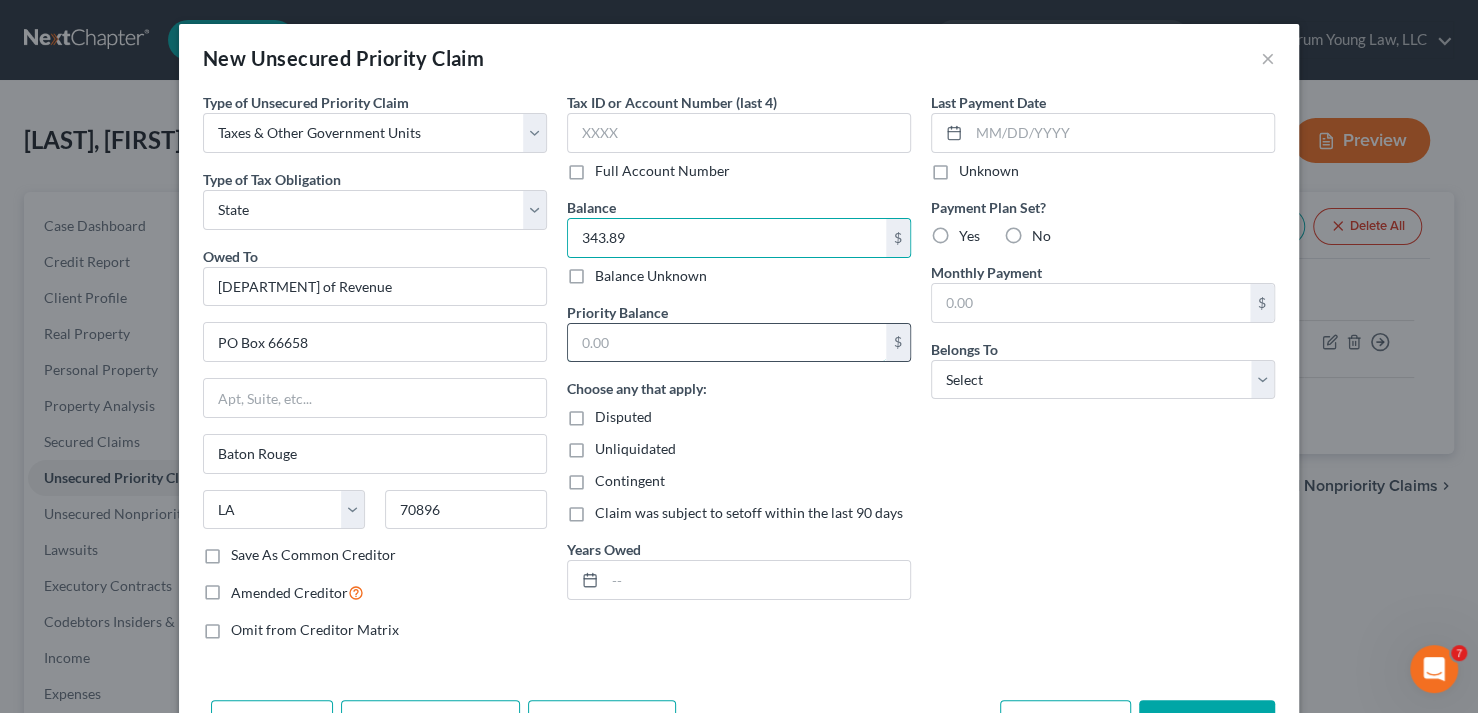 click at bounding box center (727, 343) 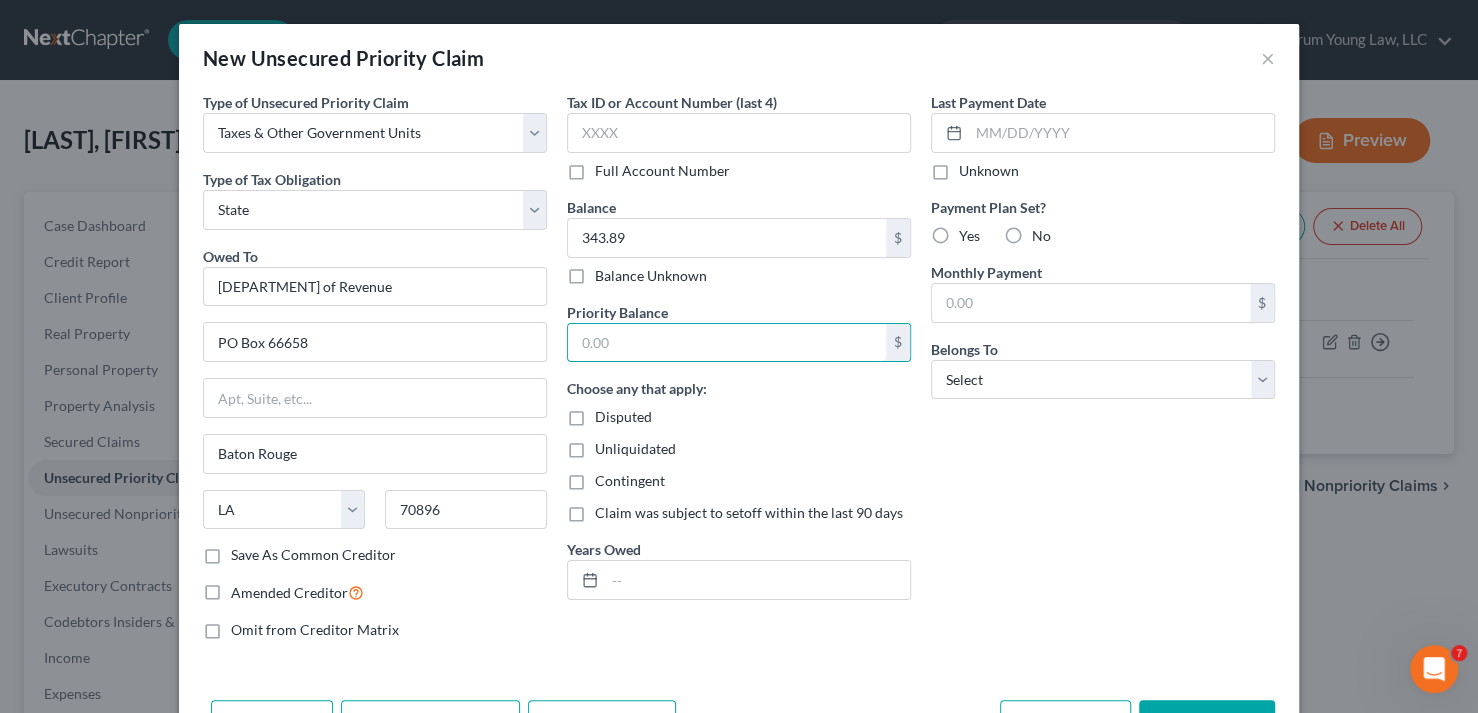 paste on "277.13" 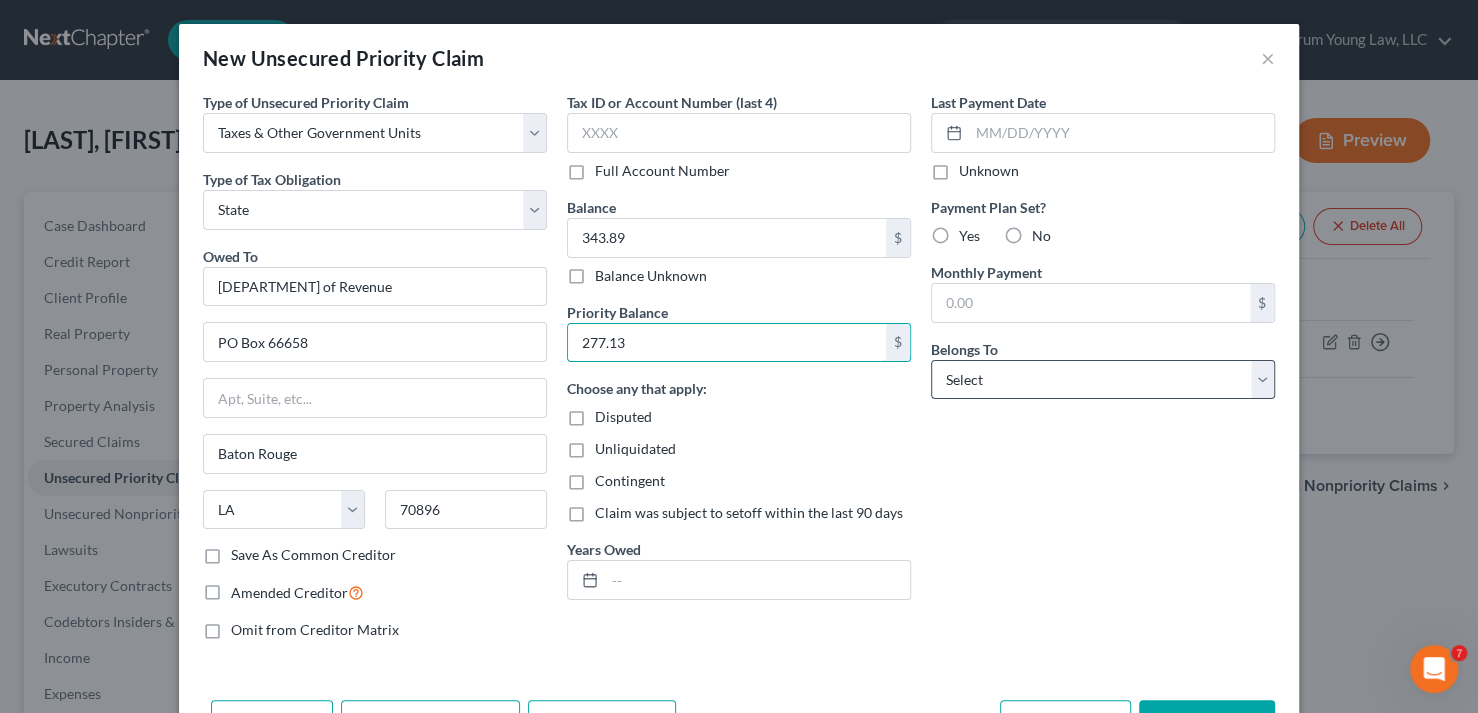 type on "277.13" 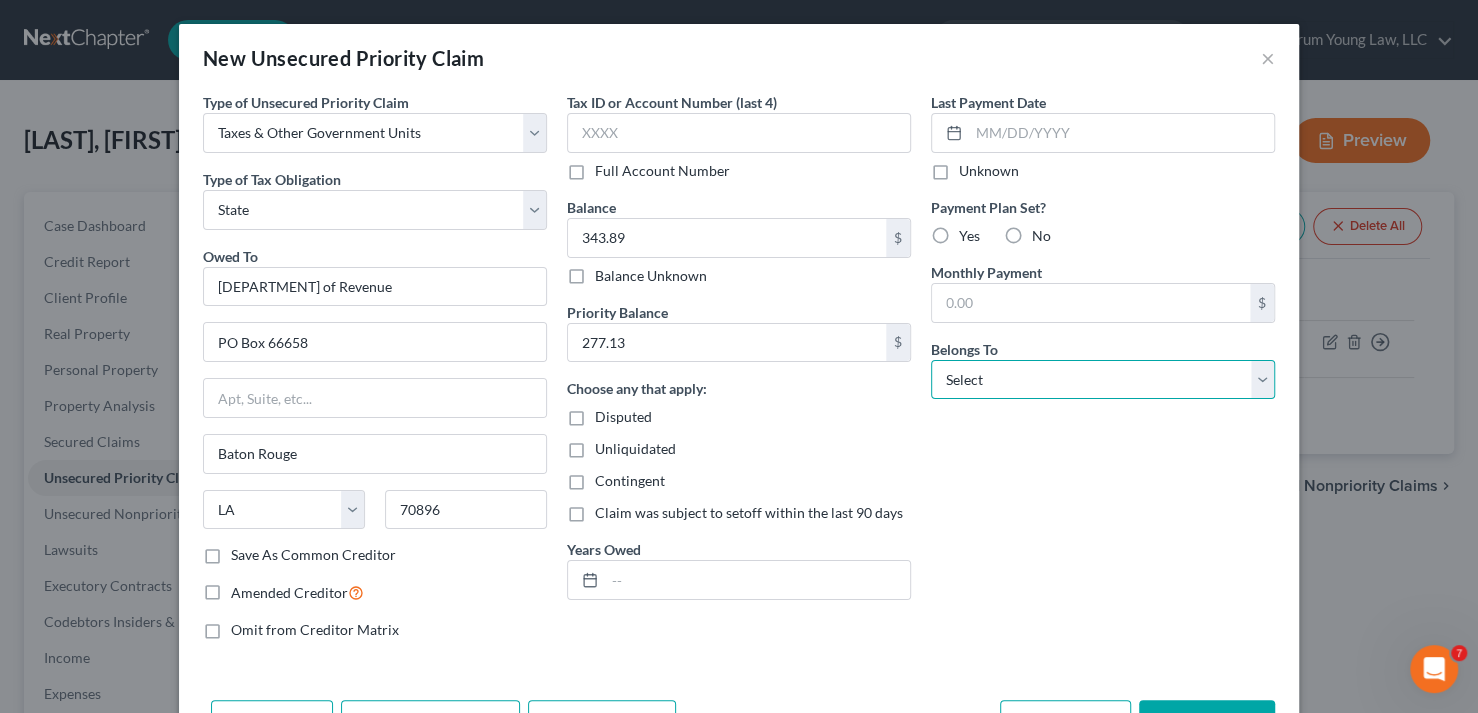 click on "Select Debtor 1 Only Debtor 2 Only Debtor 1 And Debtor 2 Only At Least One Of The Debtors And Another Community Property" at bounding box center (1103, 380) 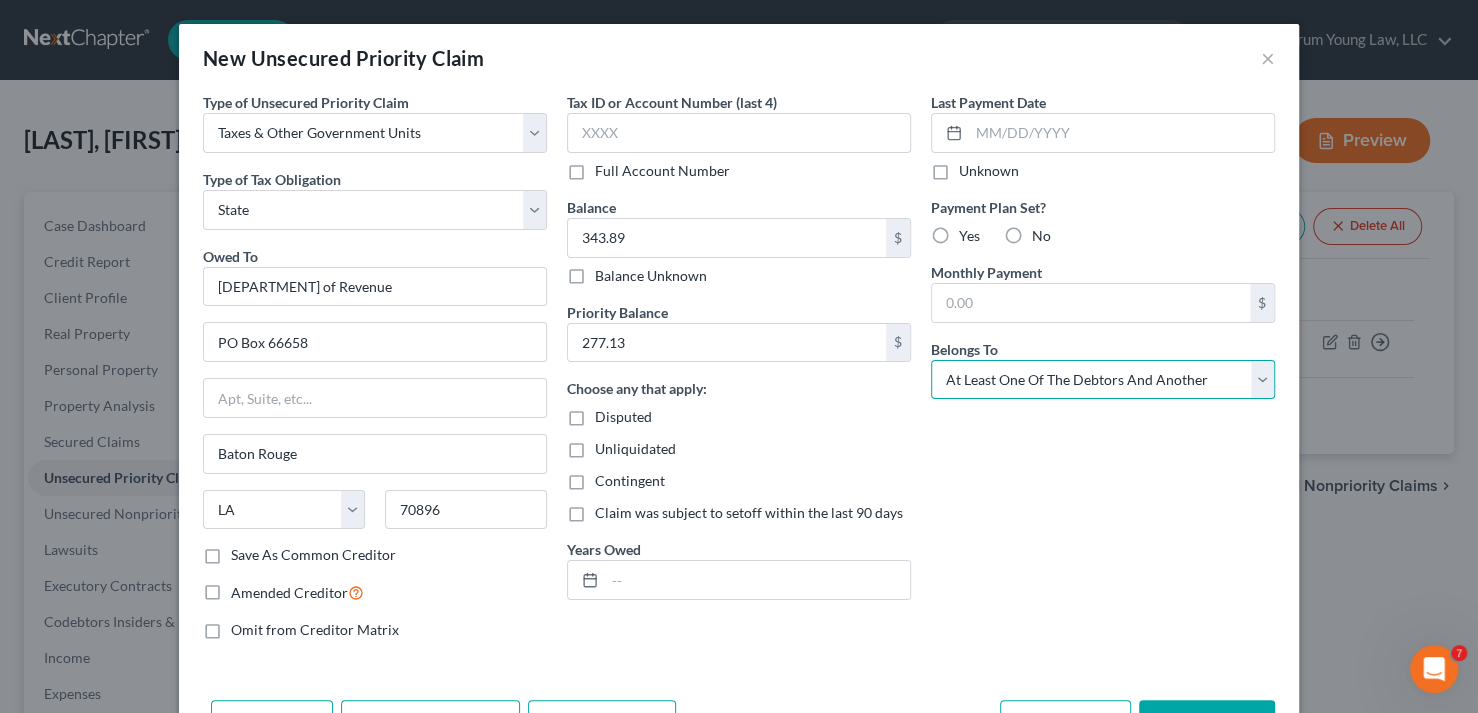 click on "Select Debtor 1 Only Debtor 2 Only Debtor 1 And Debtor 2 Only At Least One Of The Debtors And Another Community Property" at bounding box center (1103, 380) 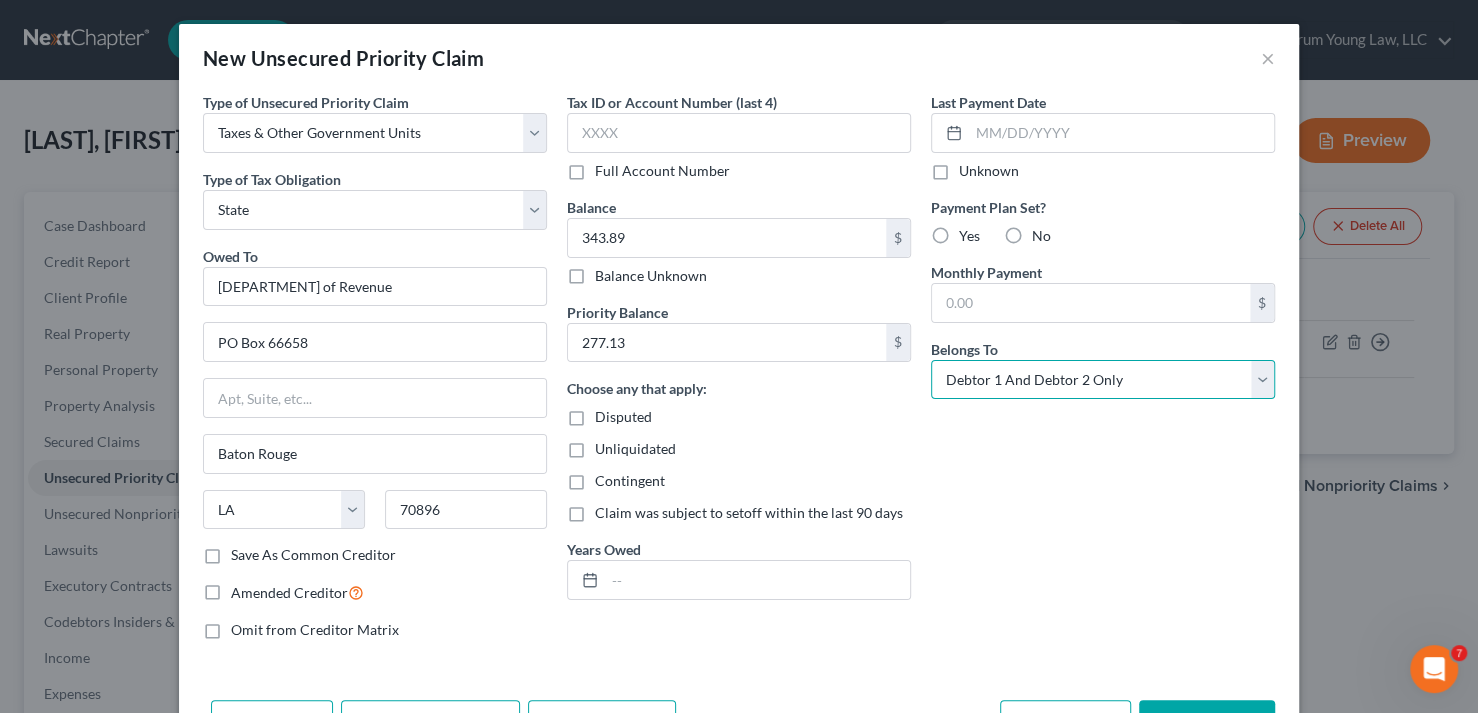 click on "Select Debtor 1 Only Debtor 2 Only Debtor 1 And Debtor 2 Only At Least One Of The Debtors And Another Community Property" at bounding box center (1103, 380) 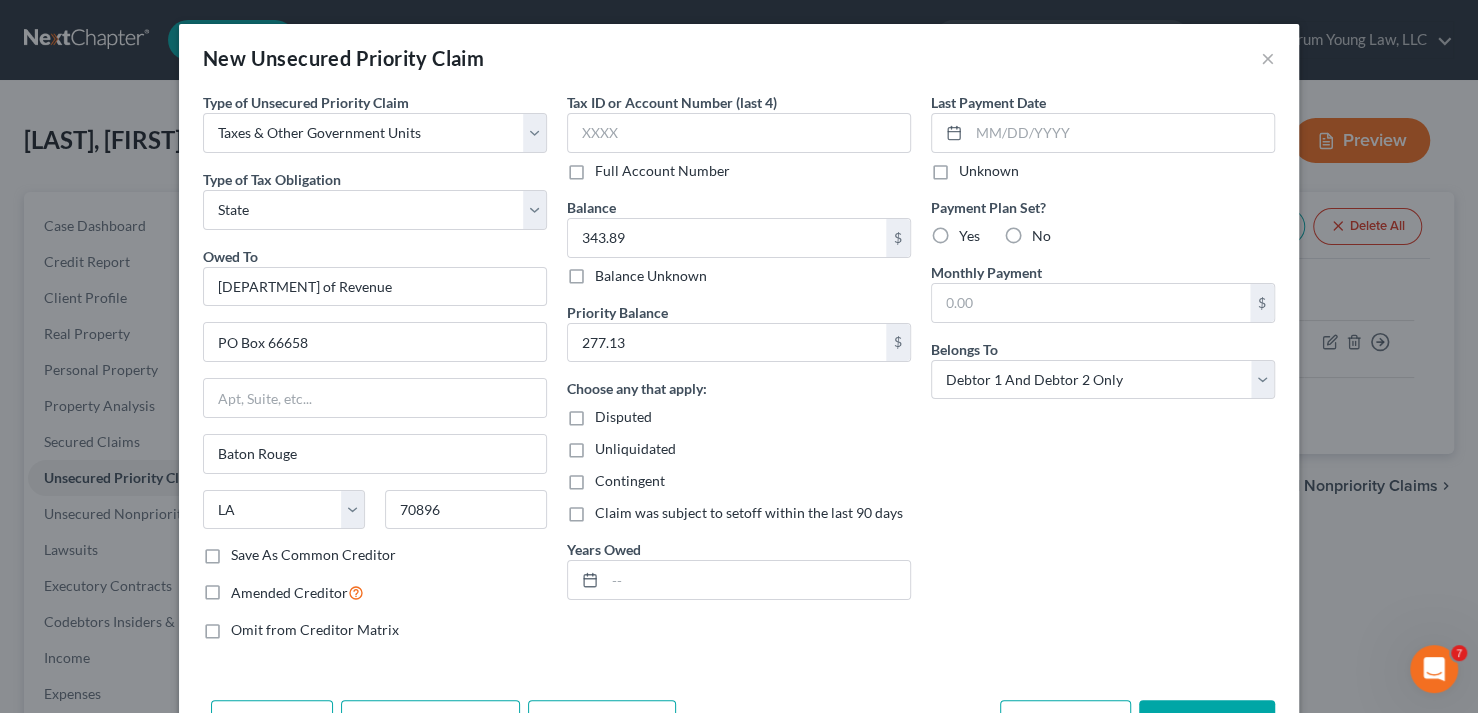 click on "Save & Close" at bounding box center [1207, 721] 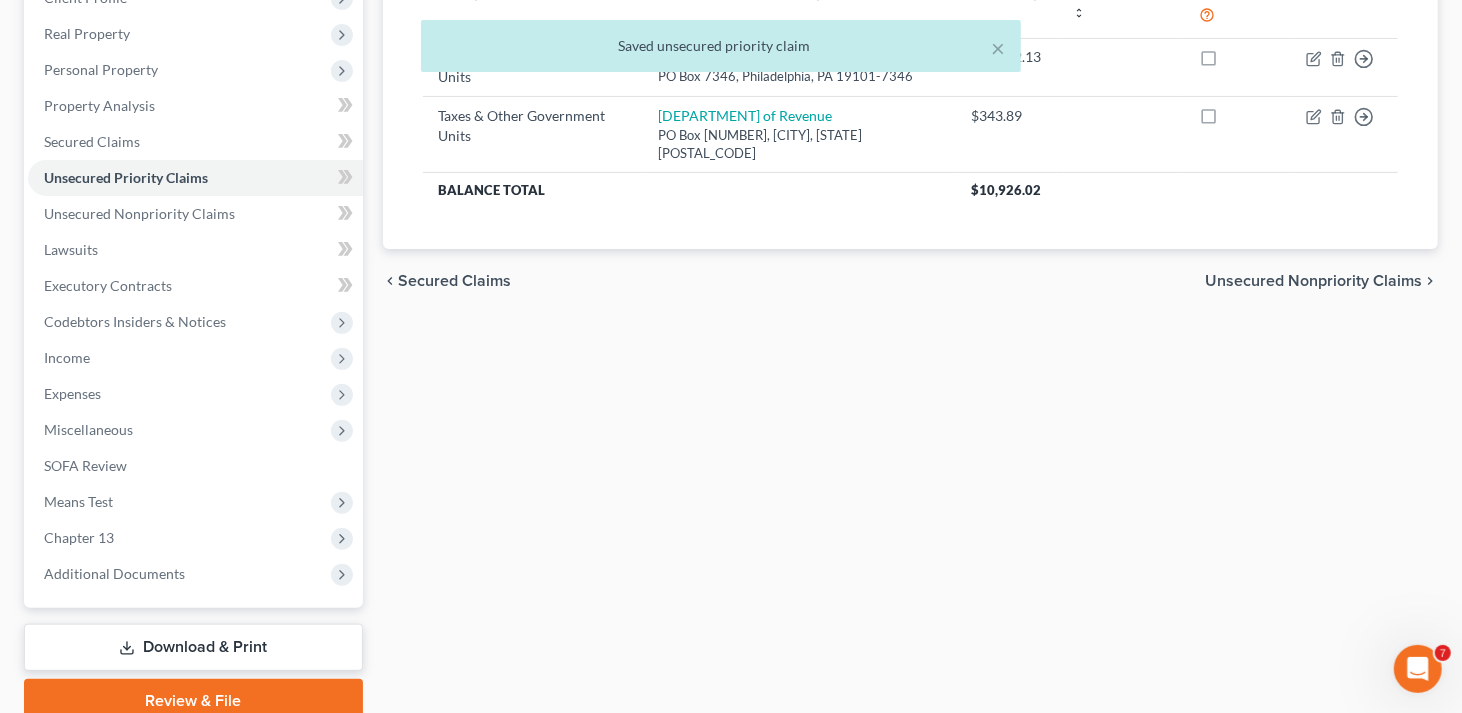 click on "Download & Print" at bounding box center (193, 647) 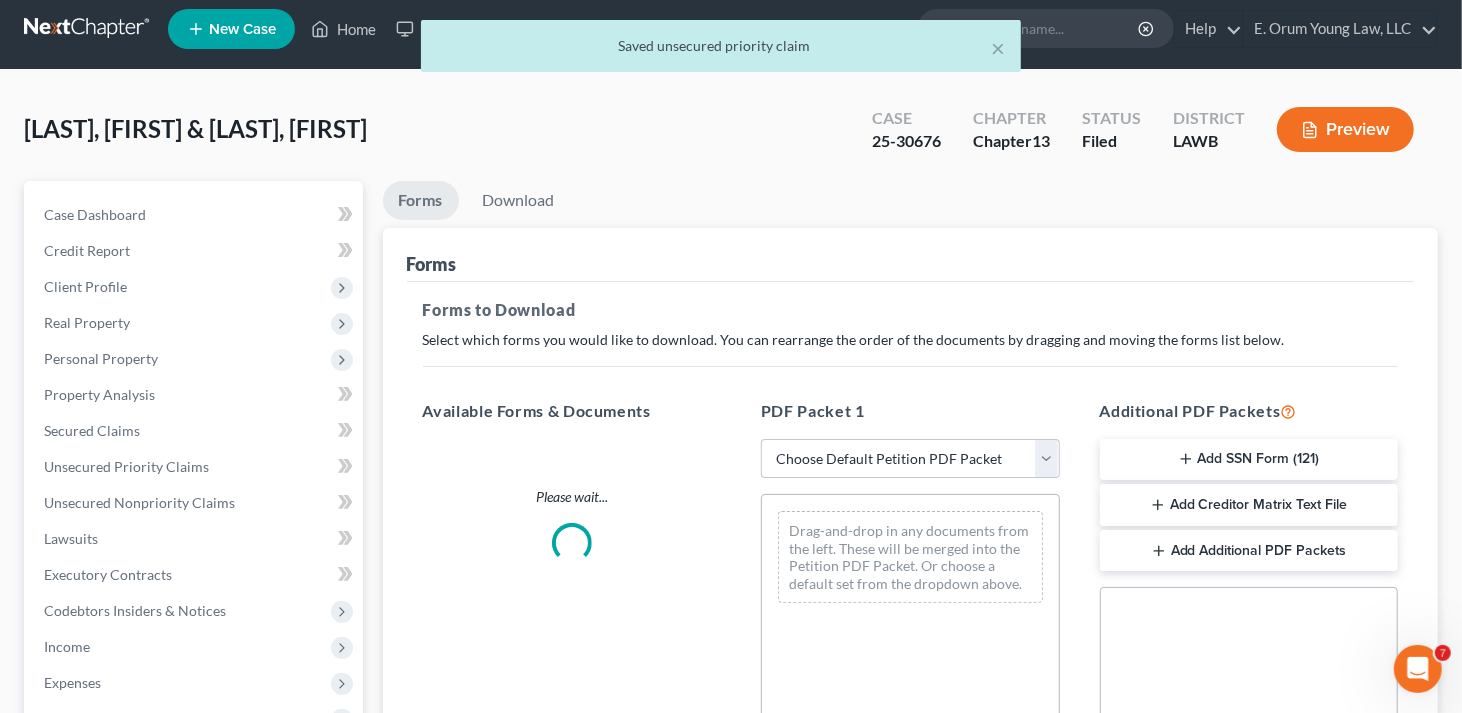 scroll, scrollTop: 0, scrollLeft: 0, axis: both 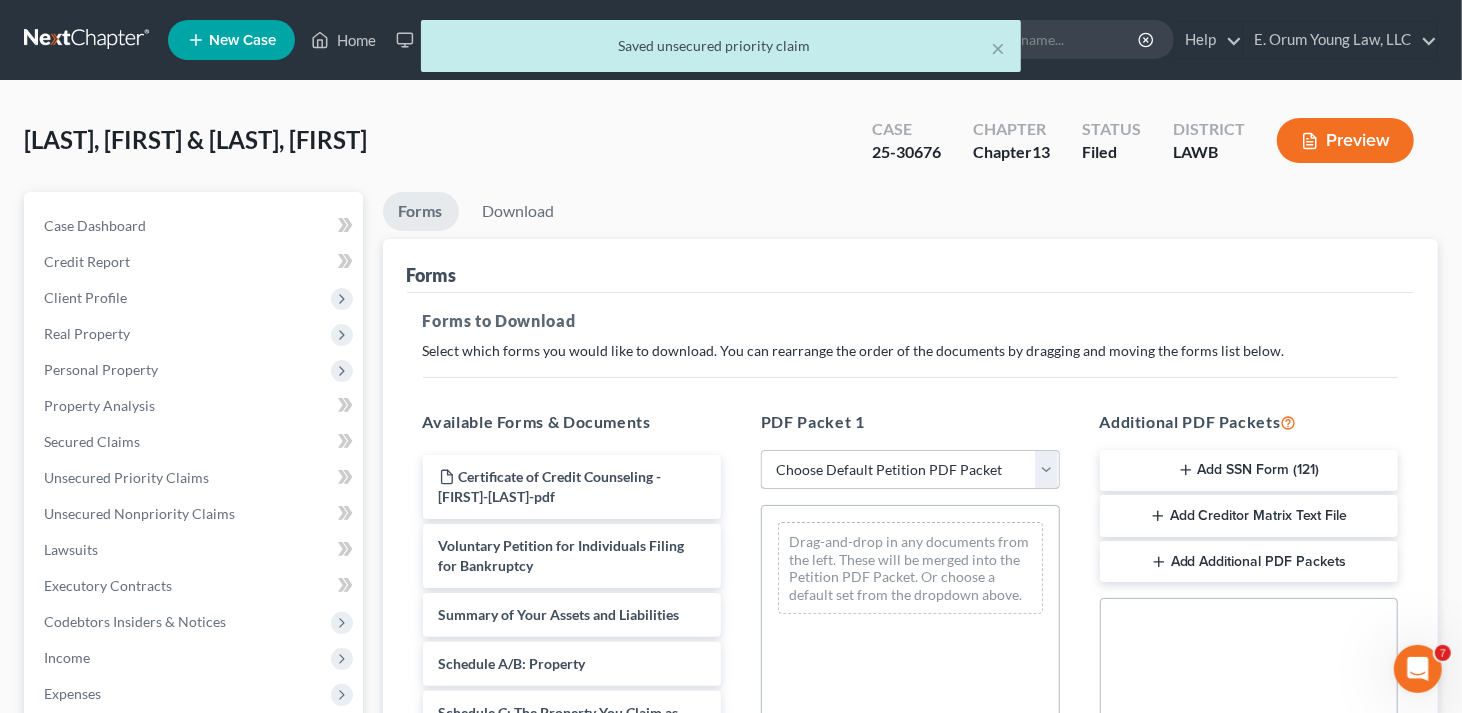 click on "Choose Default Petition PDF Packet Complete Bankruptcy Petition (all forms and schedules) Emergency Filing Forms (Petition and Creditor List Only) Amended Forms Signature Pages Only Supplemental Post Petition (Sch. I & J) Supplemental Post Petition (Sch. I) Supplemental Post Petition (Sch. J) AMDJ AMNDJ 2016(b) Atty Fee disclosure amnd j,dec Sauseda- Amended Schedule E-F and Declaration of Individual Schedules Amended Sch I, Sch J and Debtor's Declaration Amended Sch I, Sch J and Debtor's Declaration dec Sig Pages" at bounding box center (910, 470) 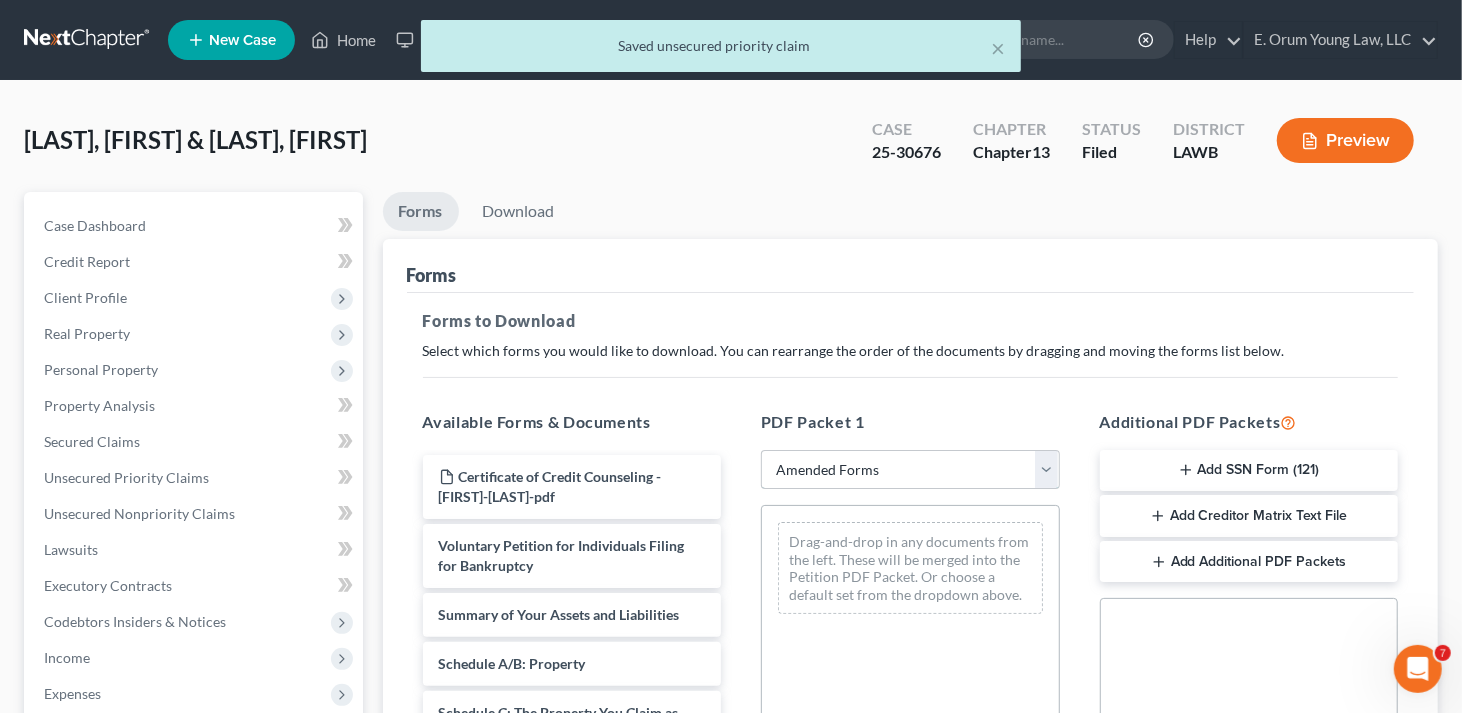 click on "Choose Default Petition PDF Packet Complete Bankruptcy Petition (all forms and schedules) Emergency Filing Forms (Petition and Creditor List Only) Amended Forms Signature Pages Only Supplemental Post Petition (Sch. I & J) Supplemental Post Petition (Sch. I) Supplemental Post Petition (Sch. J) AMDJ AMNDJ 2016(b) Atty Fee disclosure amnd j,dec Sauseda- Amended Schedule E-F and Declaration of Individual Schedules Amended Sch I, Sch J and Debtor's Declaration Amended Sch I, Sch J and Debtor's Declaration dec Sig Pages" at bounding box center [910, 470] 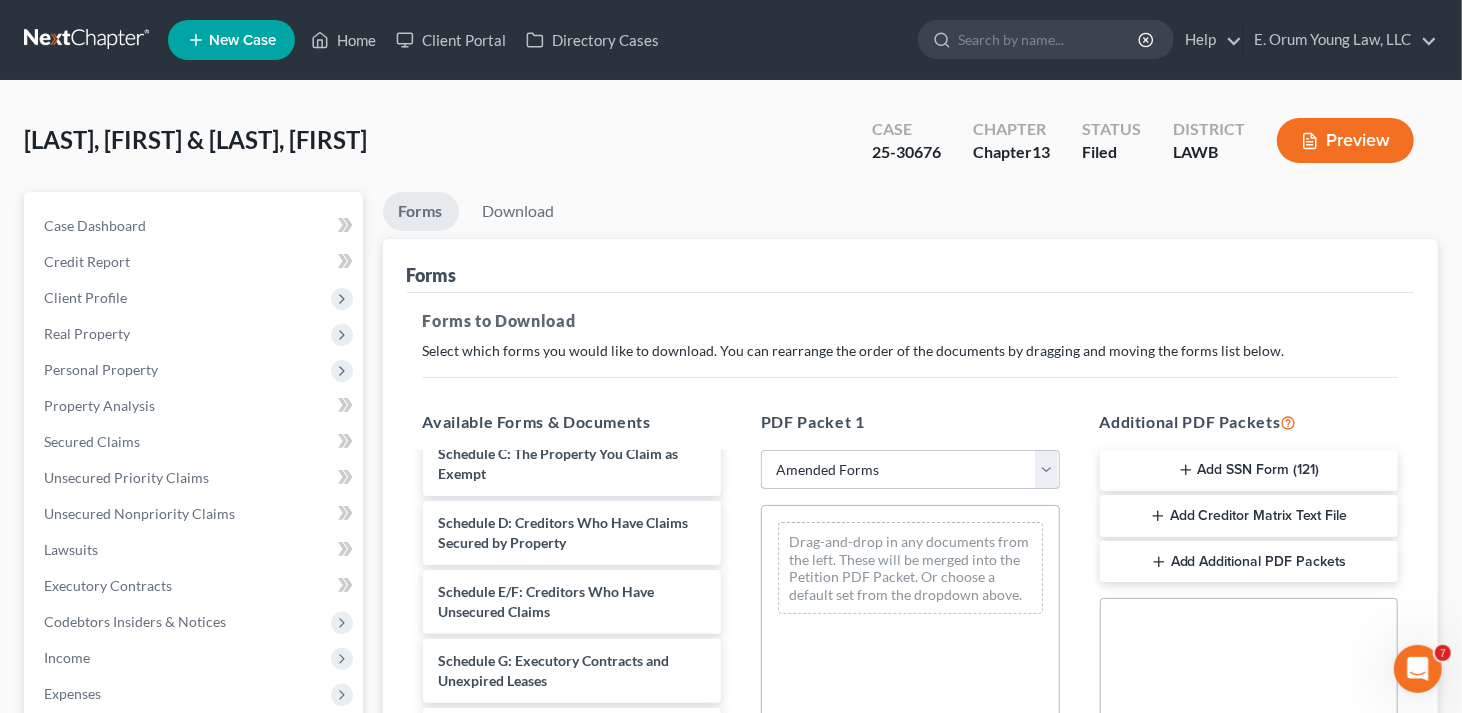 scroll, scrollTop: 200, scrollLeft: 0, axis: vertical 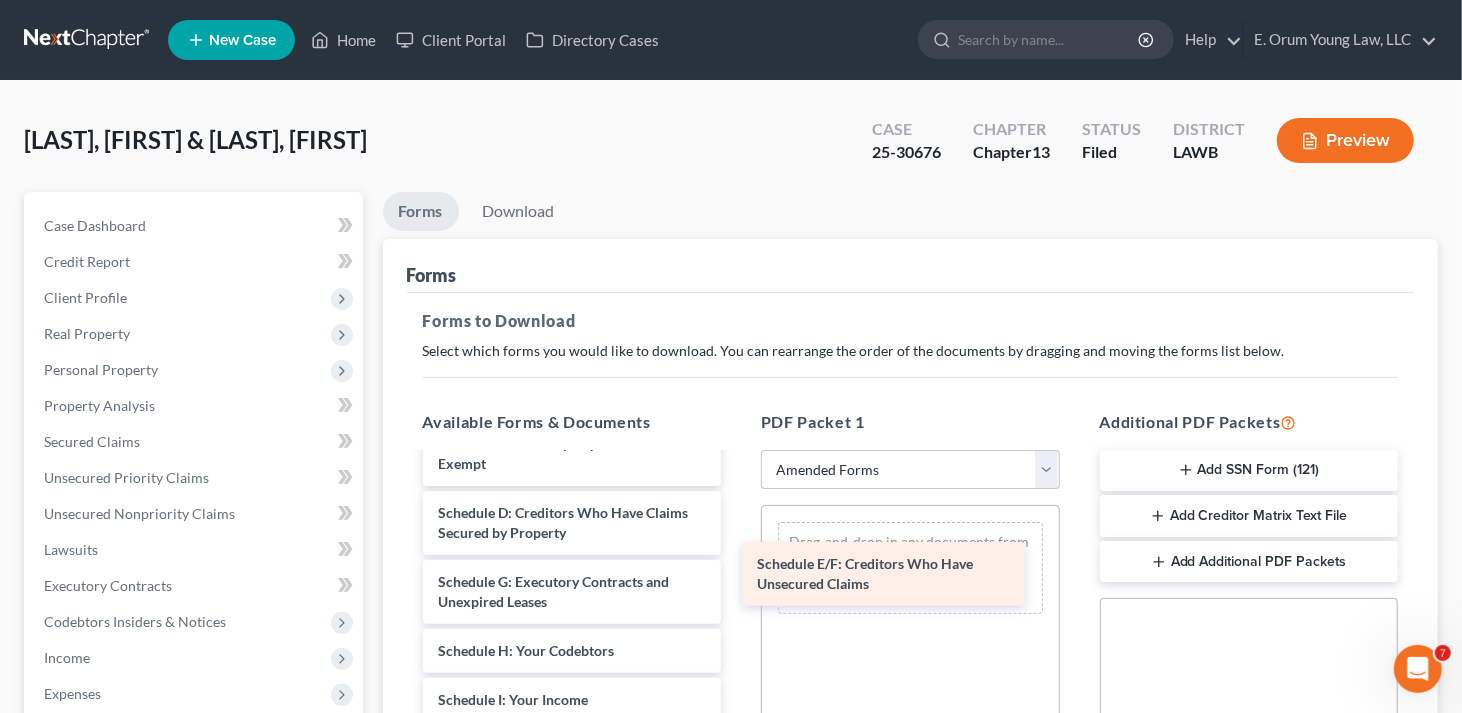 drag, startPoint x: 587, startPoint y: 578, endPoint x: 909, endPoint y: 561, distance: 322.44846 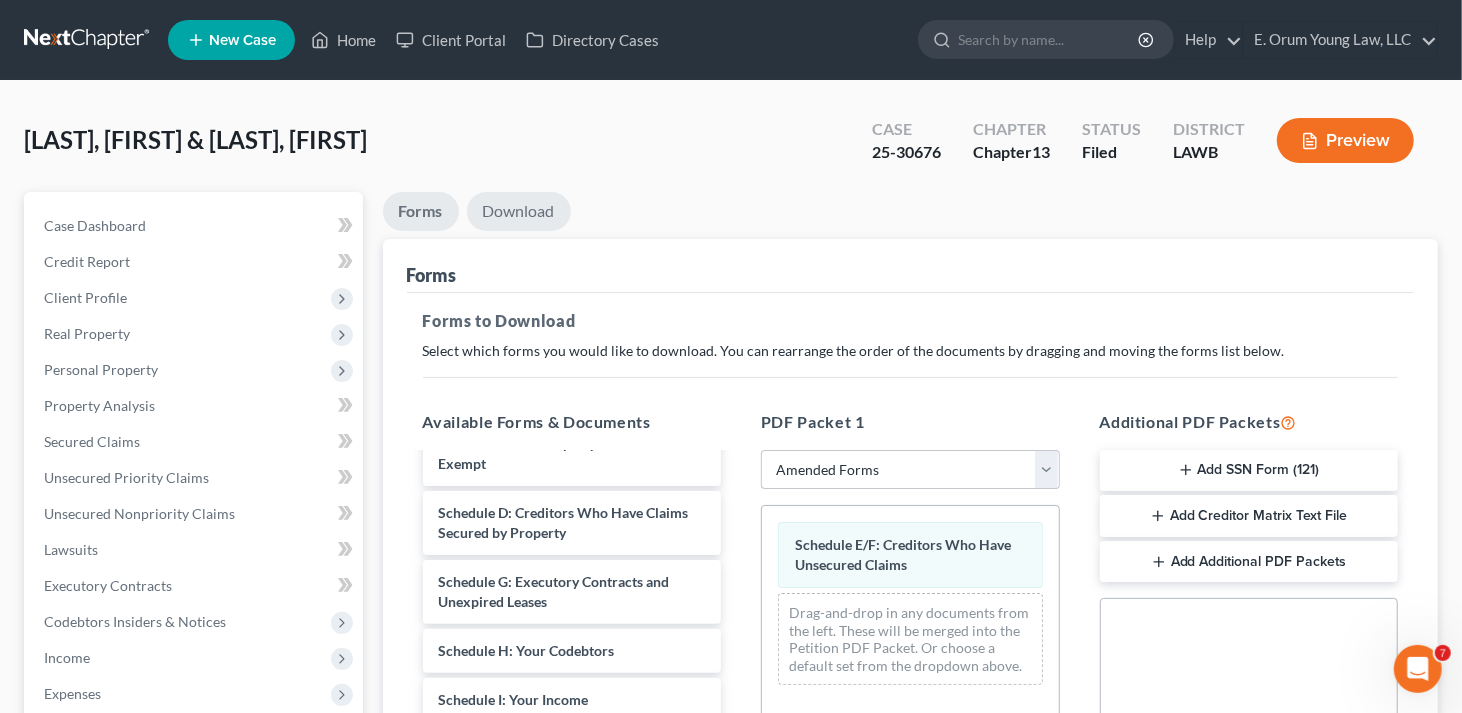 click on "Download" at bounding box center [519, 211] 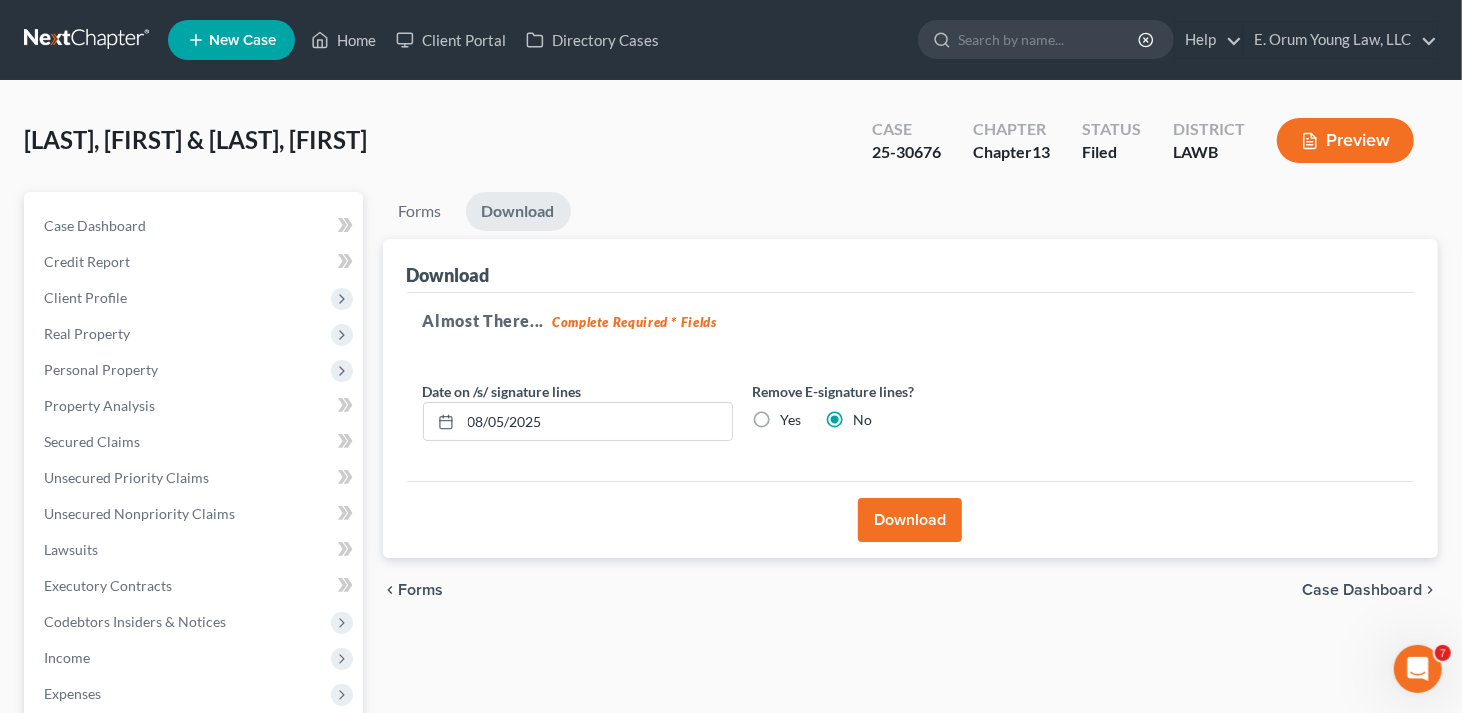 click on "Download" at bounding box center [910, 520] 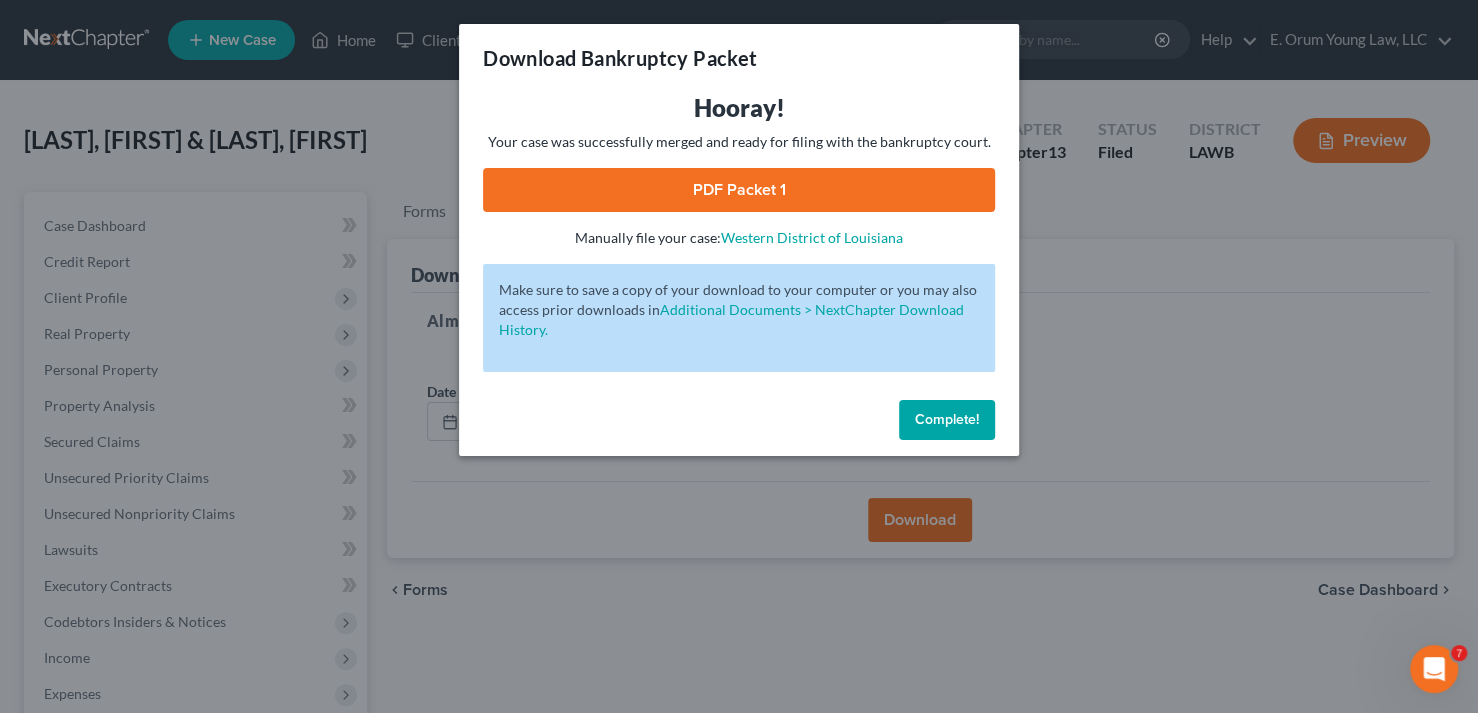 click on "PDF Packet 1" at bounding box center (739, 190) 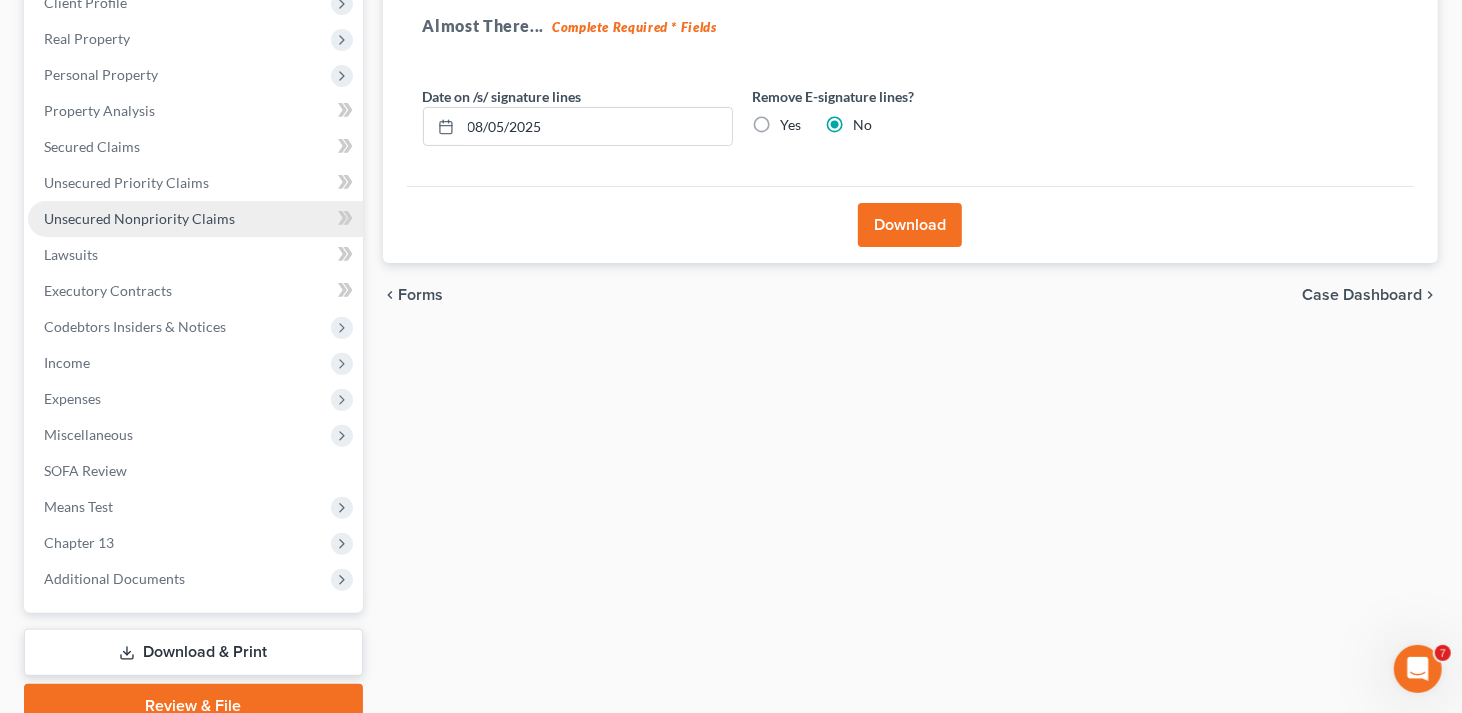 scroll, scrollTop: 300, scrollLeft: 0, axis: vertical 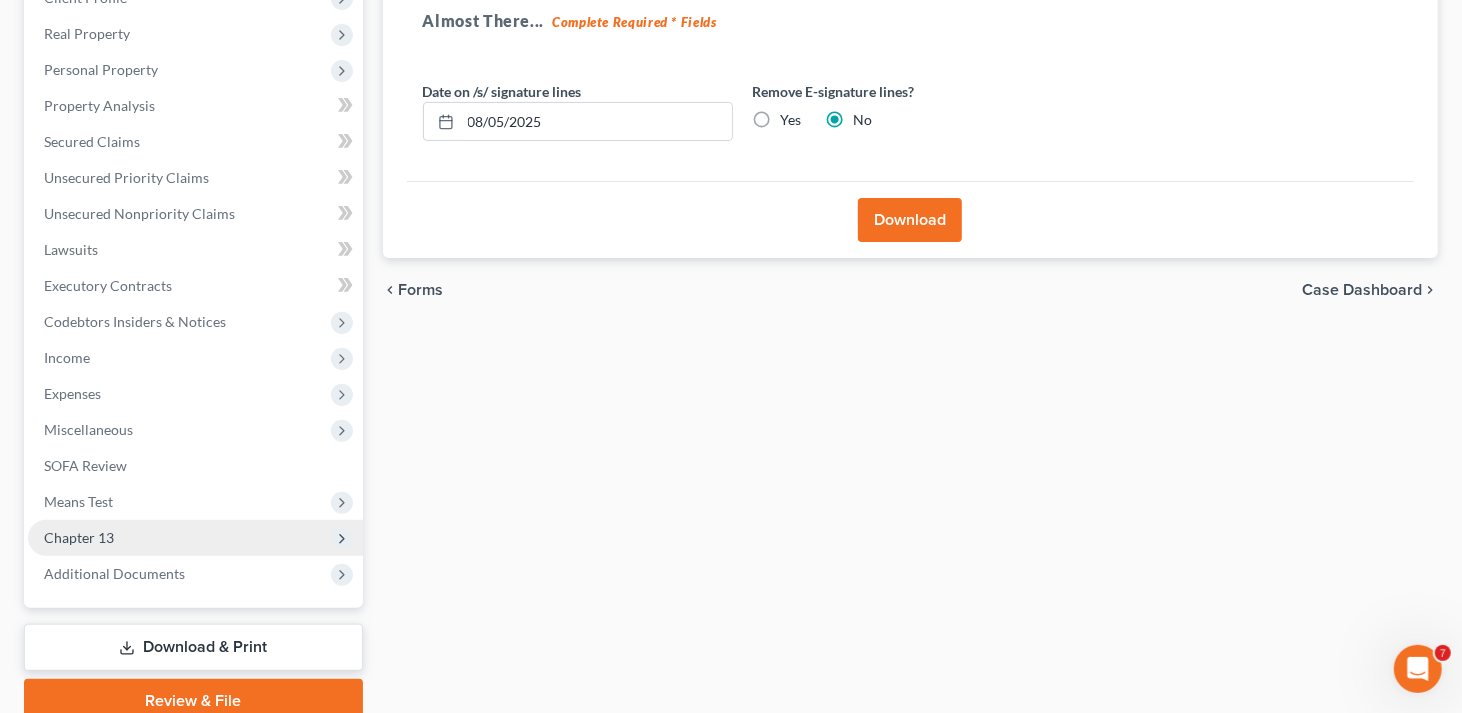 click on "Chapter 13" at bounding box center [79, 537] 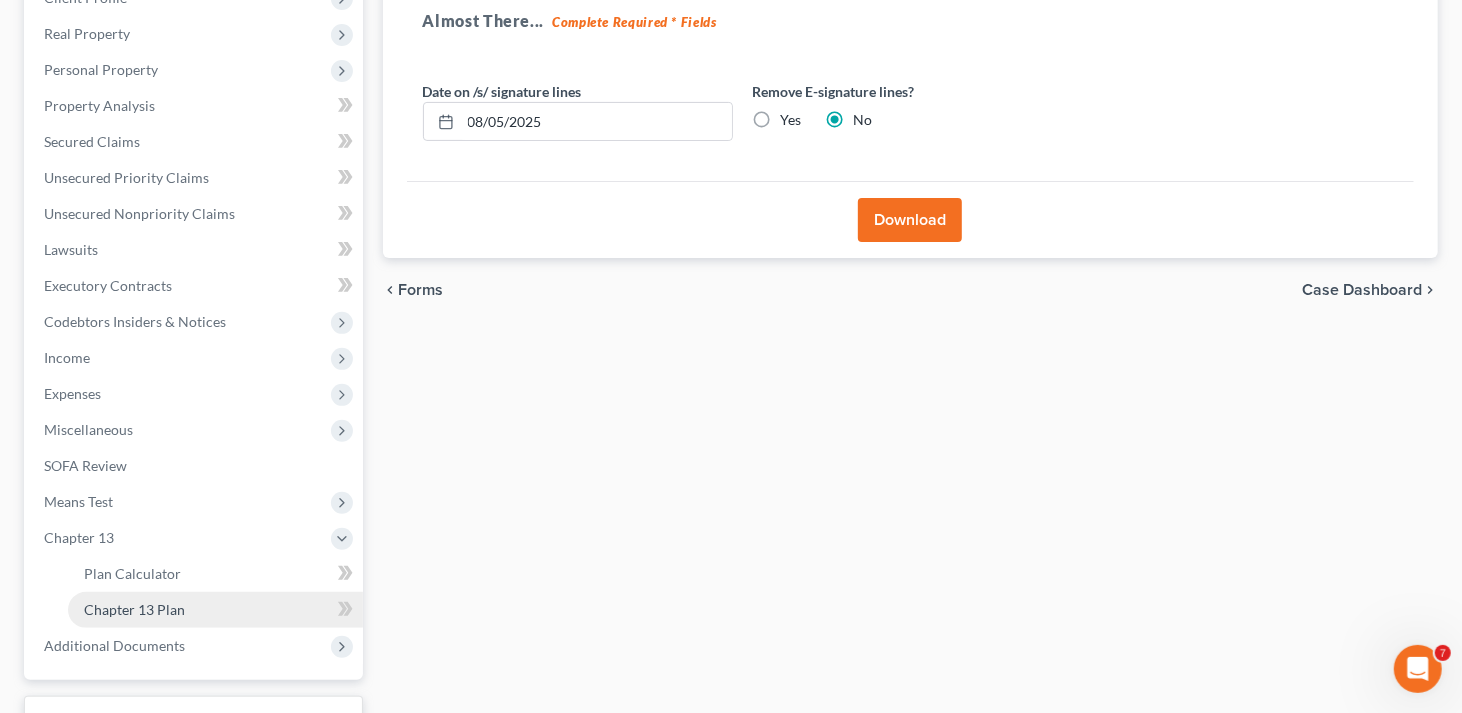 click on "Chapter 13 Plan" at bounding box center [134, 609] 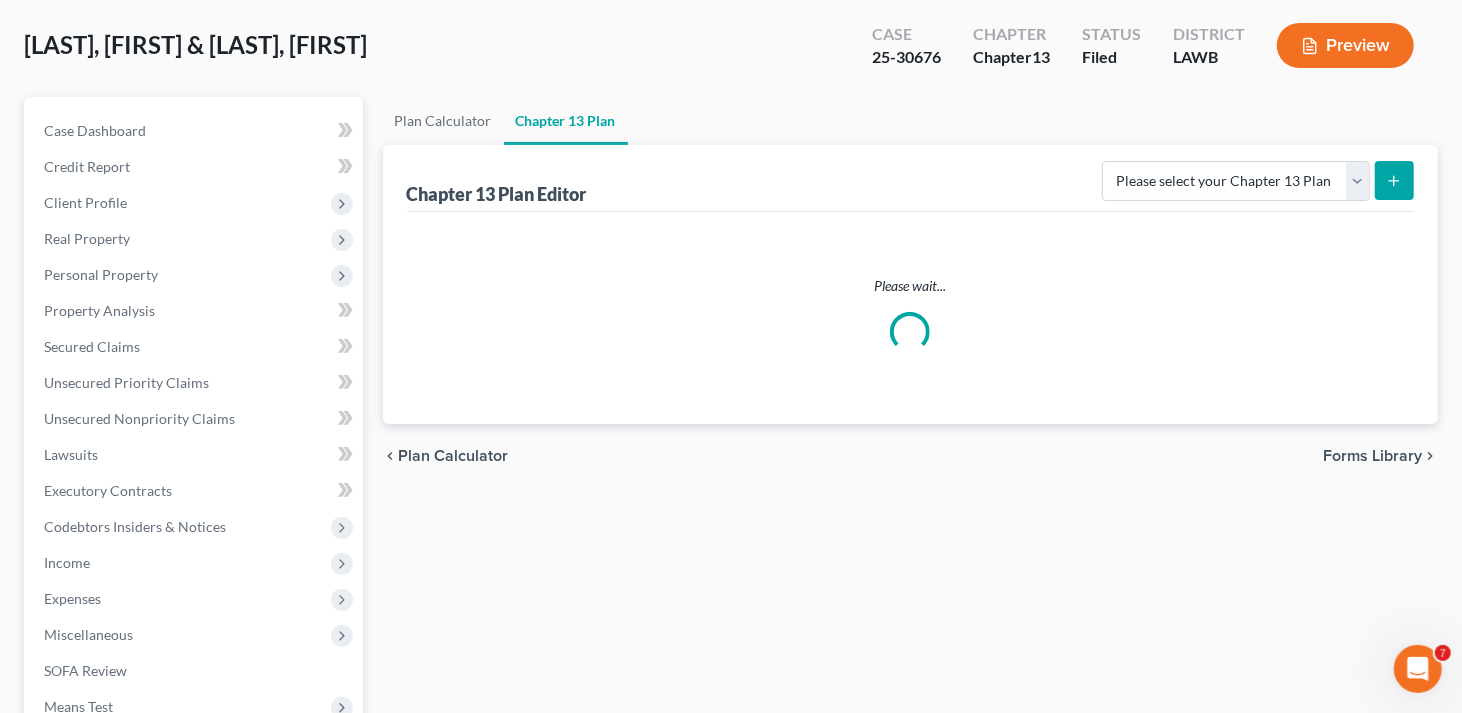 scroll, scrollTop: 0, scrollLeft: 0, axis: both 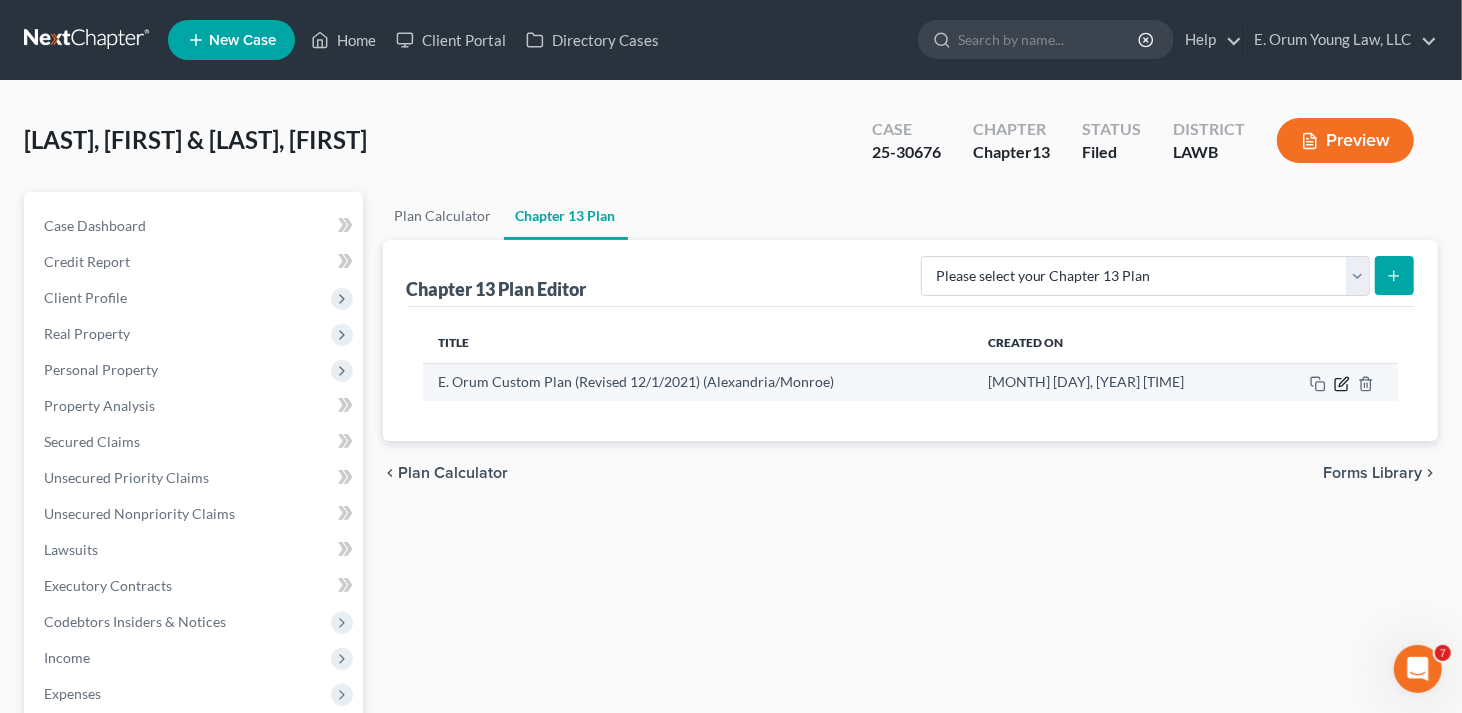 click 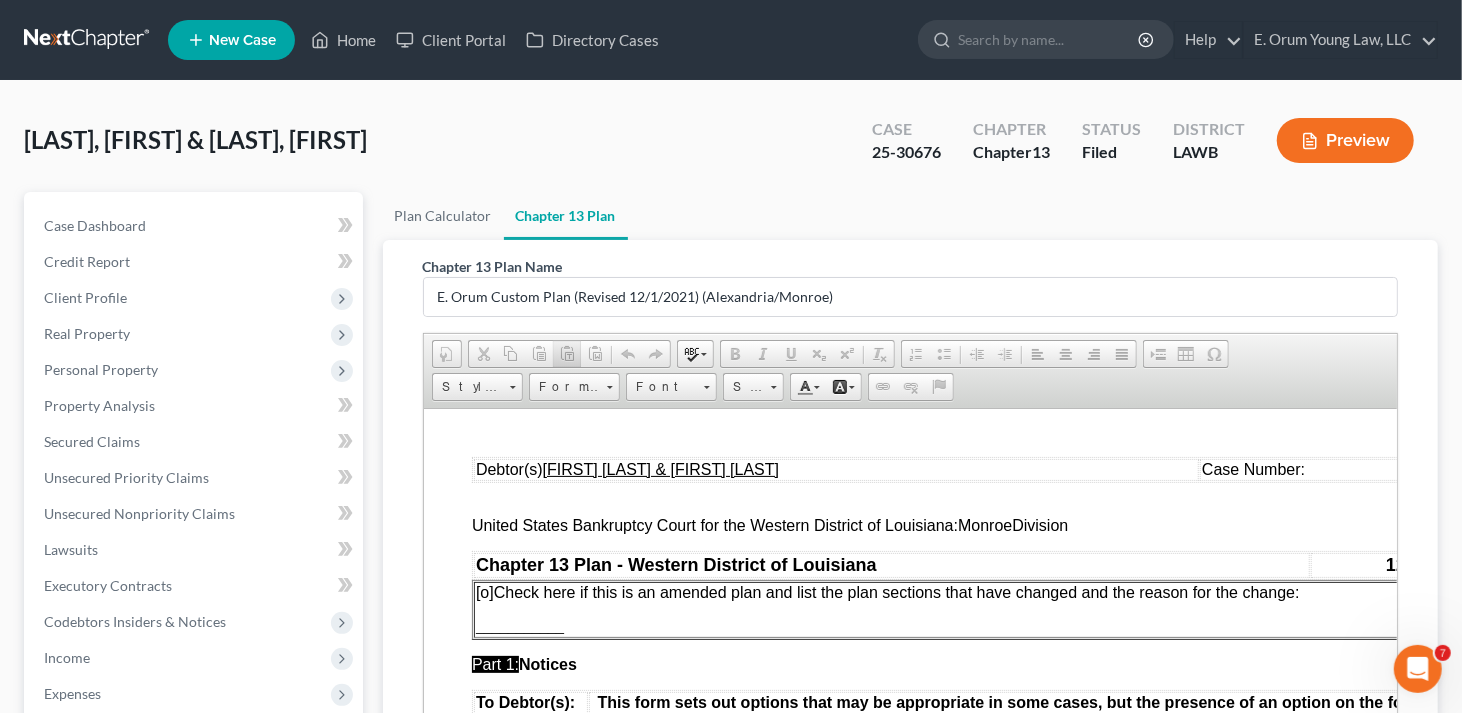 scroll, scrollTop: 0, scrollLeft: 0, axis: both 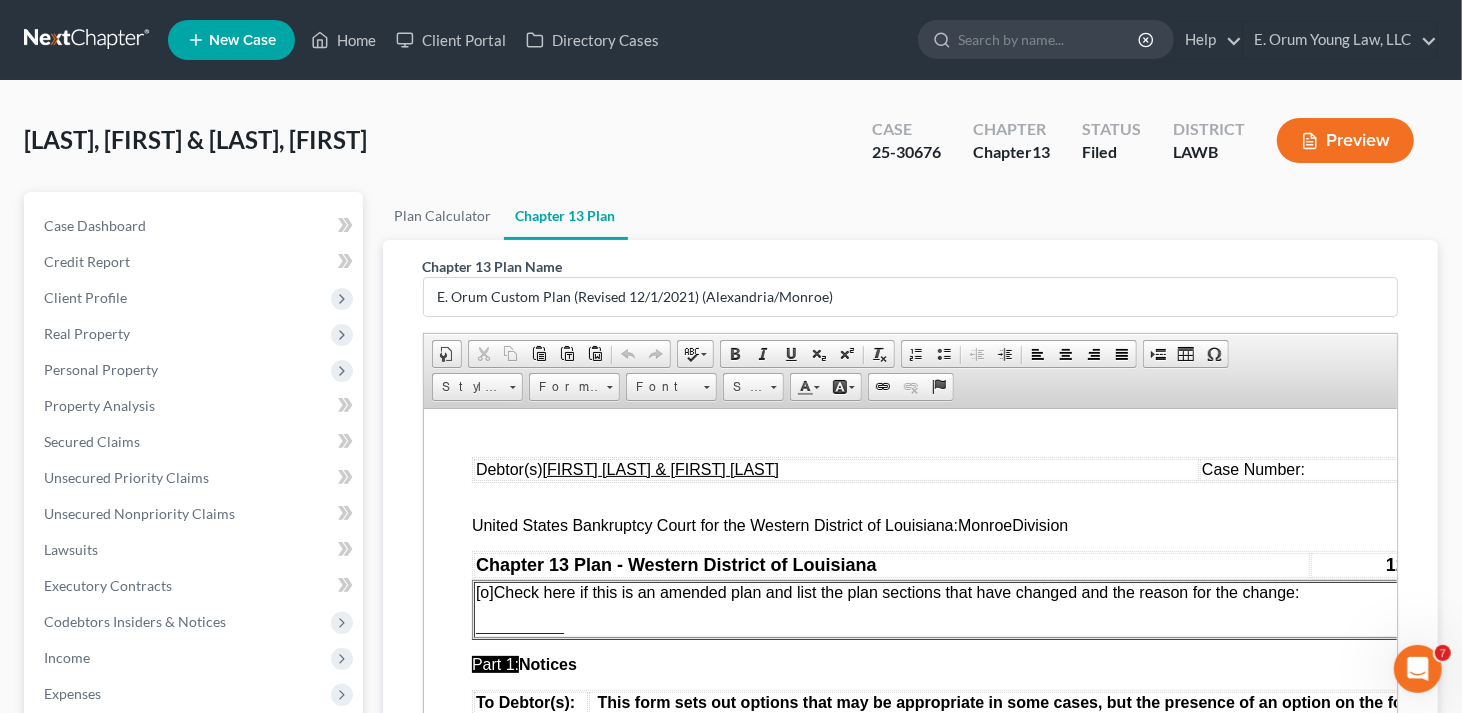 click on "Case Number:" at bounding box center (1252, 468) 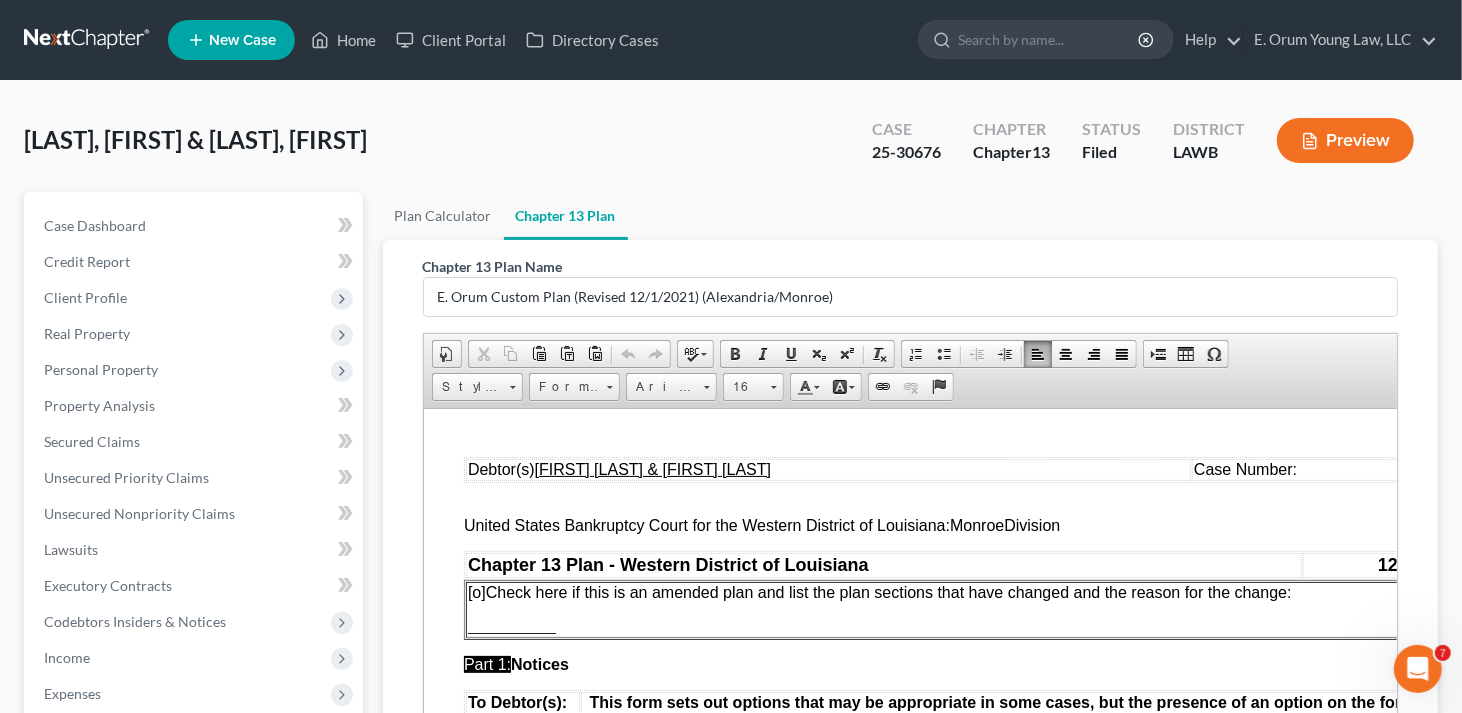 scroll, scrollTop: 0, scrollLeft: 12, axis: horizontal 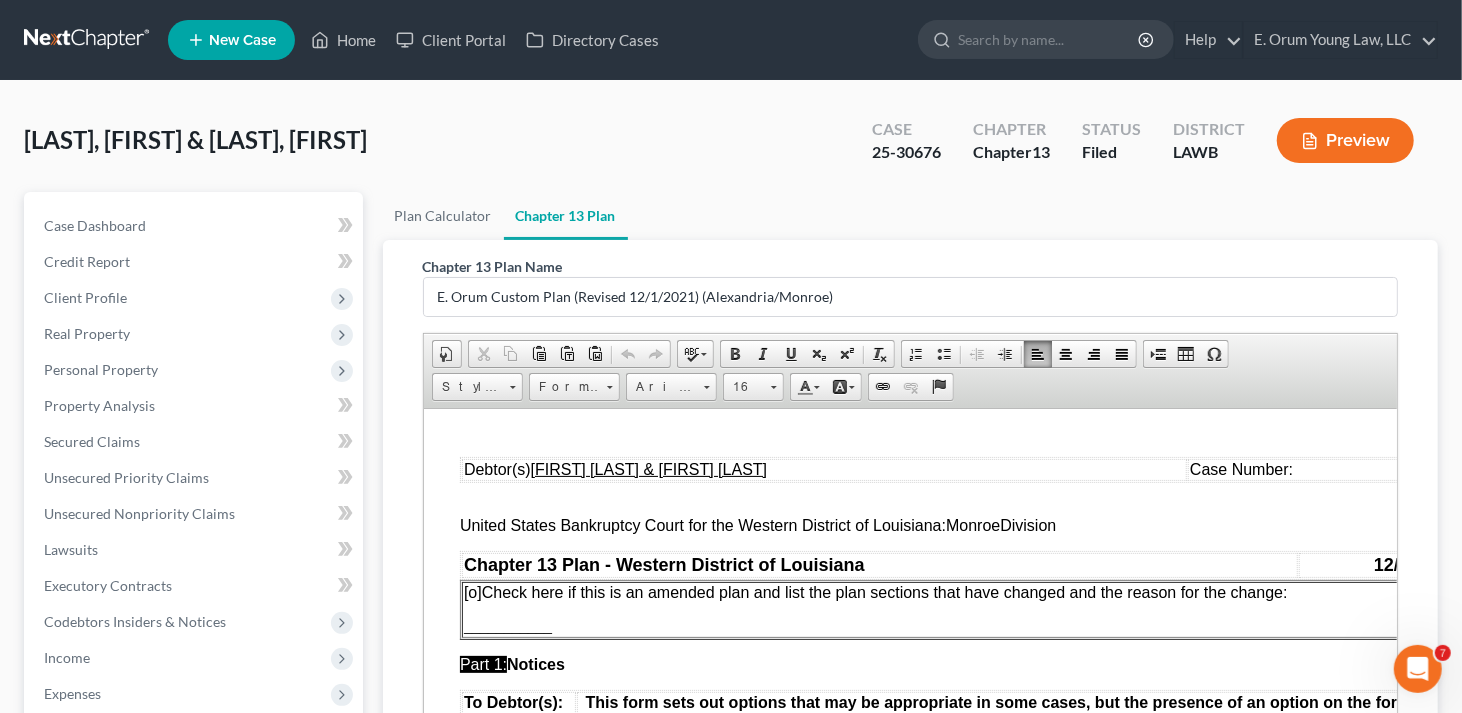 type 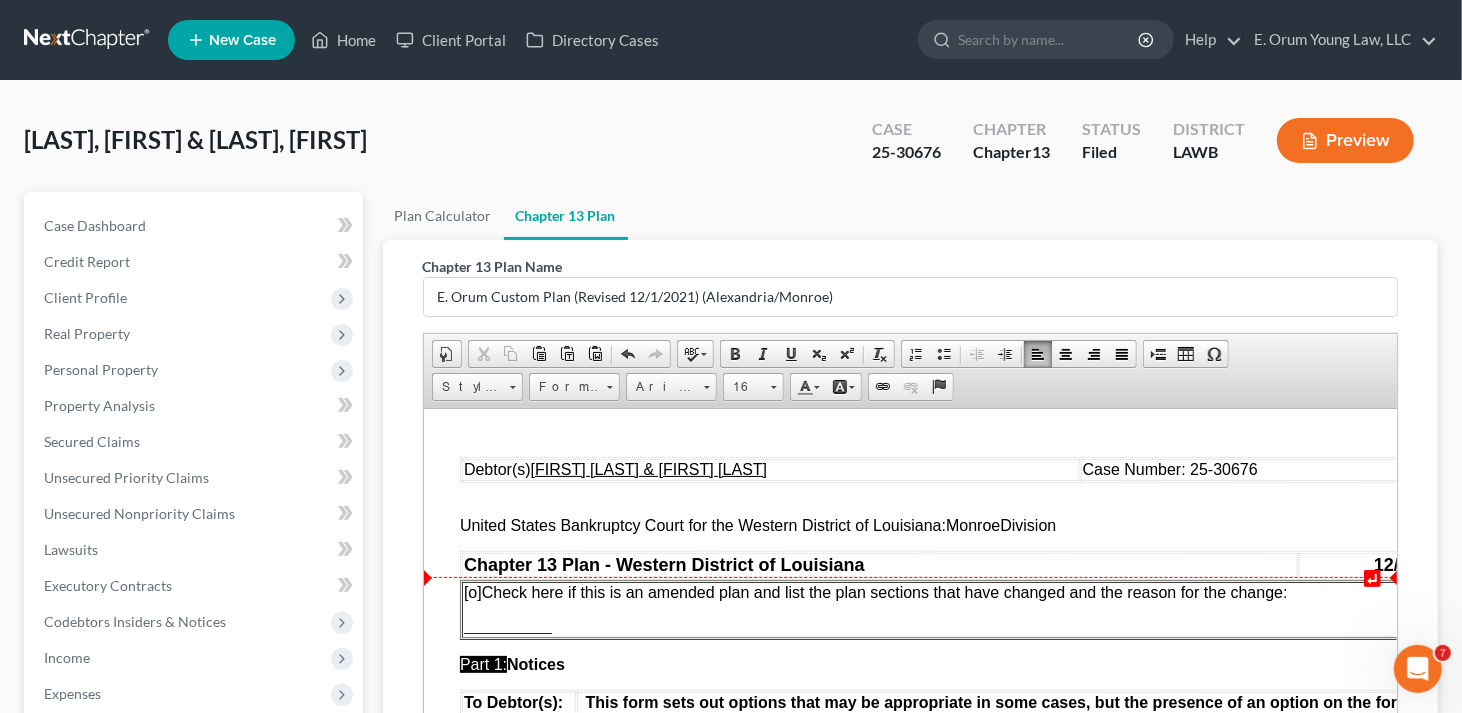 click on "[o]" at bounding box center (472, 591) 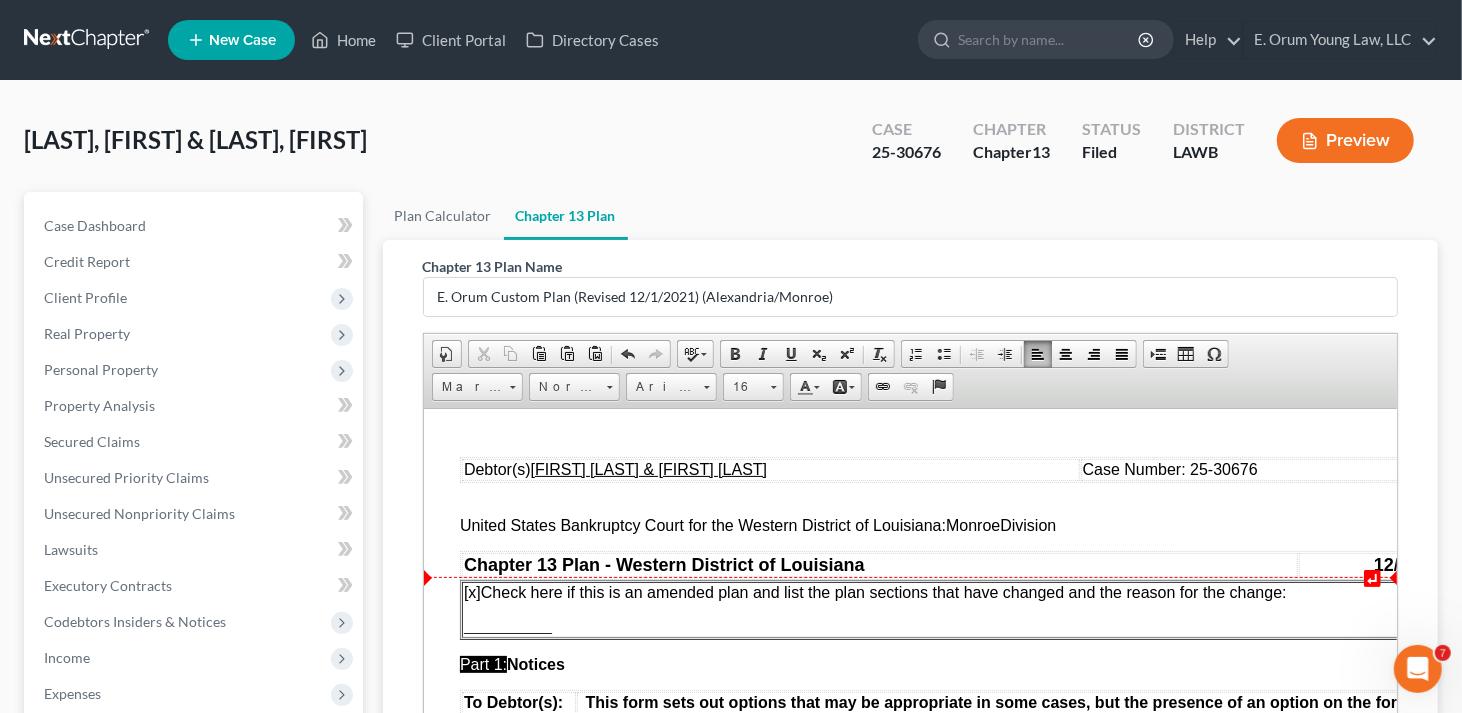 click on "[x ]  Check here if this is an amended plan and list the plan sections that have changed and the reason for the change:" at bounding box center [950, 592] 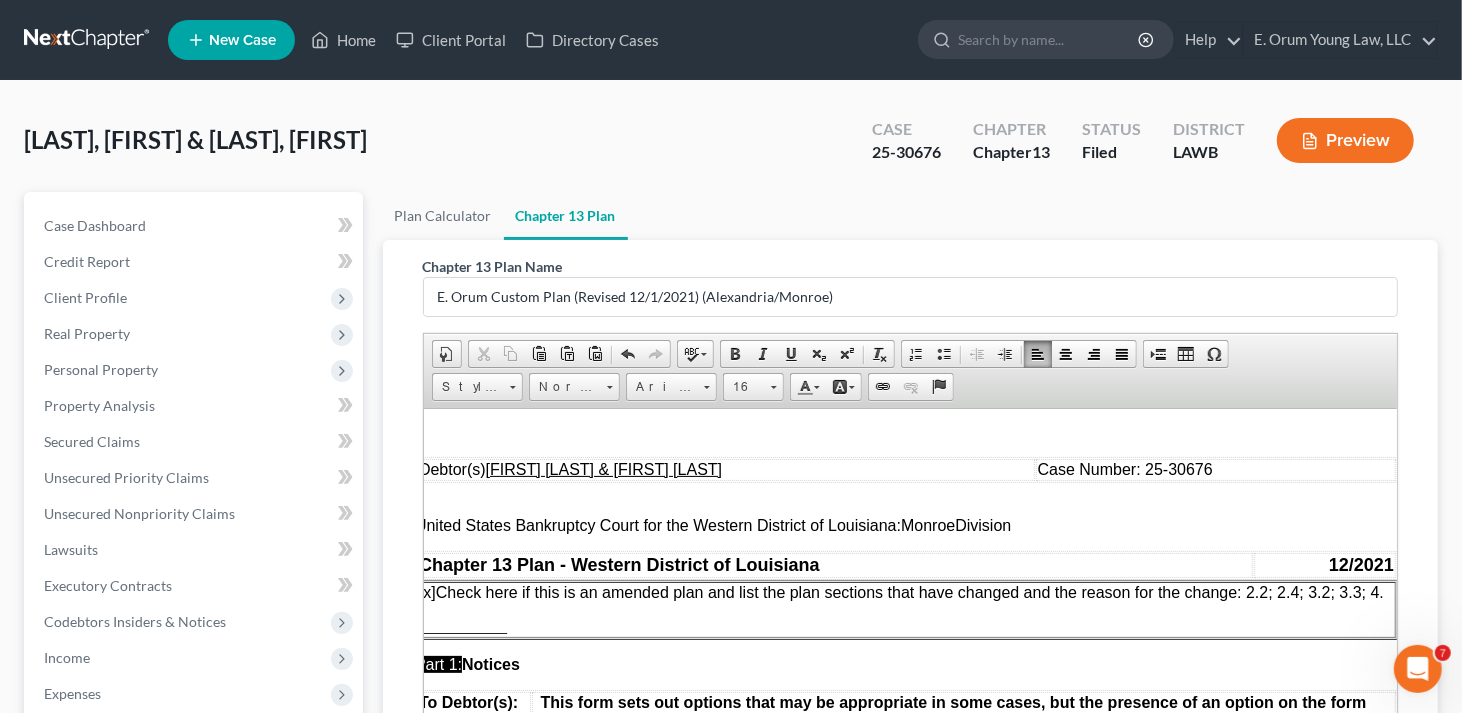 scroll, scrollTop: 0, scrollLeft: 62, axis: horizontal 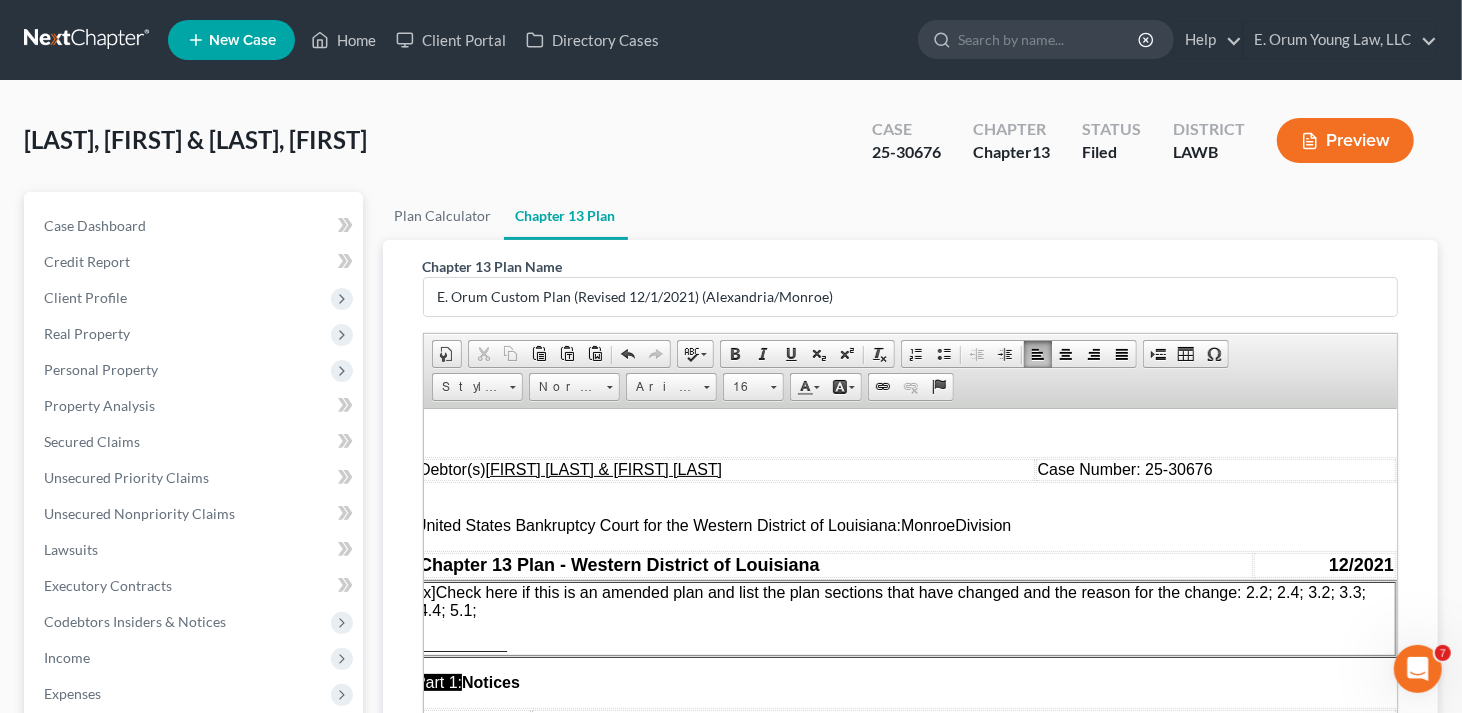 click on "___________" at bounding box center [905, 644] 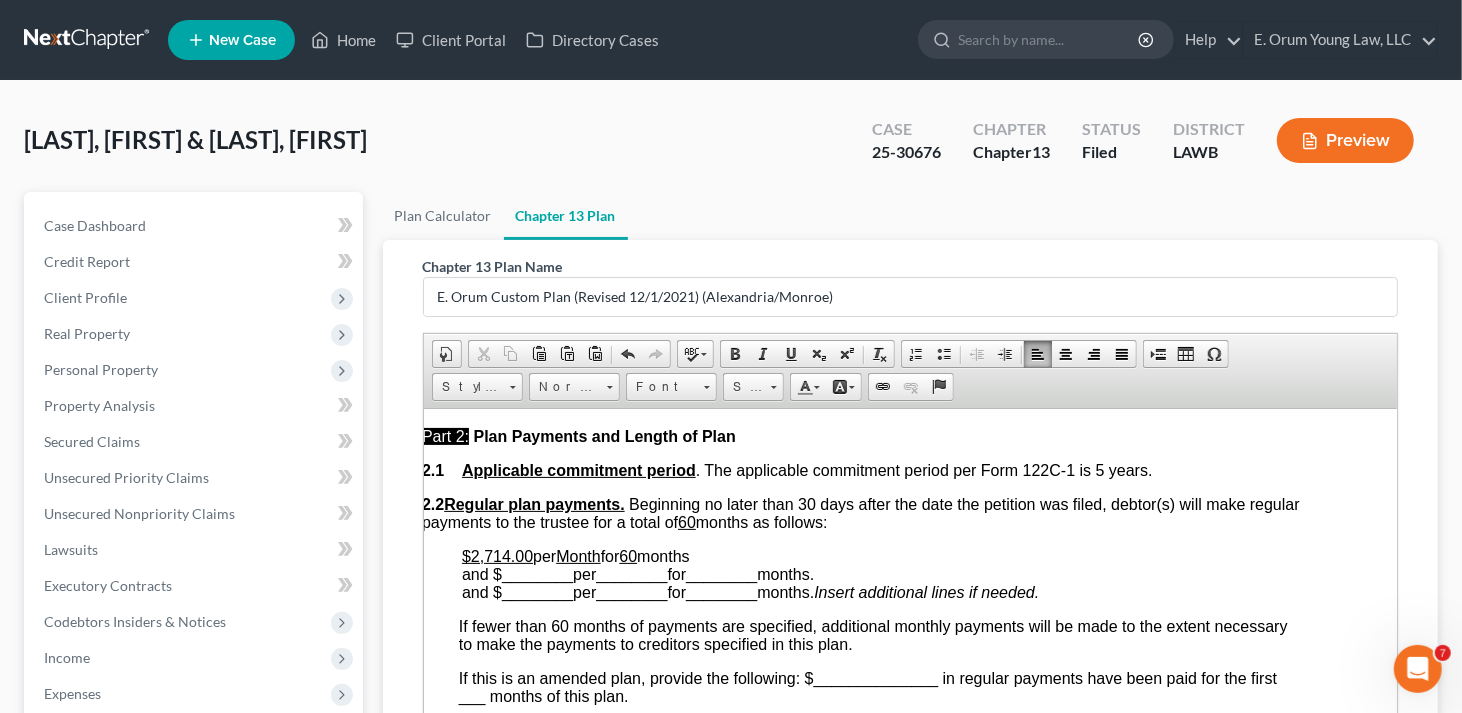 scroll, scrollTop: 900, scrollLeft: 50, axis: both 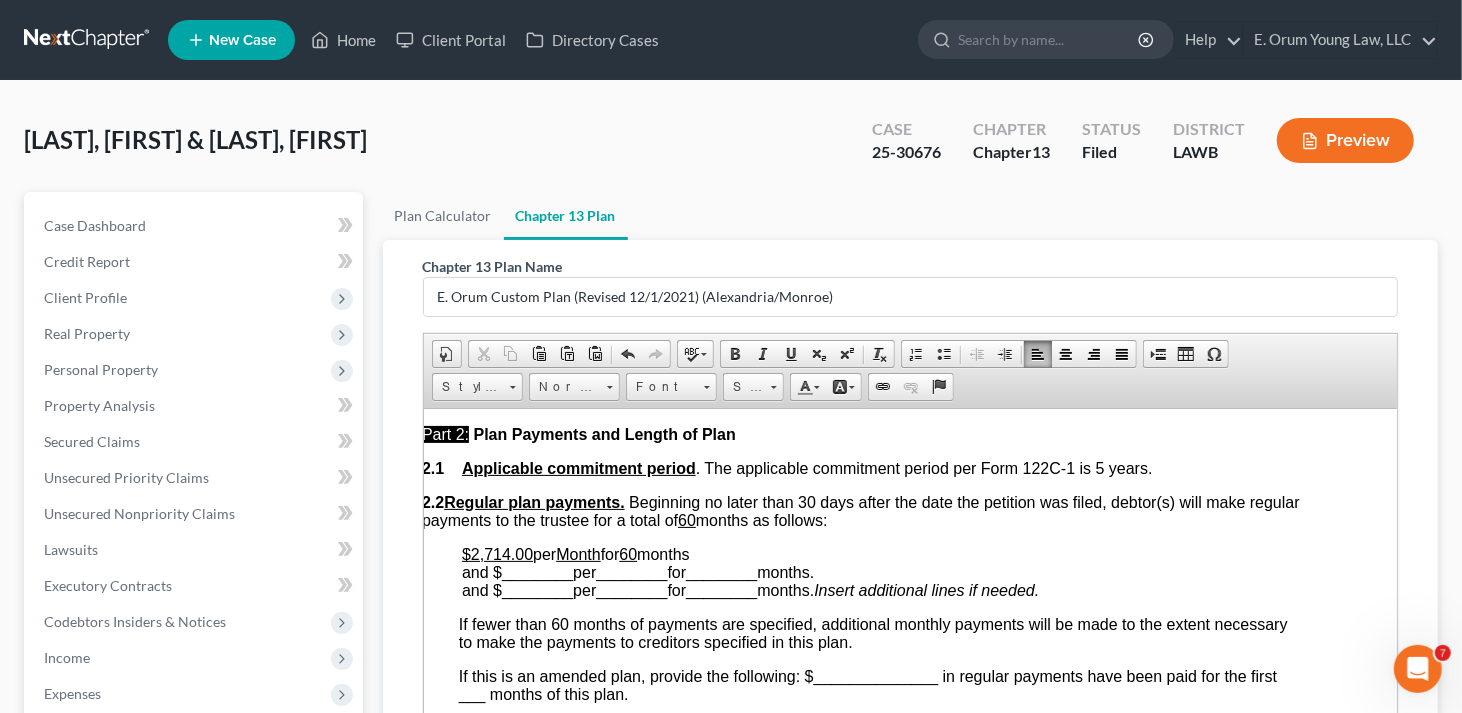 click on "60" at bounding box center (627, 553) 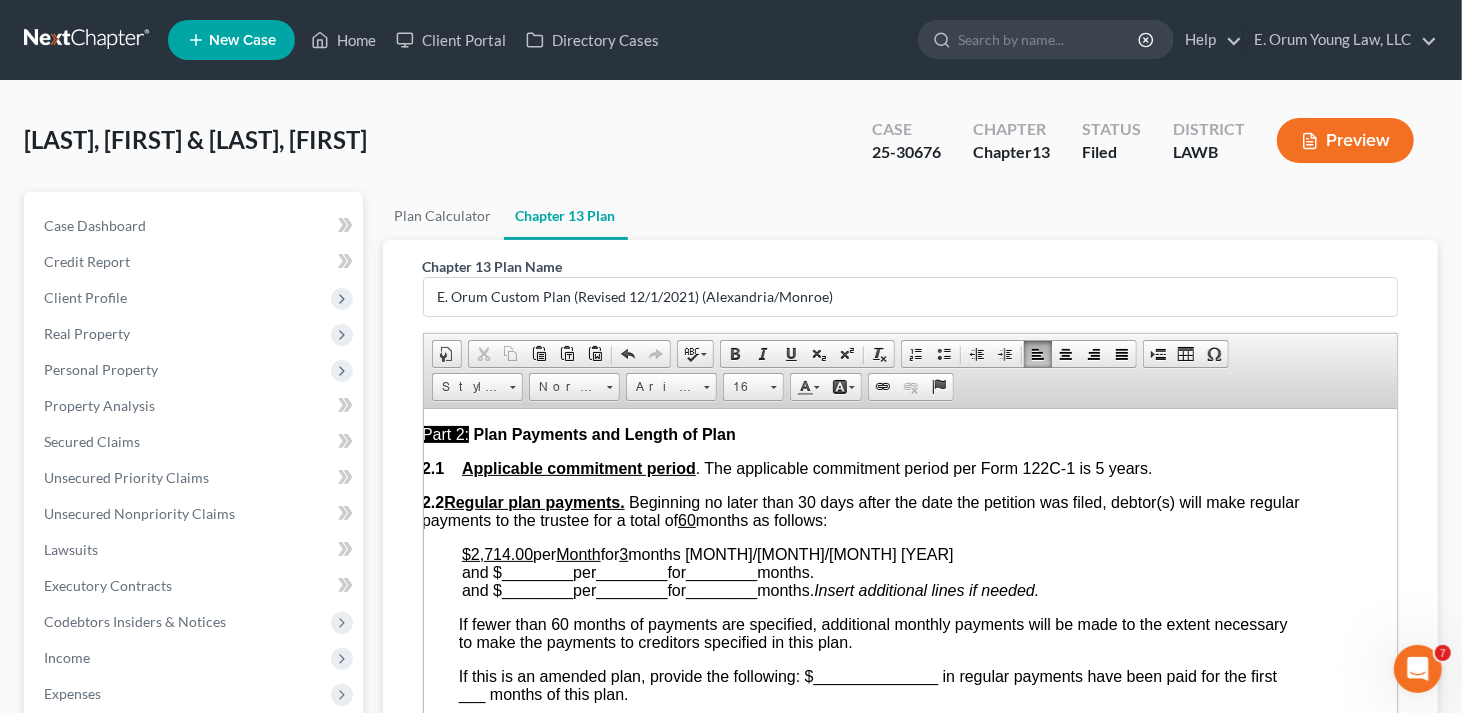 click on "________" at bounding box center (536, 571) 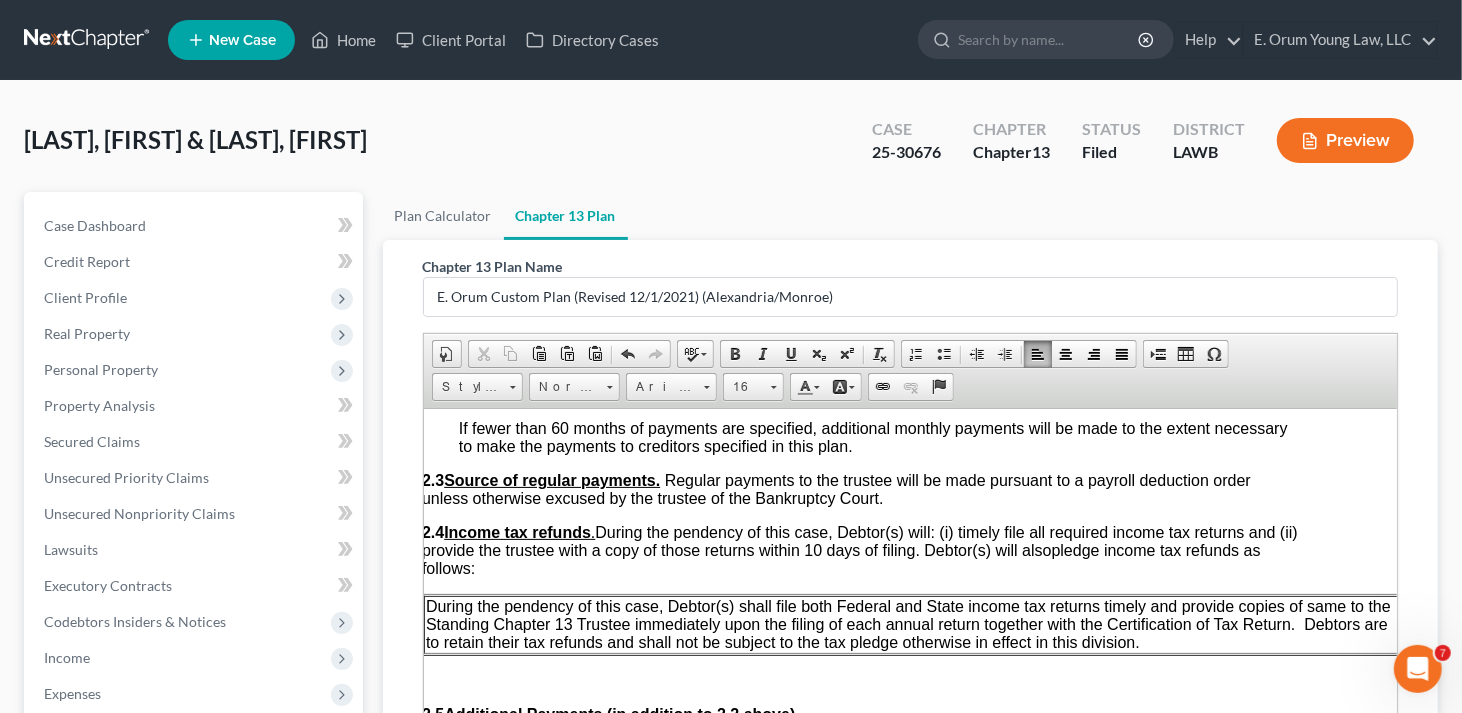 scroll, scrollTop: 1300, scrollLeft: 50, axis: both 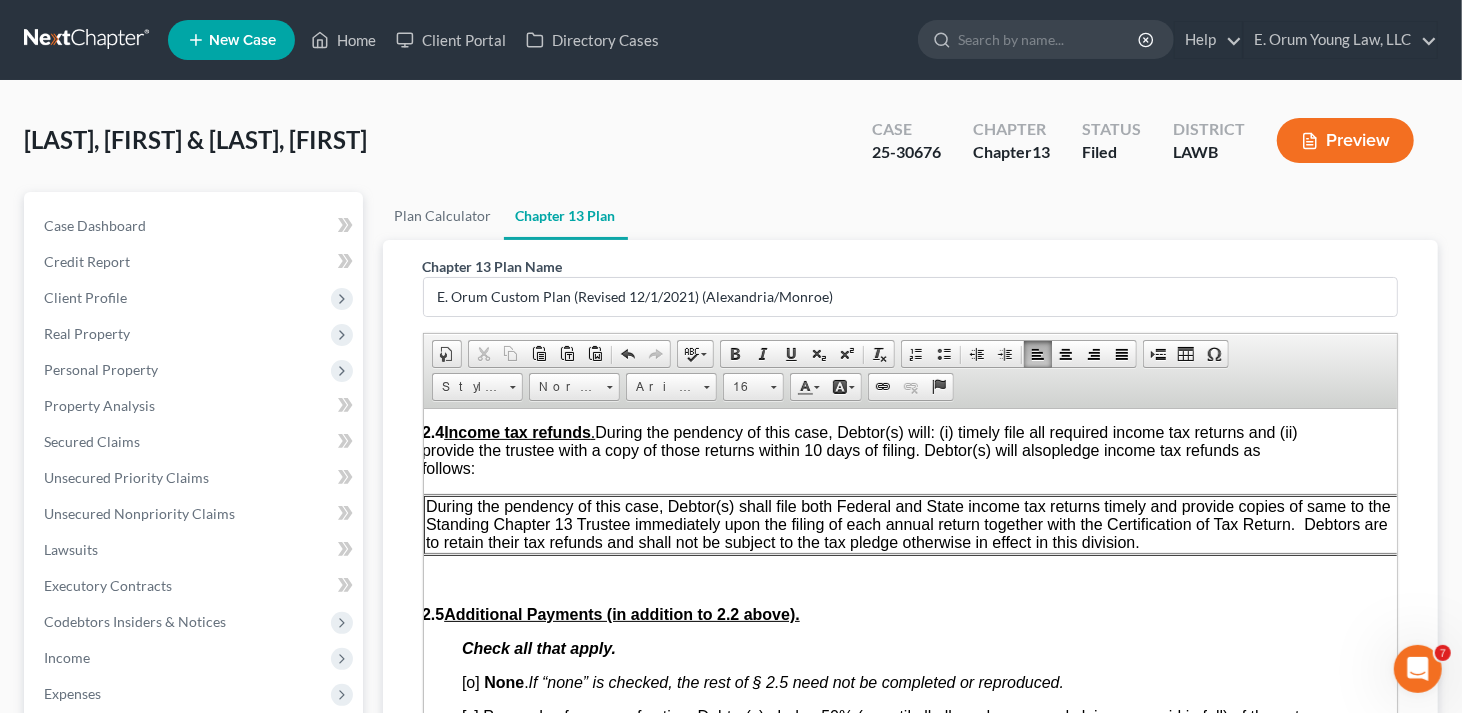 click on "During the pendency of this case, Debtor(s) shall file both Federal and State income tax returns timely and provide copies of same to the Standing Chapter 13 Trustee immediately upon the filing of each annual return together with the Certification of Tax Return.  Debtors are to retain their tax refunds and shall not be subject to the tax pledge otherwise in effect in this division." at bounding box center (907, 523) 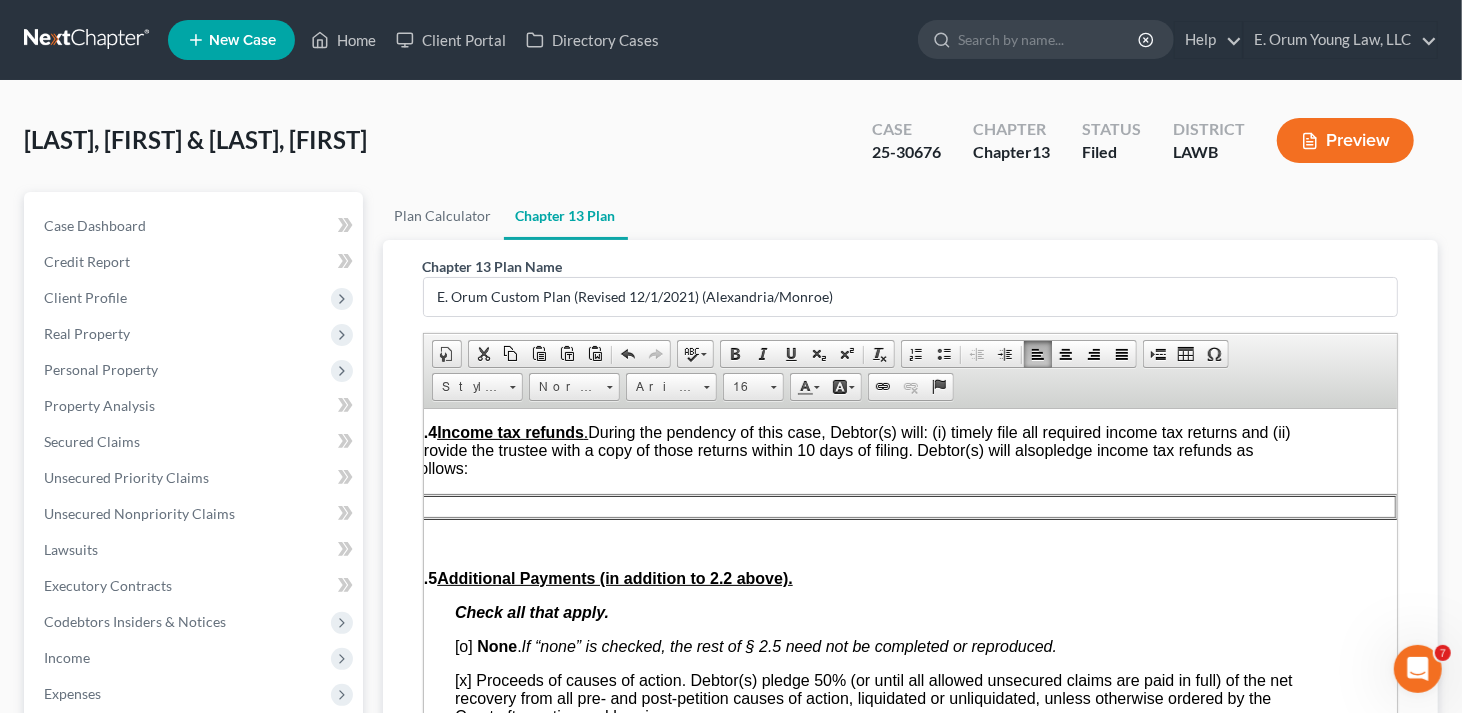 scroll, scrollTop: 1300, scrollLeft: 50, axis: both 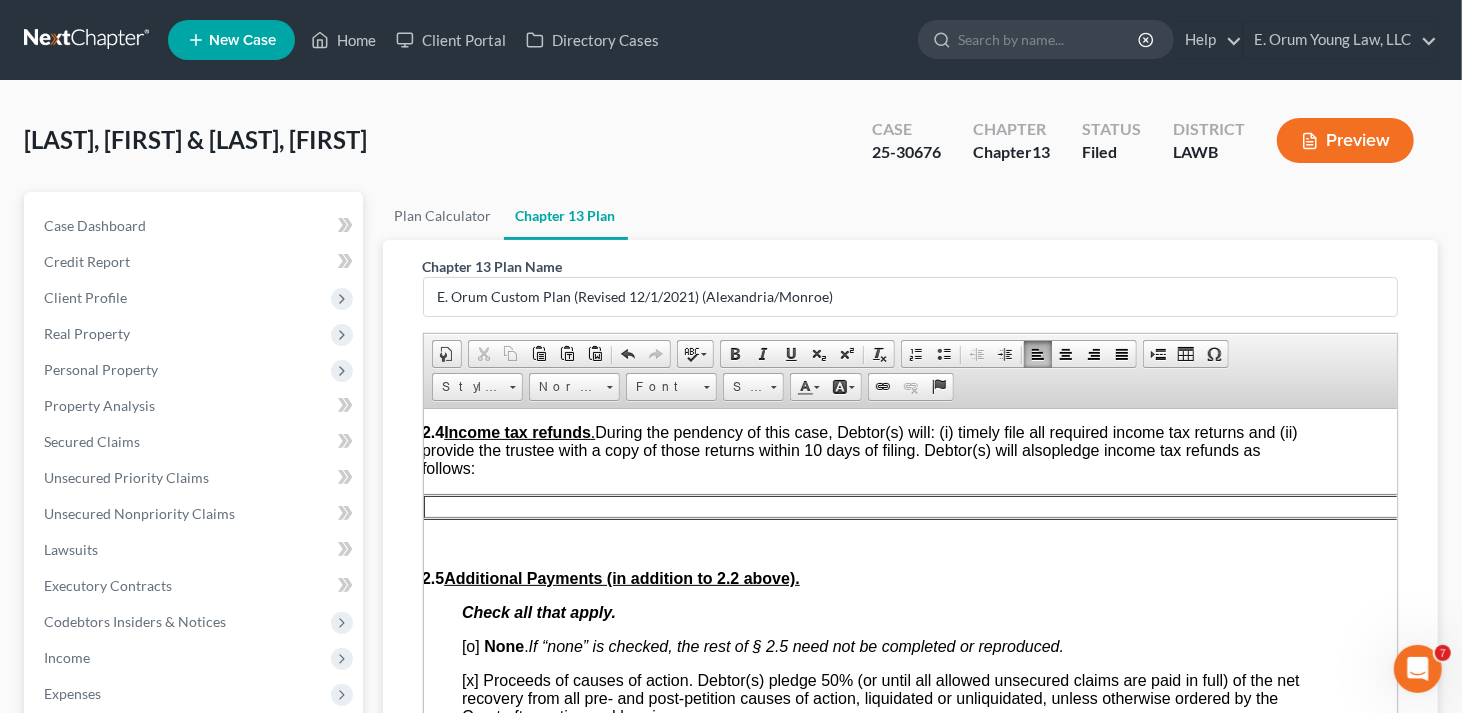 click at bounding box center [912, 506] 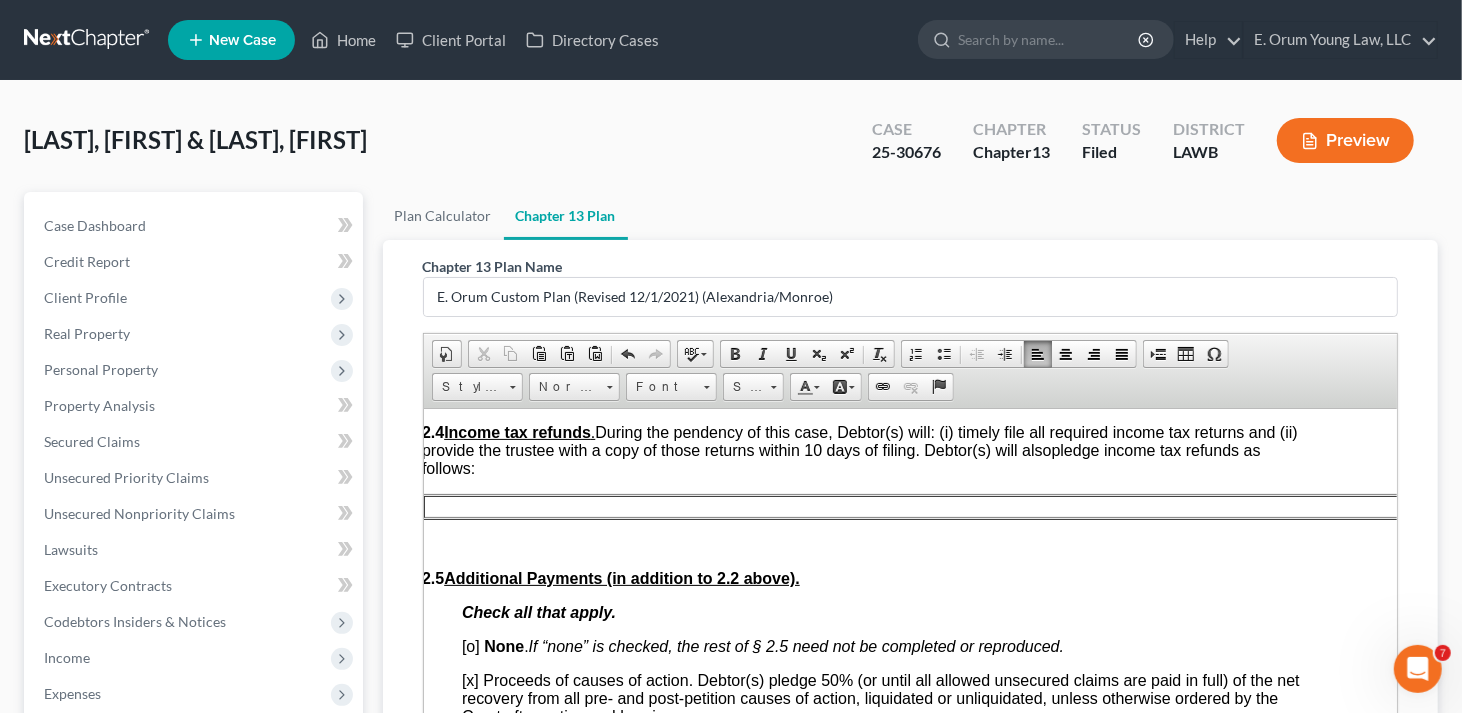 scroll, scrollTop: 1300, scrollLeft: 0, axis: vertical 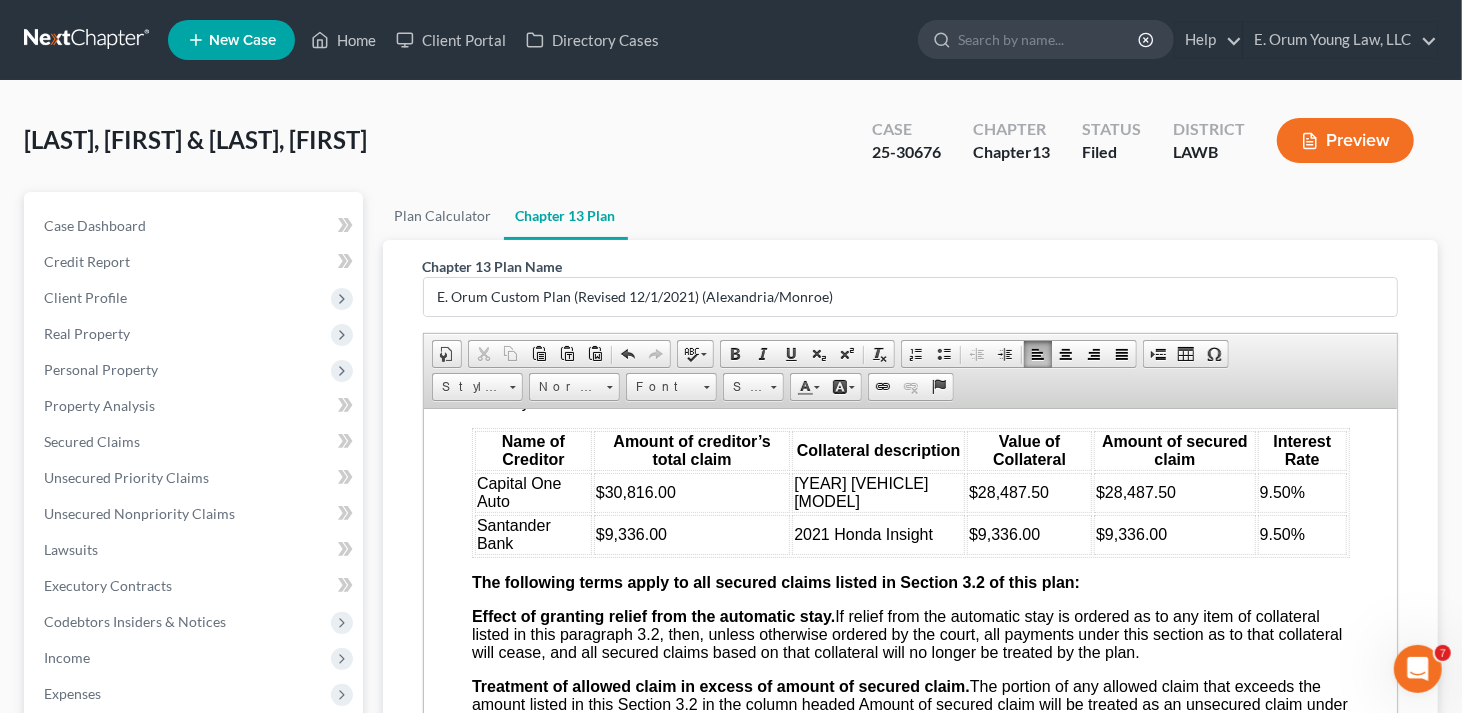 click on "$30,816.00" at bounding box center (691, 492) 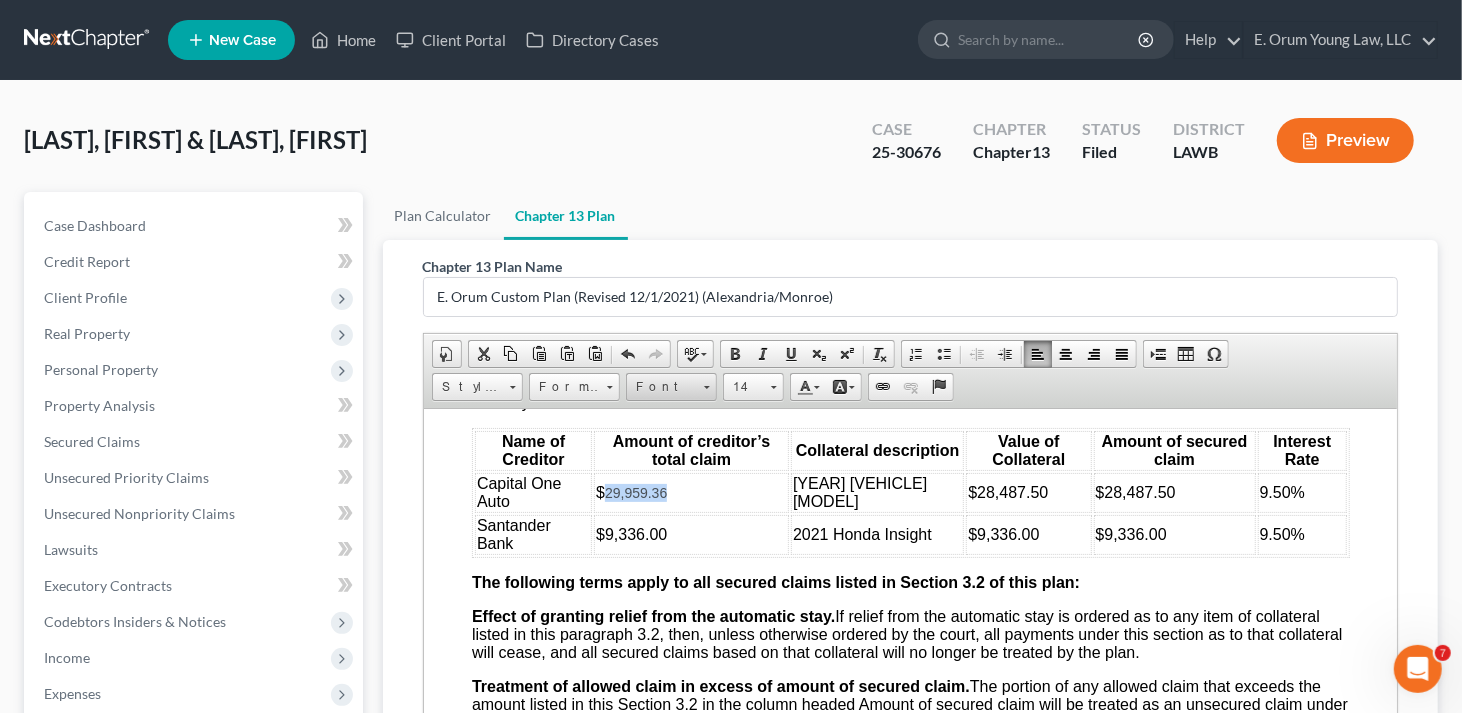 click on "Font" at bounding box center (671, 387) 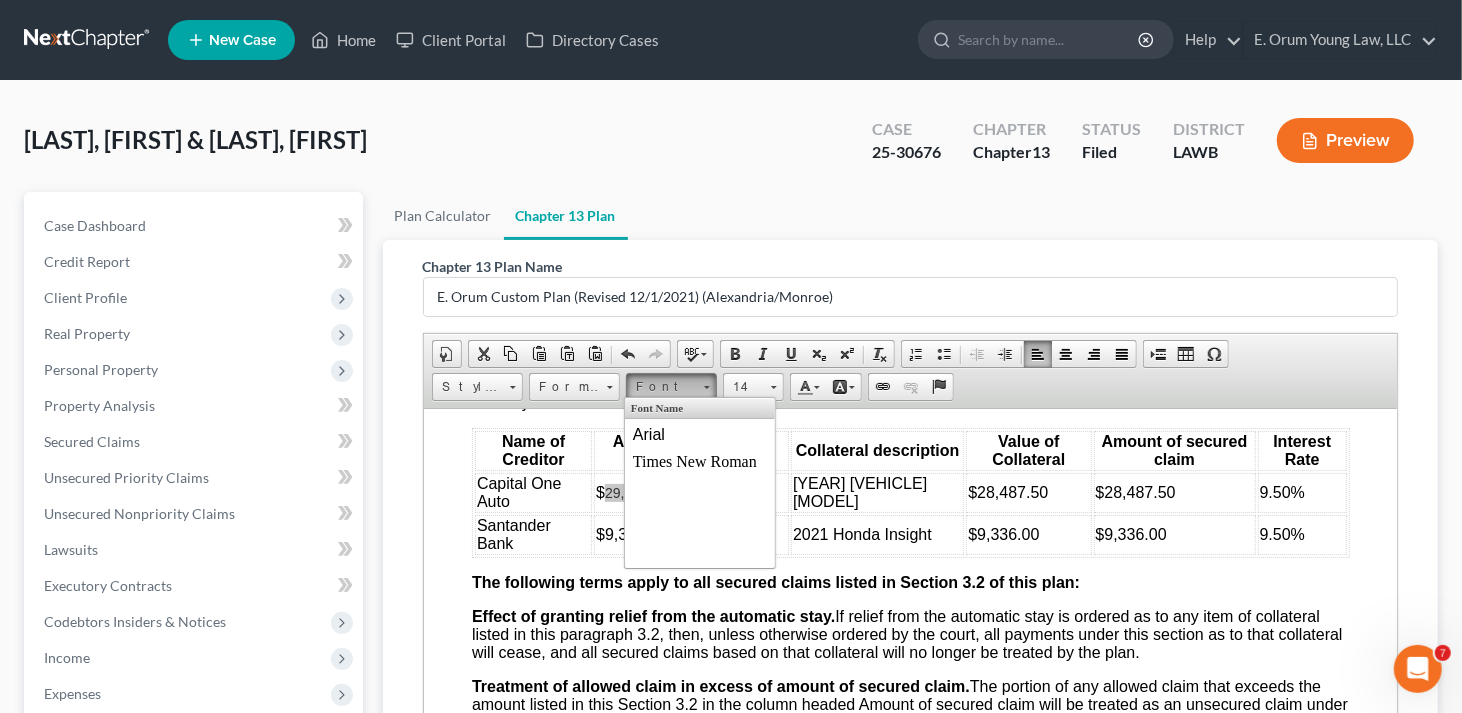 scroll, scrollTop: 0, scrollLeft: 0, axis: both 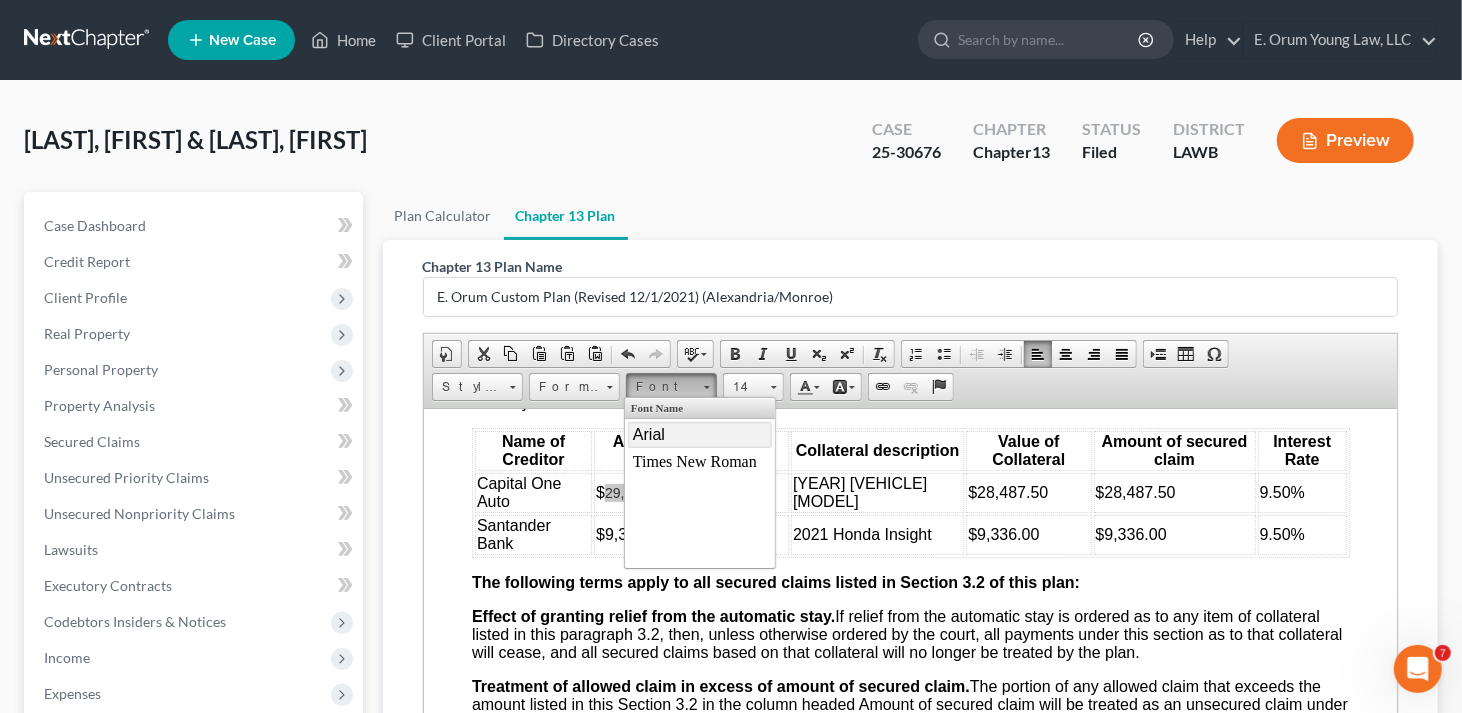 click on "Arial" at bounding box center (700, 434) 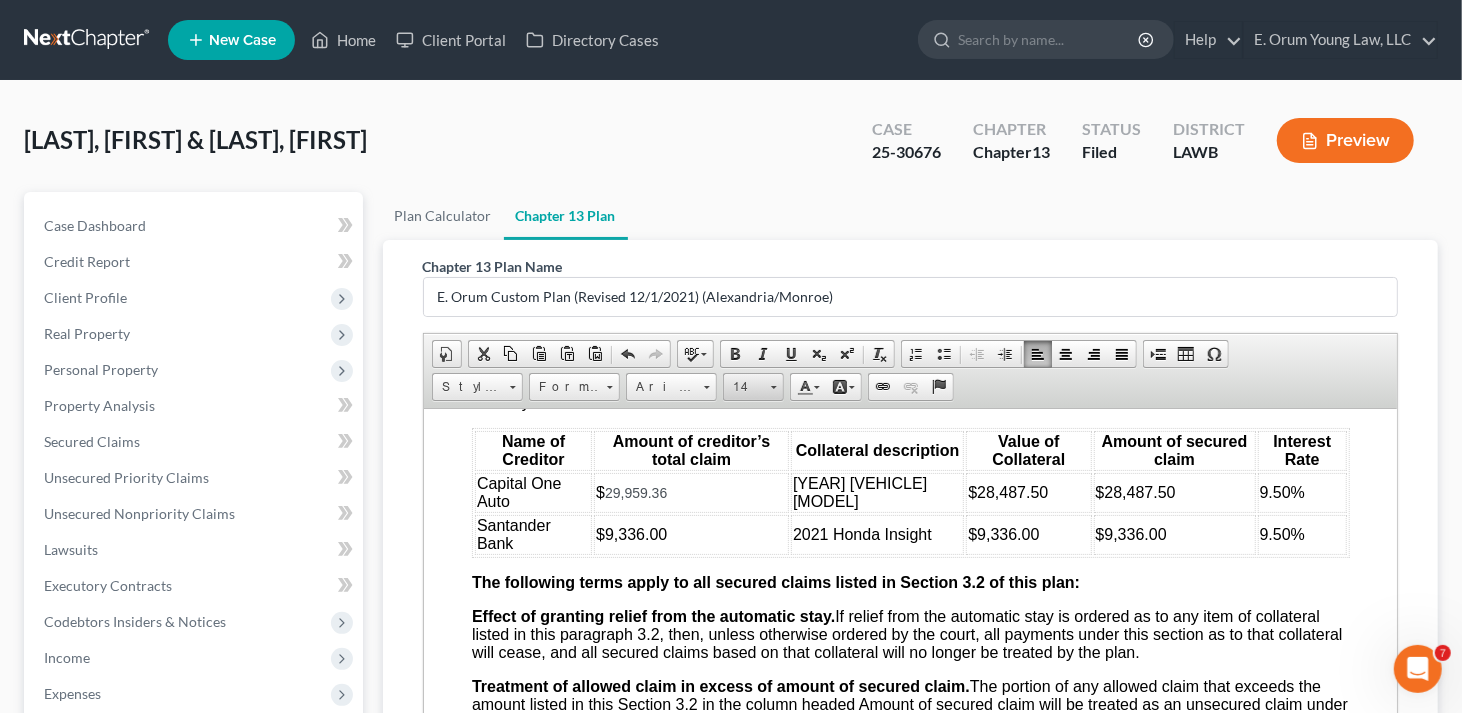 click on "14" at bounding box center (753, 387) 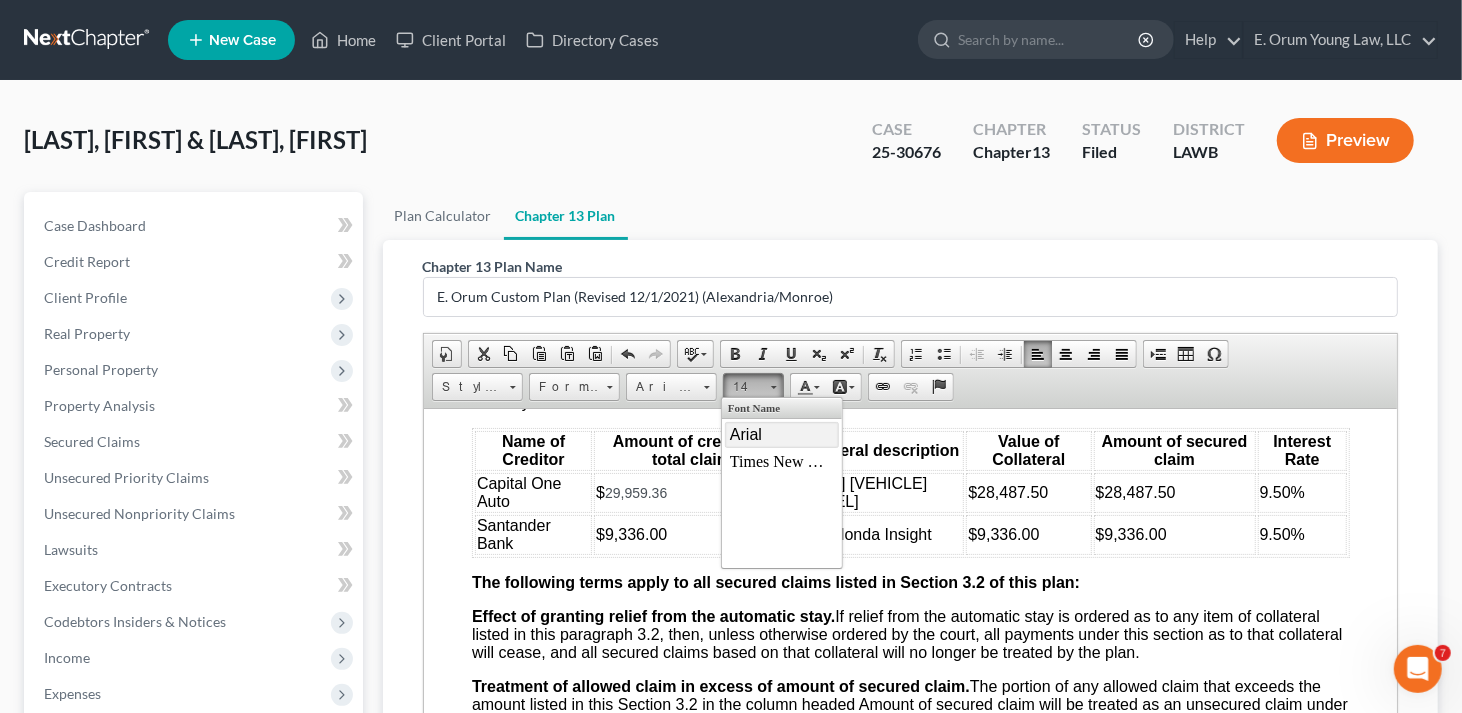 scroll, scrollTop: 14, scrollLeft: 0, axis: vertical 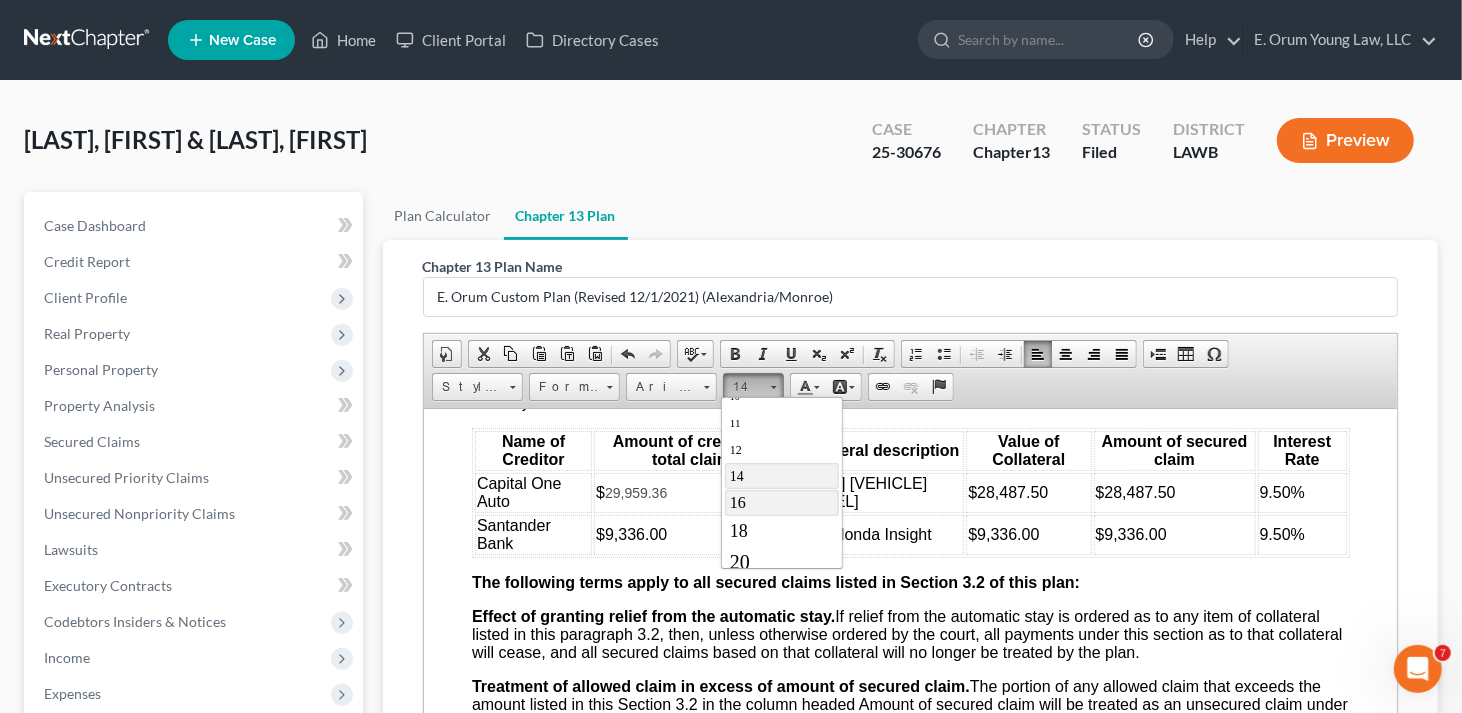 click on "16" at bounding box center [781, 502] 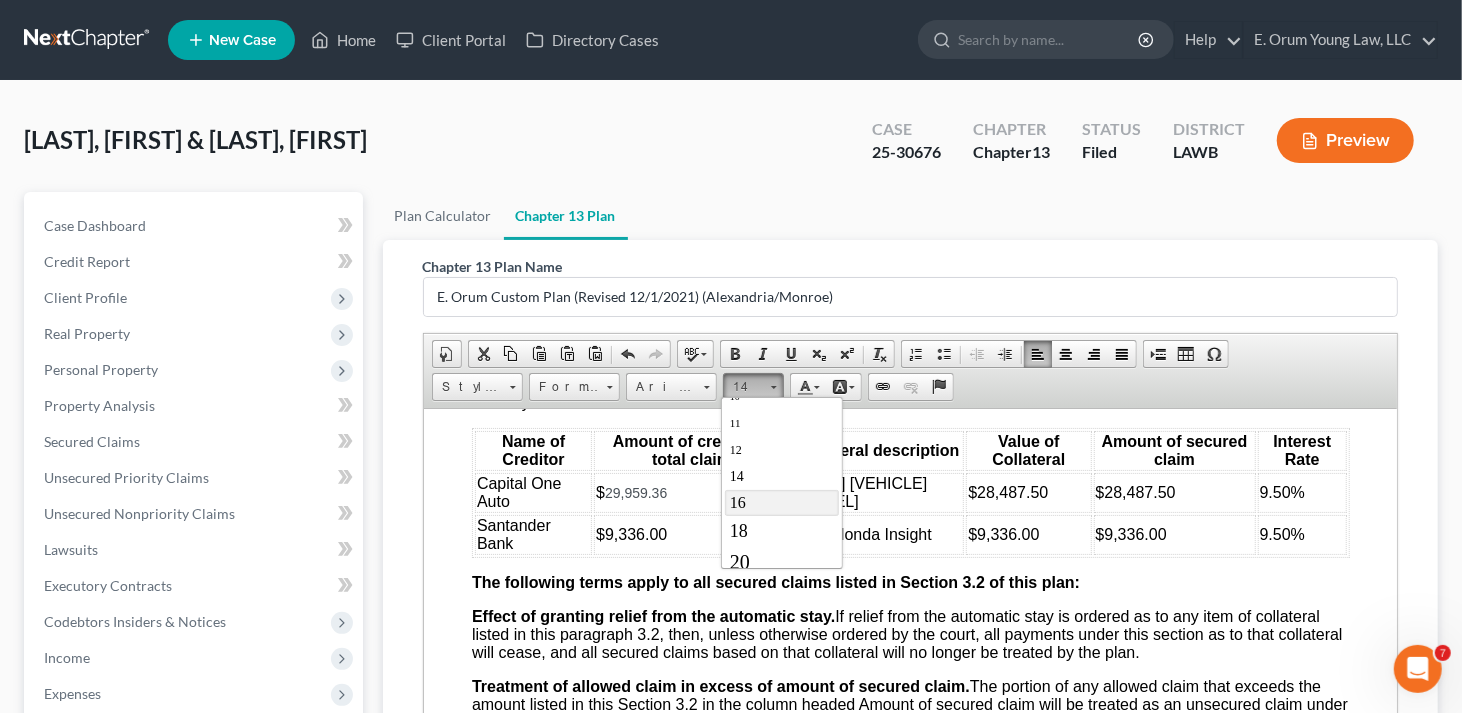 scroll, scrollTop: 0, scrollLeft: 0, axis: both 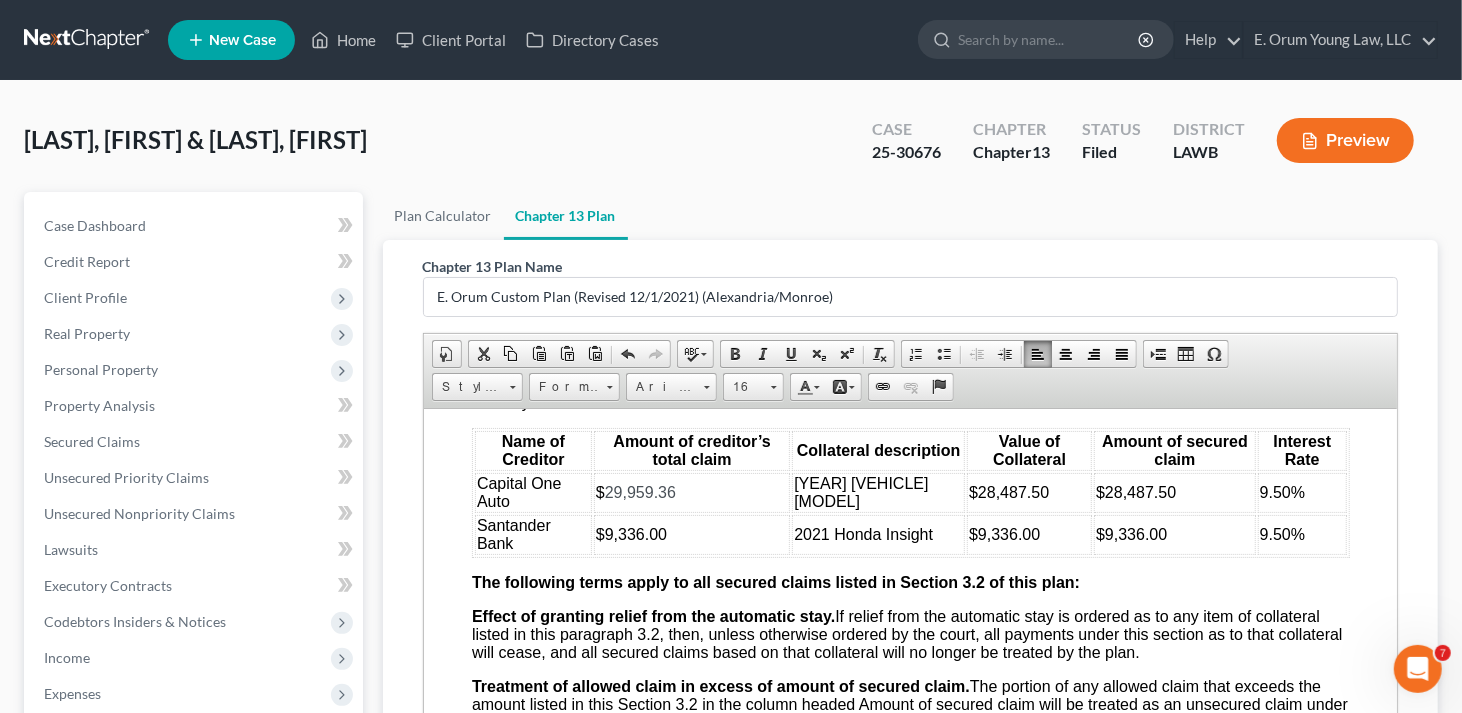 click on "$9,336.00" at bounding box center [691, 534] 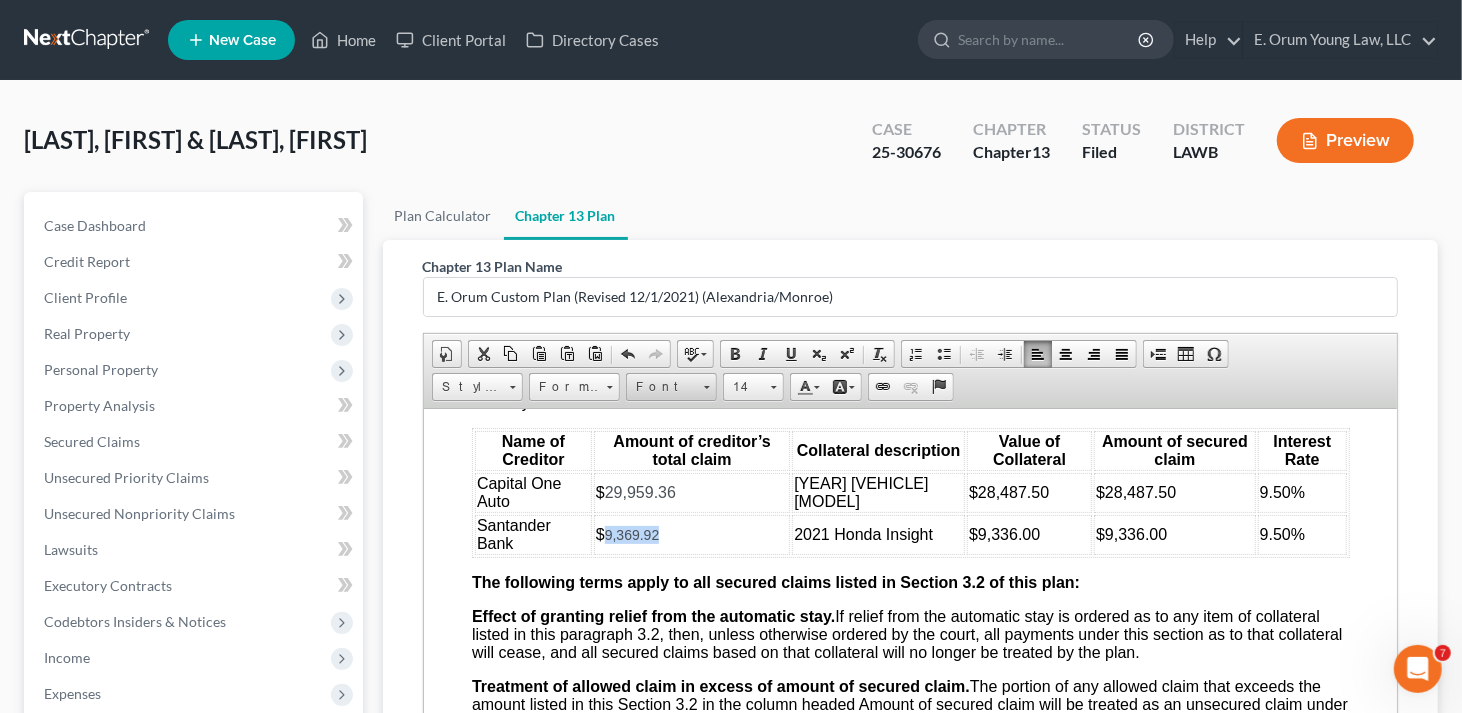 click at bounding box center [706, 384] 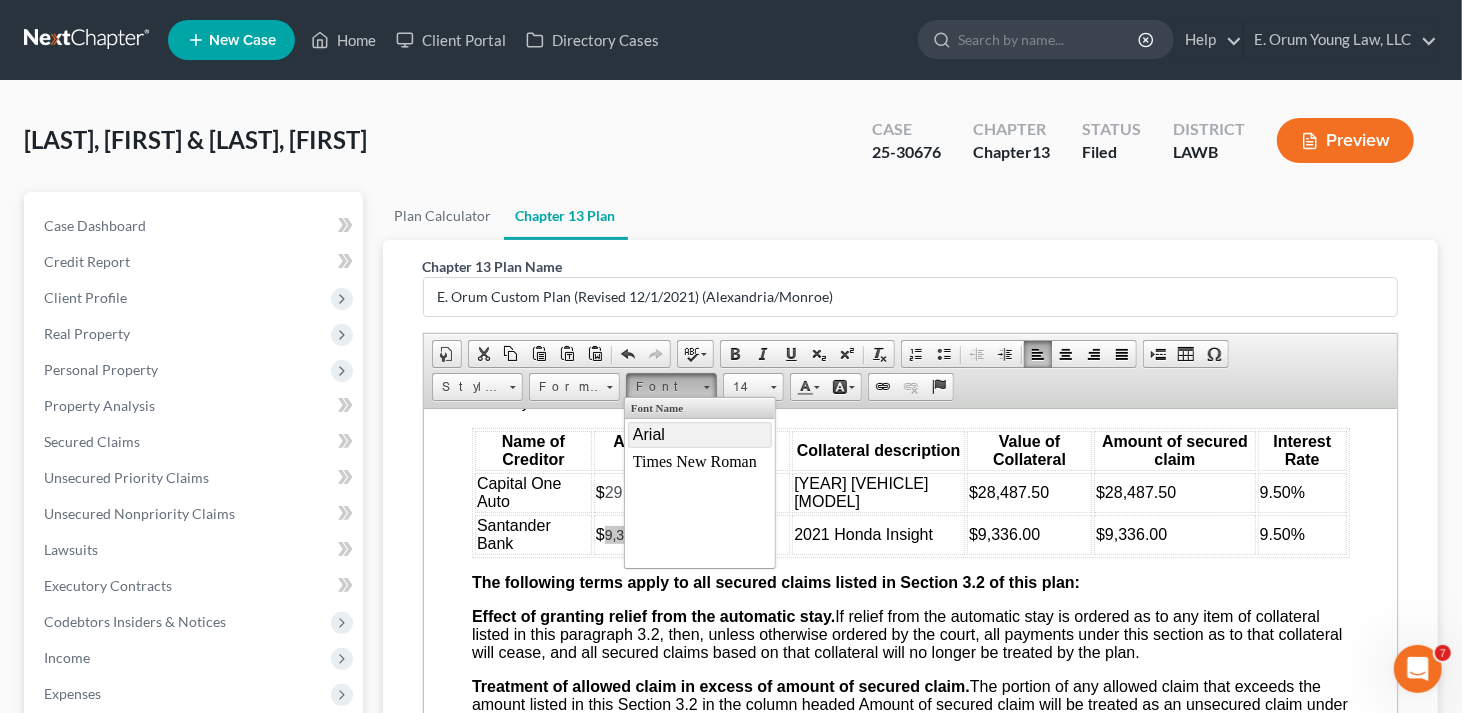 click on "Arial" at bounding box center (700, 434) 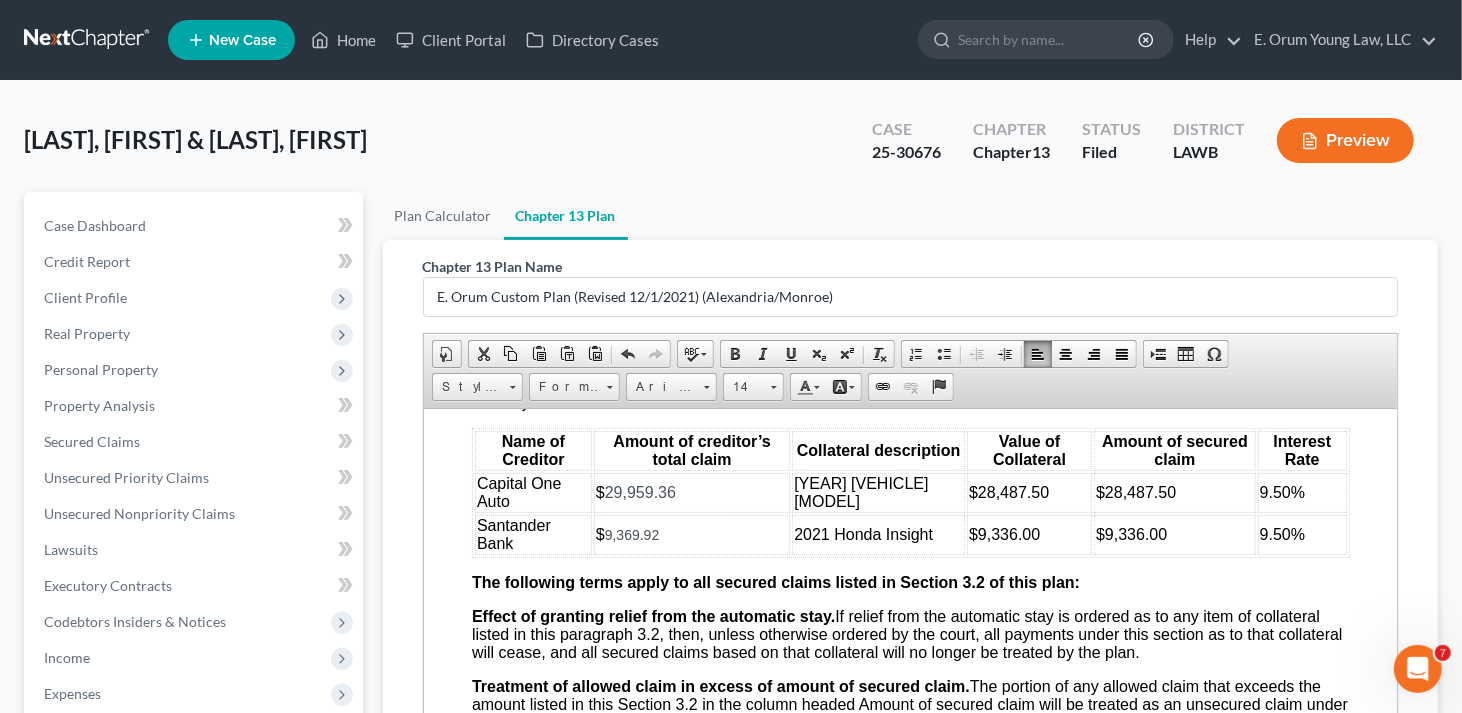 click on "Size 14" at bounding box center (756, 389) 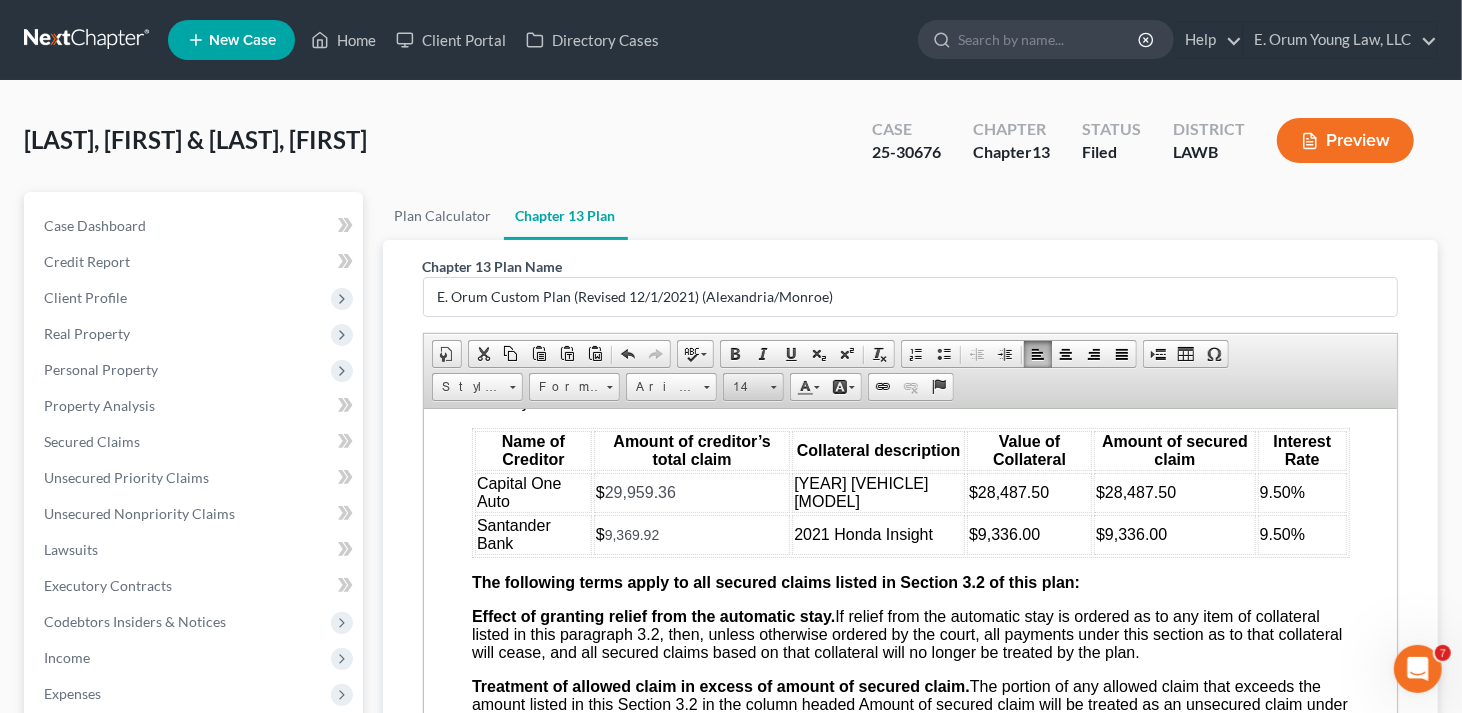 click on "14" at bounding box center (744, 387) 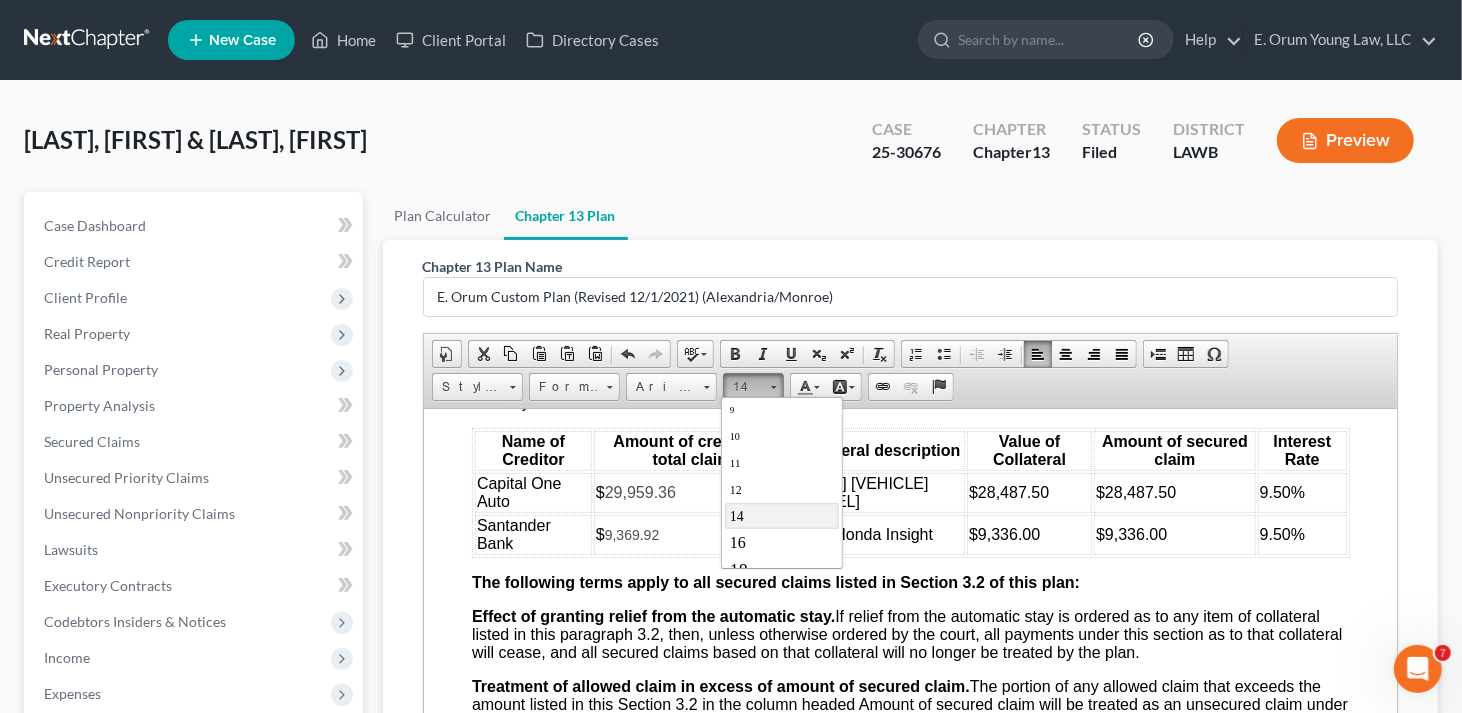 scroll, scrollTop: 94, scrollLeft: 0, axis: vertical 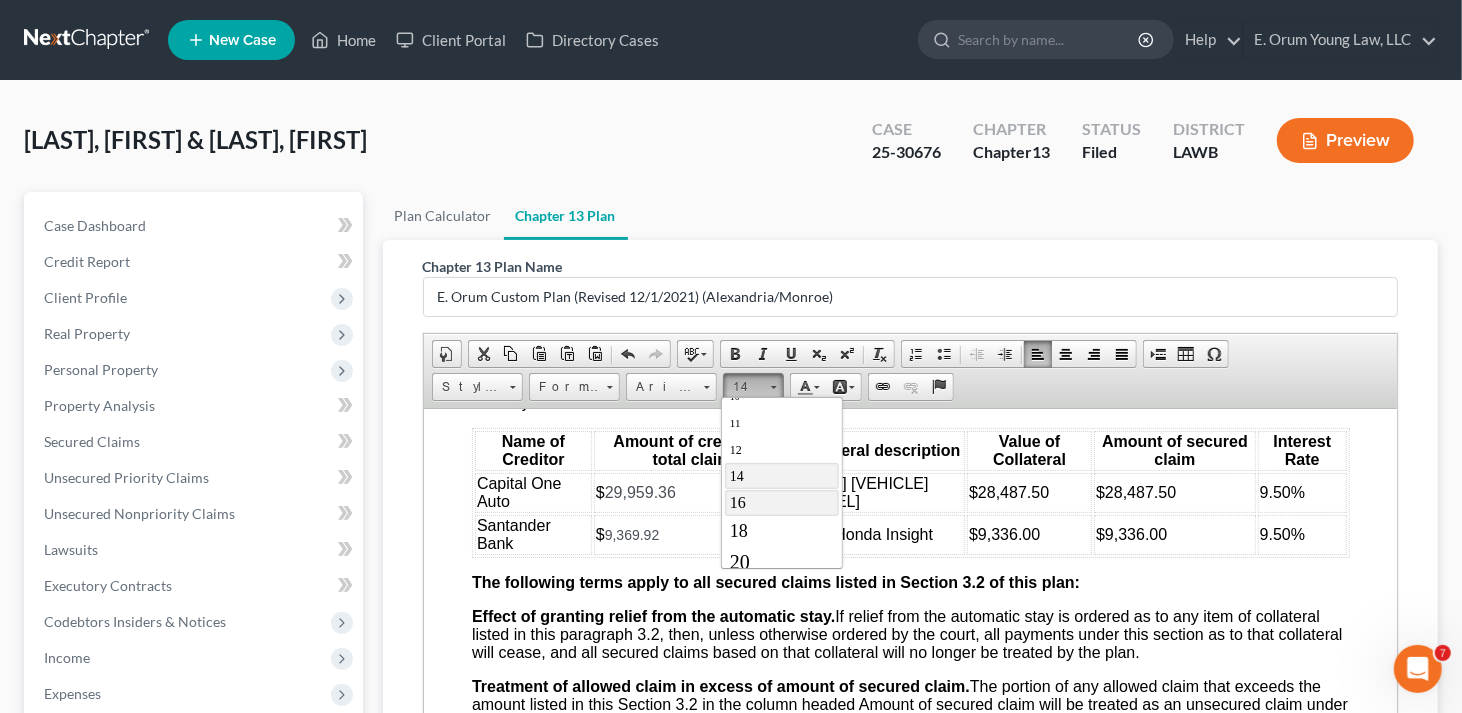click on "16" at bounding box center [781, 502] 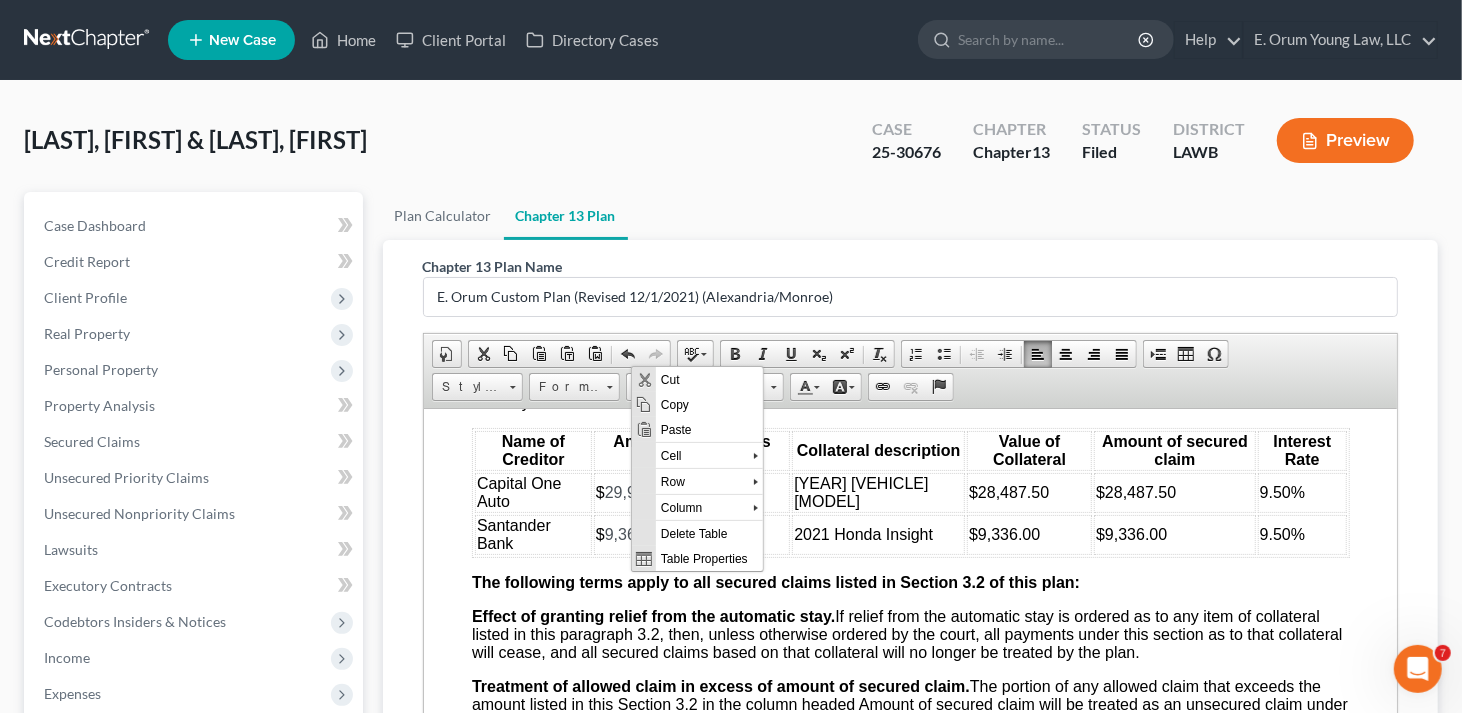 scroll, scrollTop: 0, scrollLeft: 0, axis: both 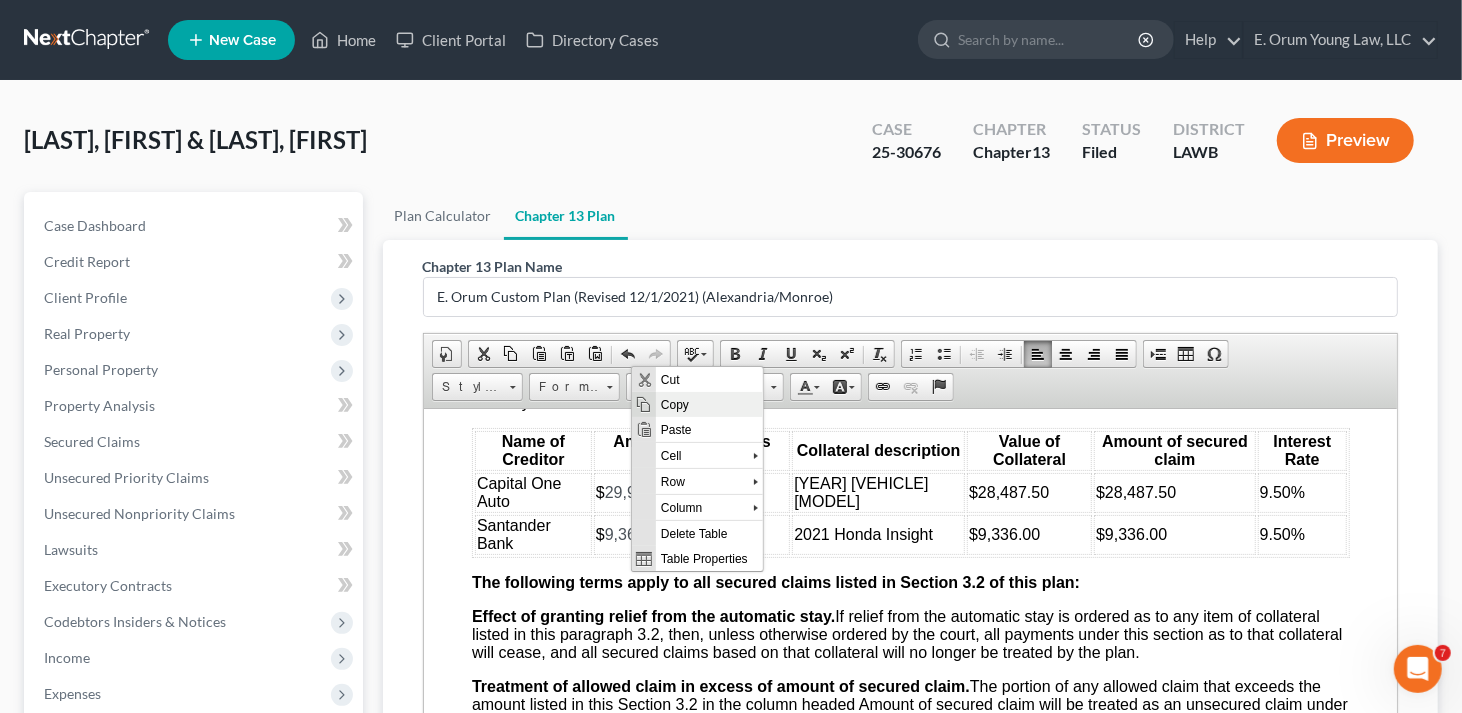 click on "Copy" at bounding box center (709, 403) 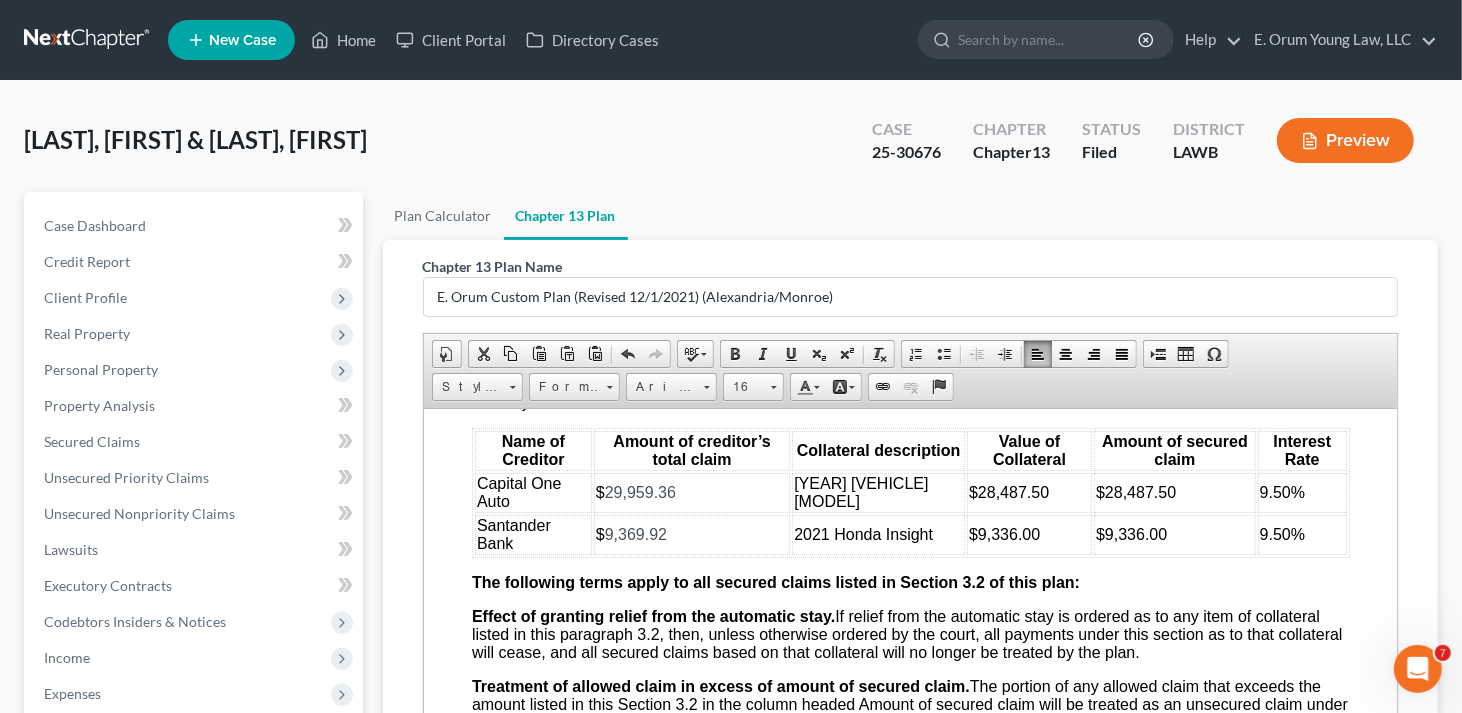 click on "$9,336.00" at bounding box center [1028, 534] 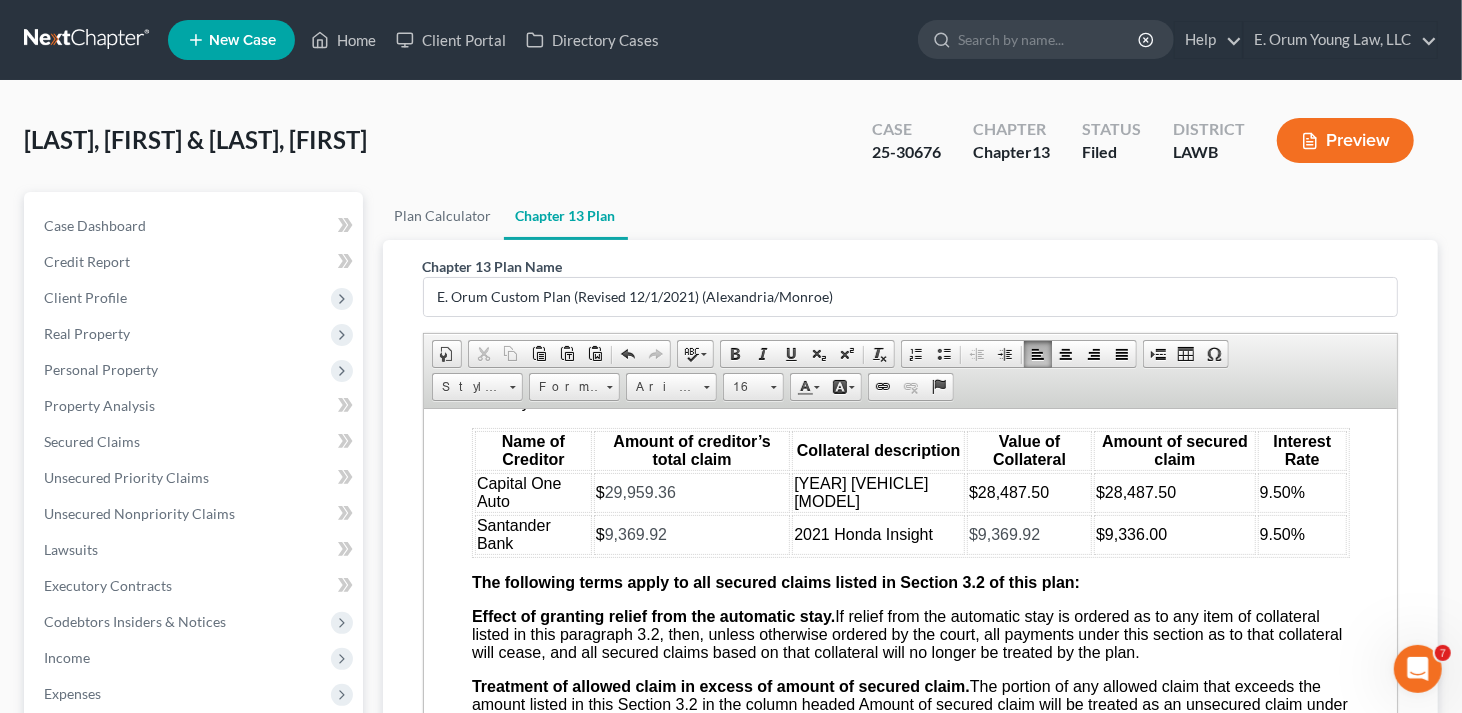 click on "$9,336.00" at bounding box center (1174, 534) 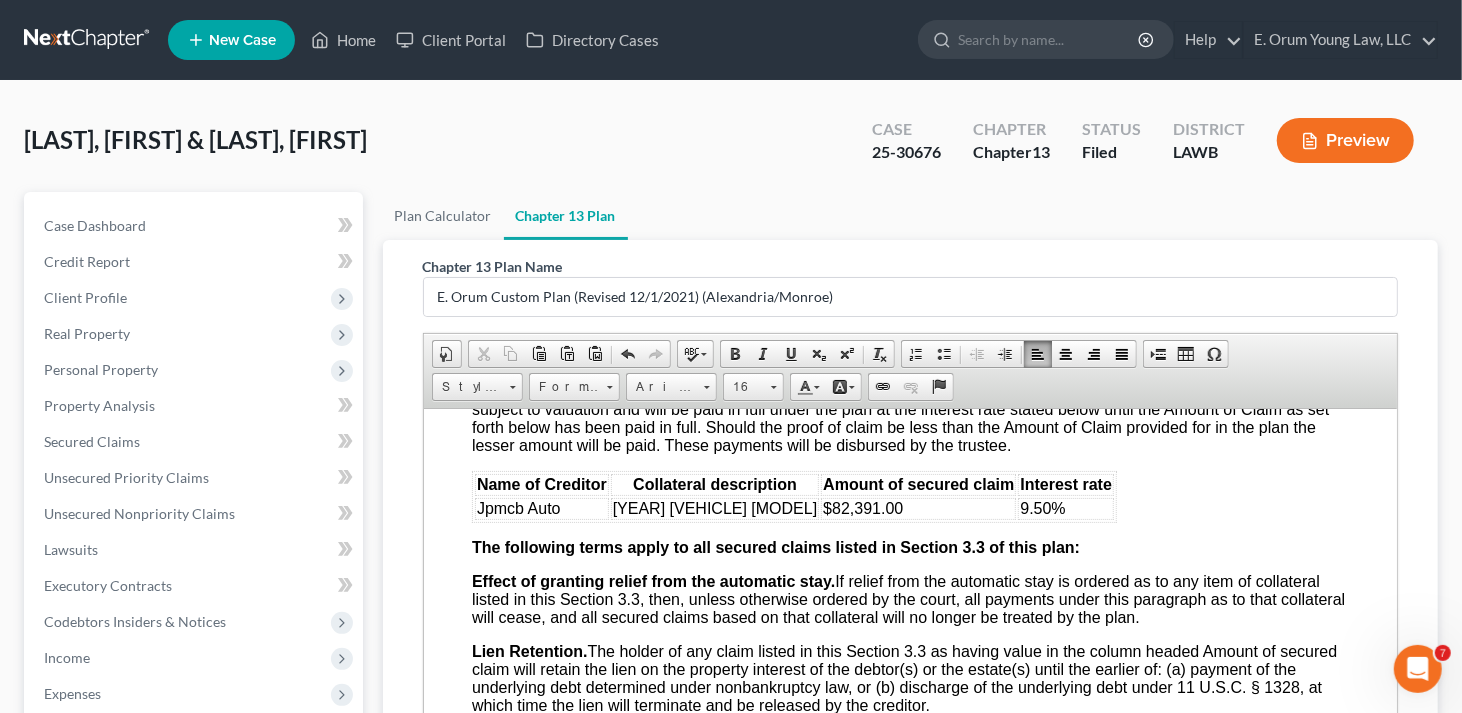 scroll, scrollTop: 3700, scrollLeft: 0, axis: vertical 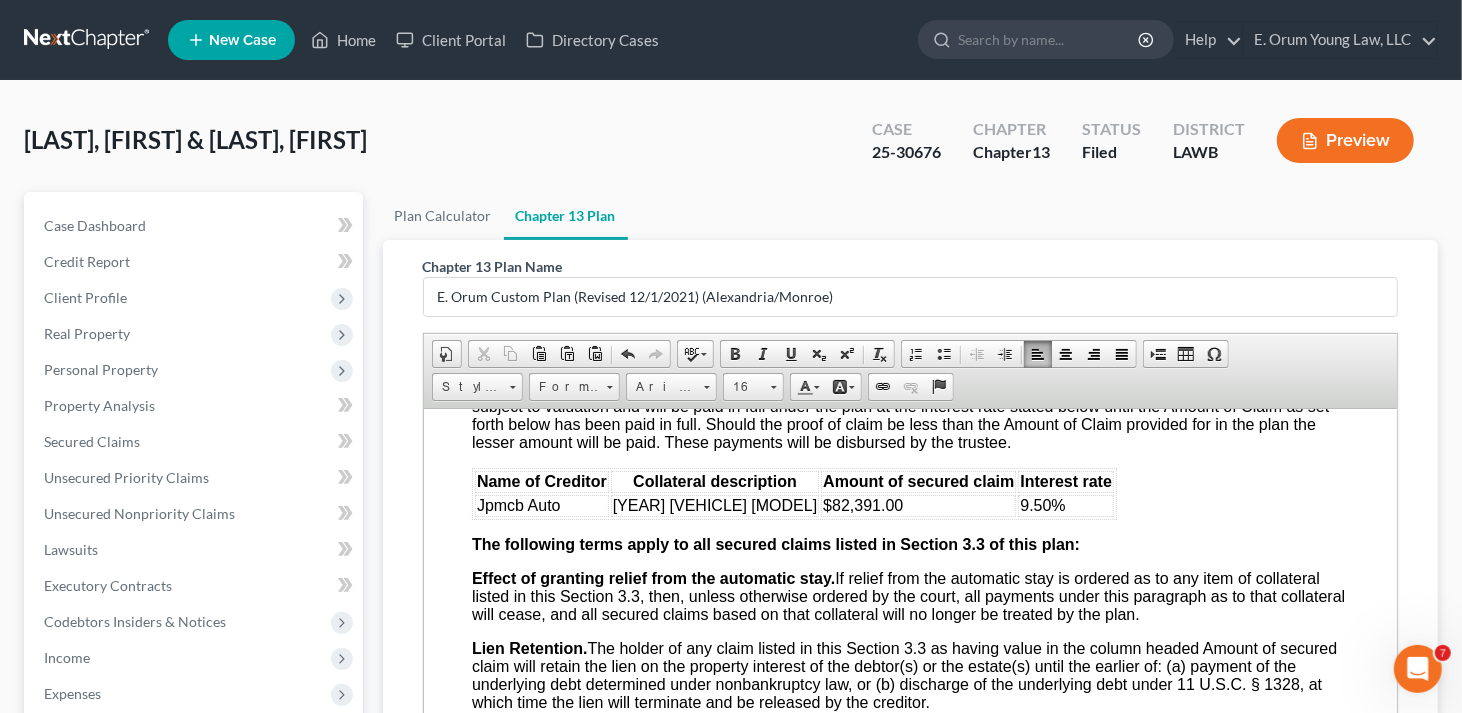 click on "$82,391.00" at bounding box center [917, 505] 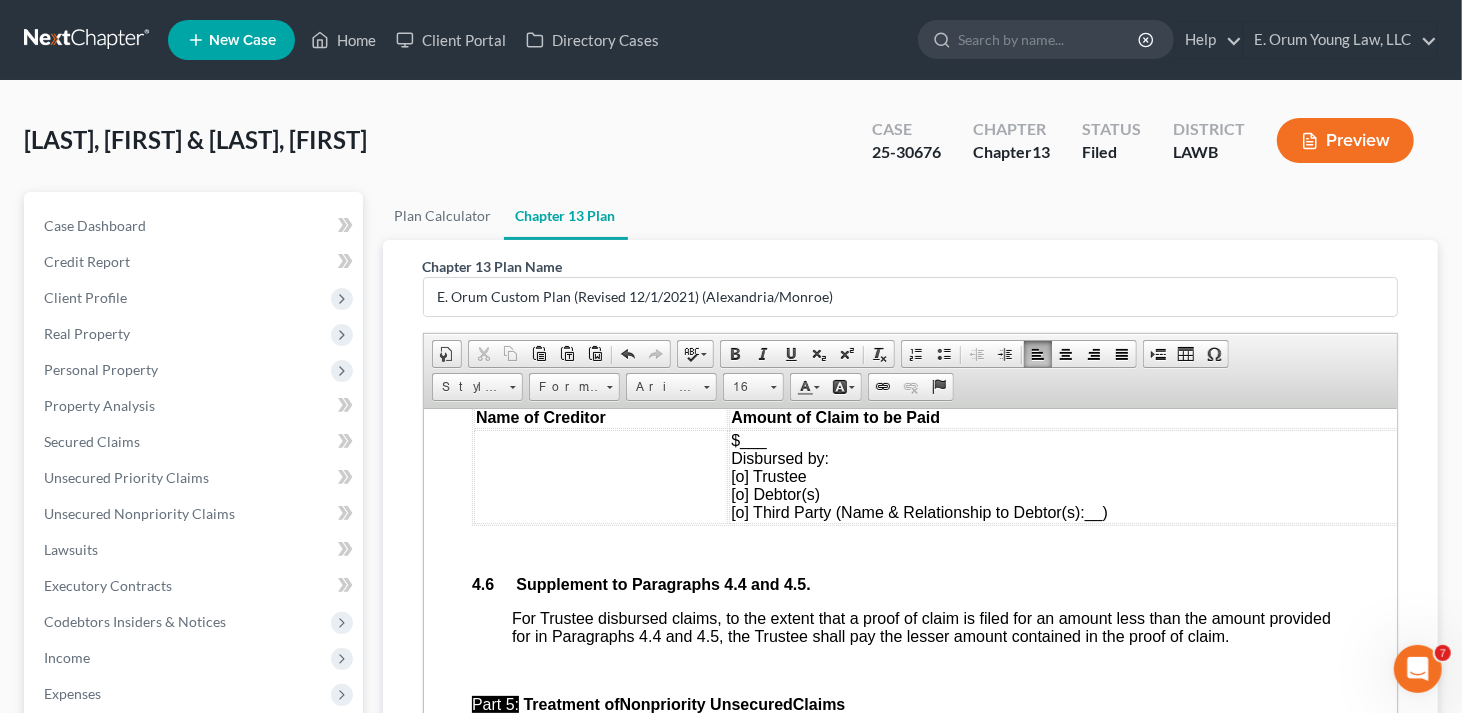 scroll, scrollTop: 5700, scrollLeft: 0, axis: vertical 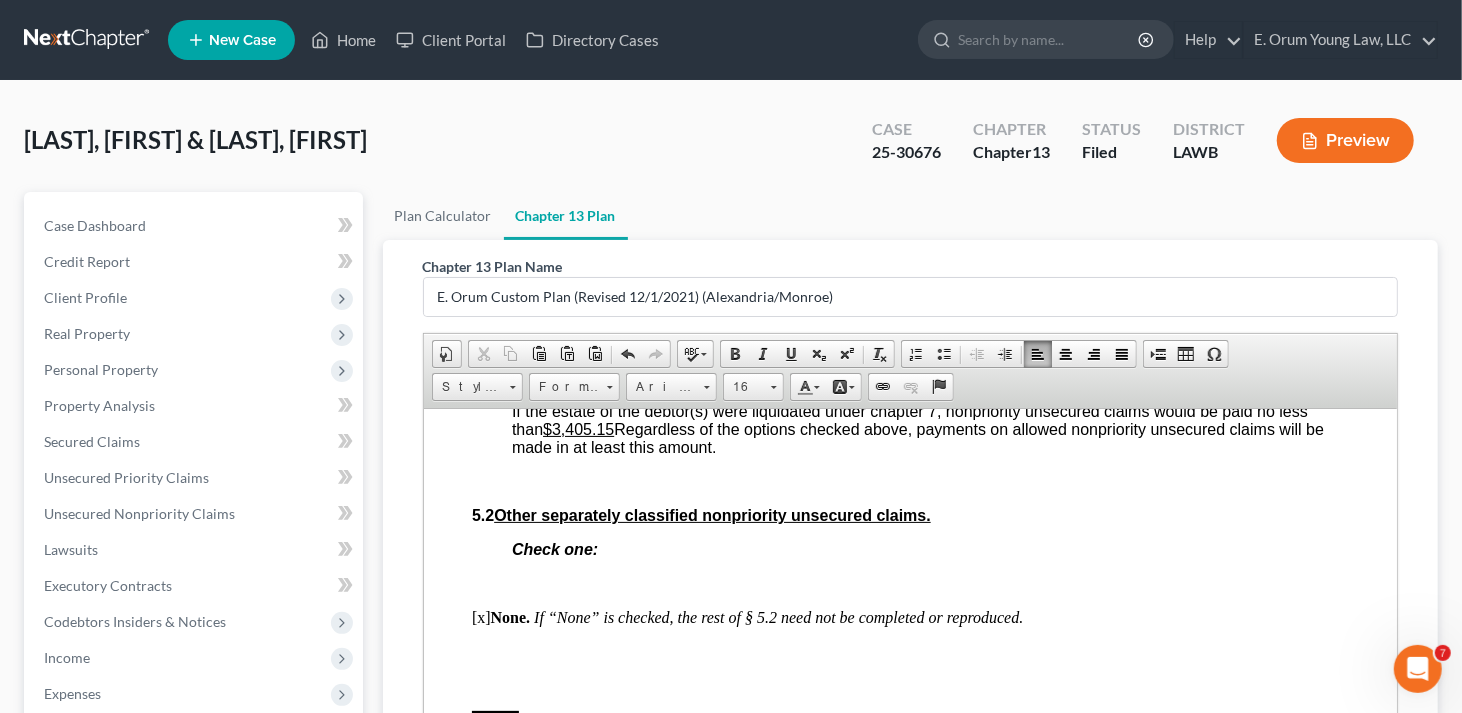 click on "$4,720.20" at bounding box center [874, 358] 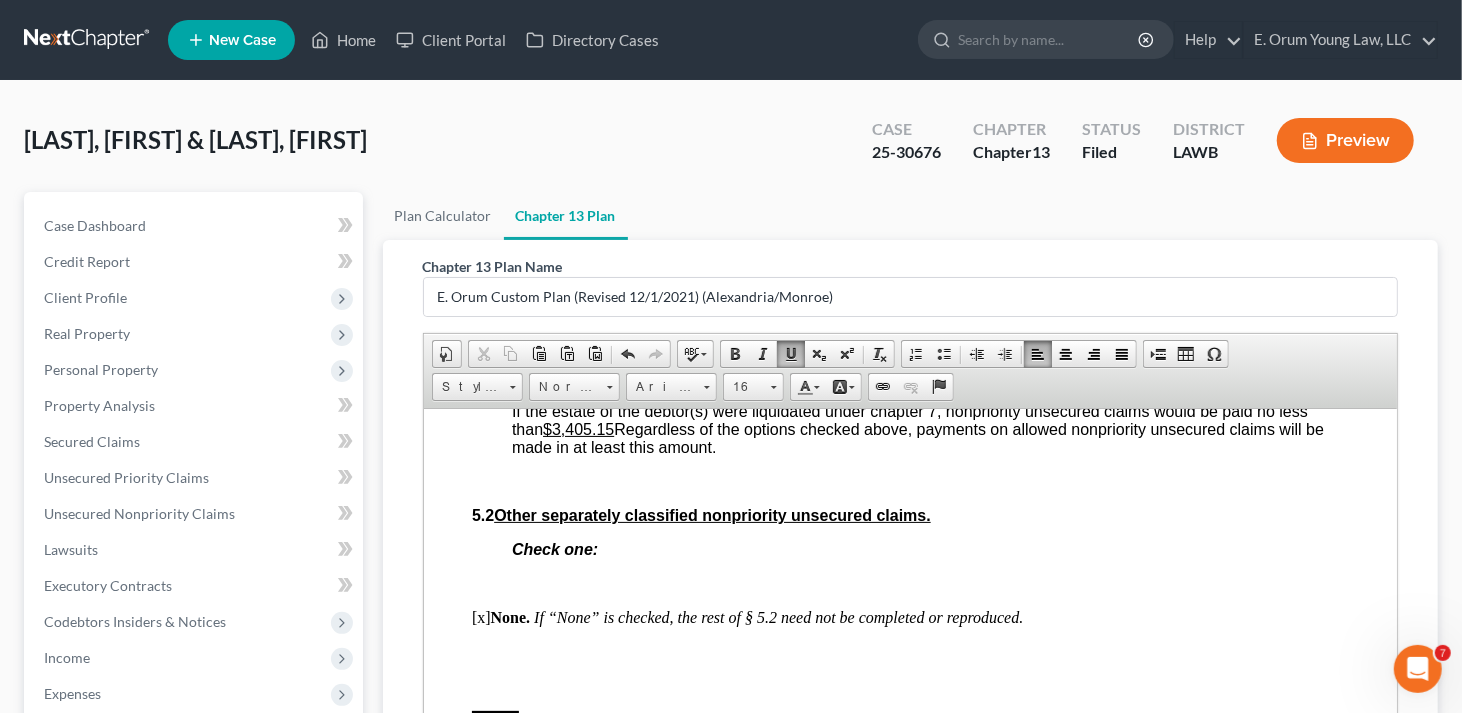 click on "Based upon the scheduled unsecured and undersecured claims in the amount of  $70,757.99 , it is anticipated unsecured creditors will be paid approximately  $4,724.52 , which is approximately   6.69%  percent of their respective claims. However, the amount paid on any claim may vary depending on the actual filed and allowed claims." at bounding box center [910, 358] 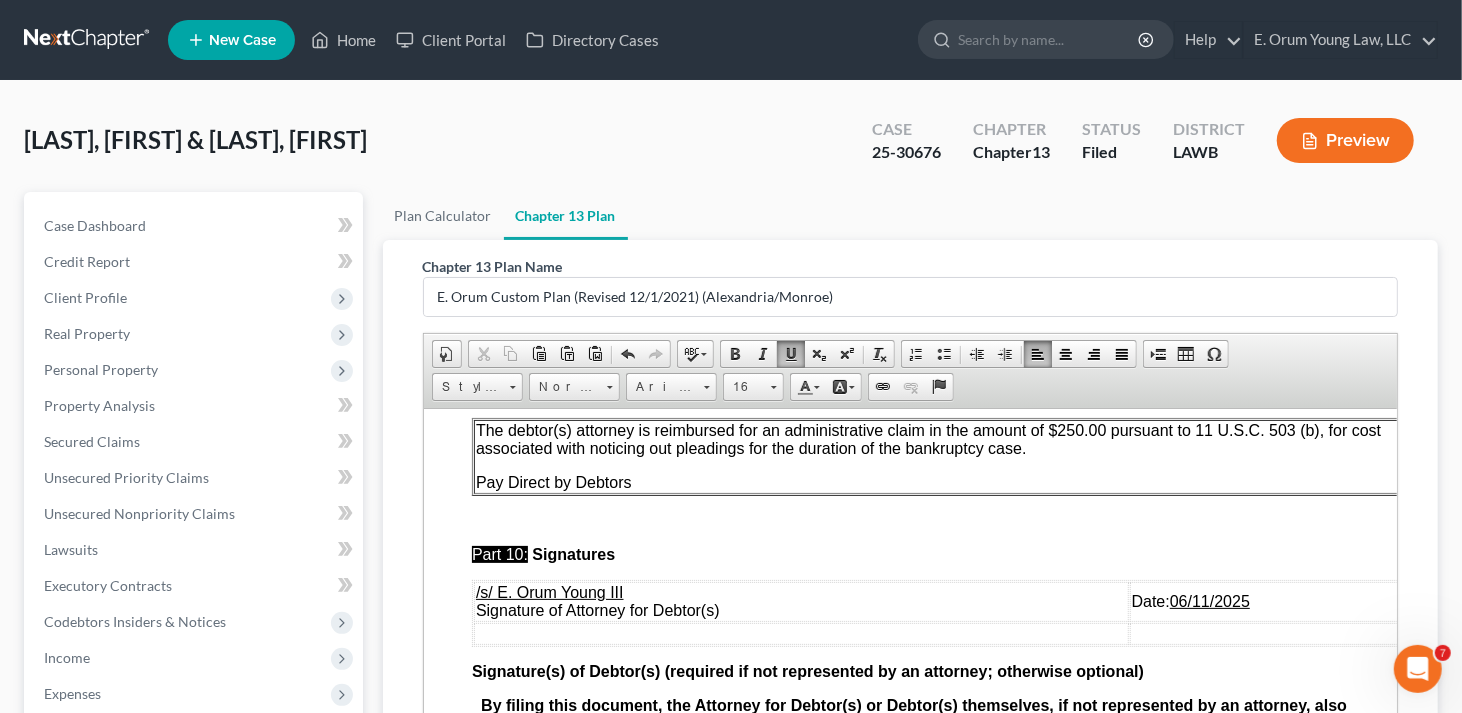 scroll, scrollTop: 7761, scrollLeft: 0, axis: vertical 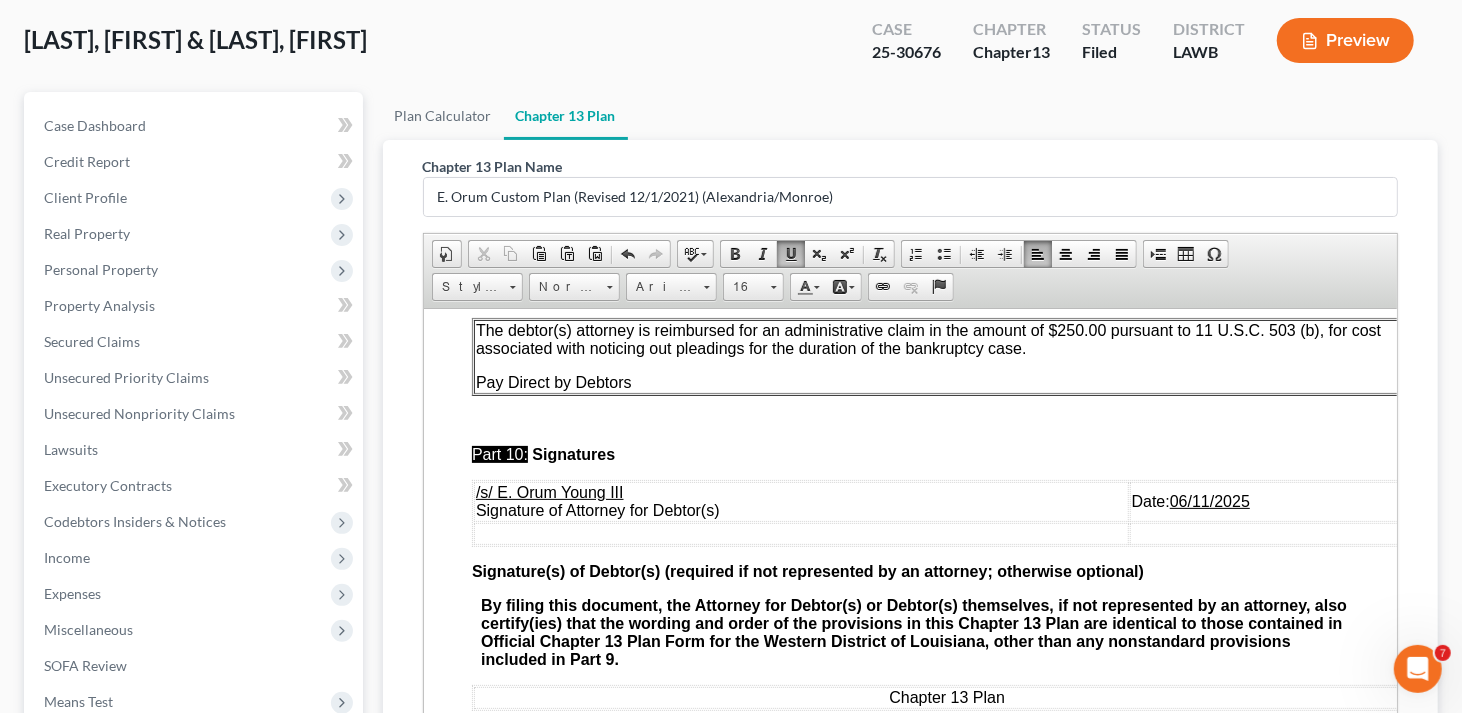 click on "06/11/2025" at bounding box center [1209, 500] 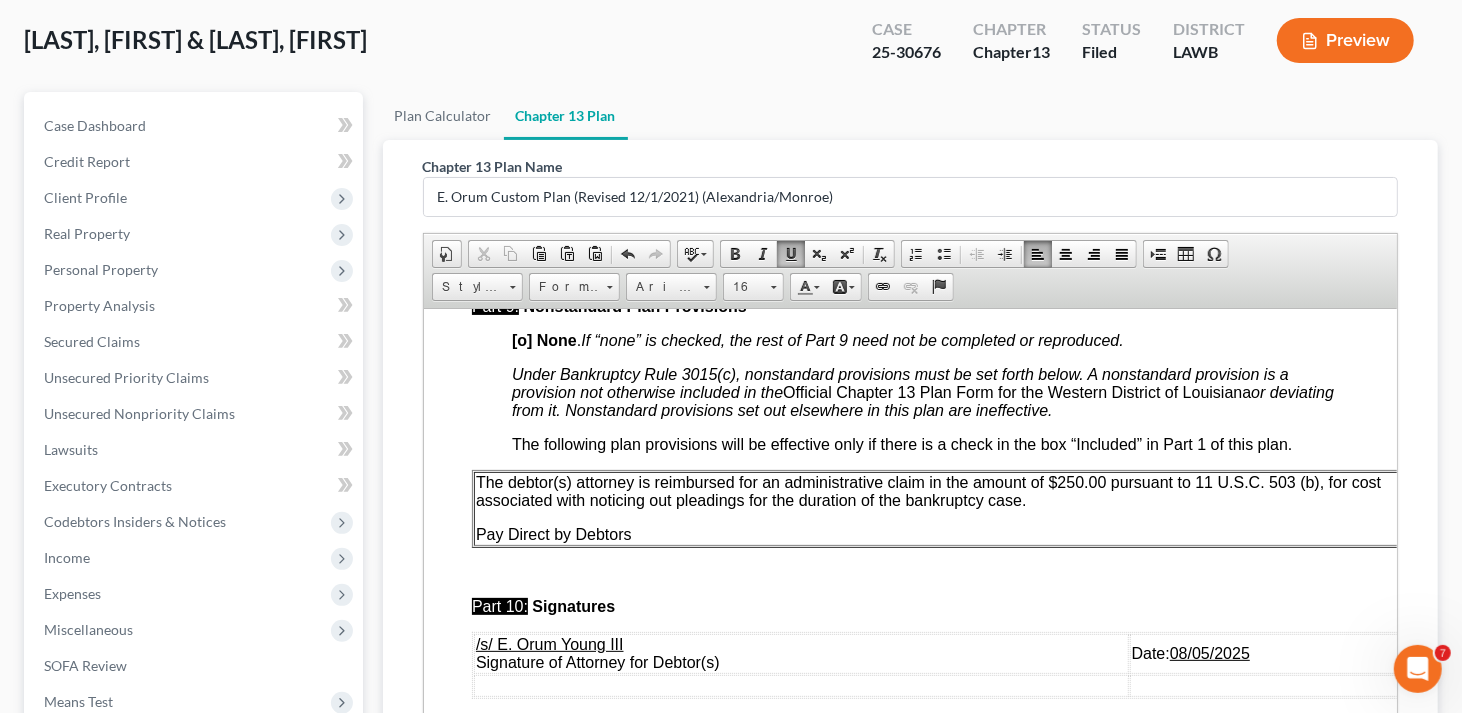 scroll, scrollTop: 7761, scrollLeft: 0, axis: vertical 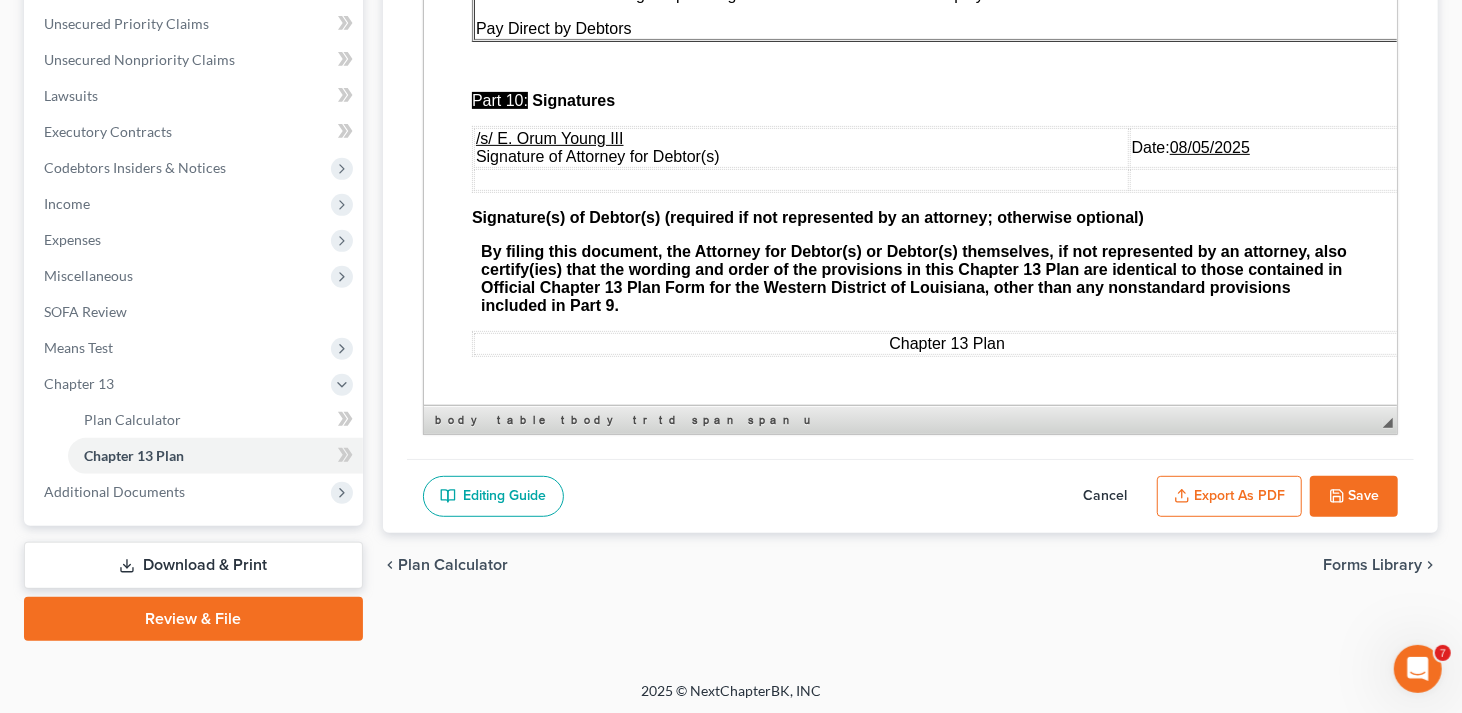 click 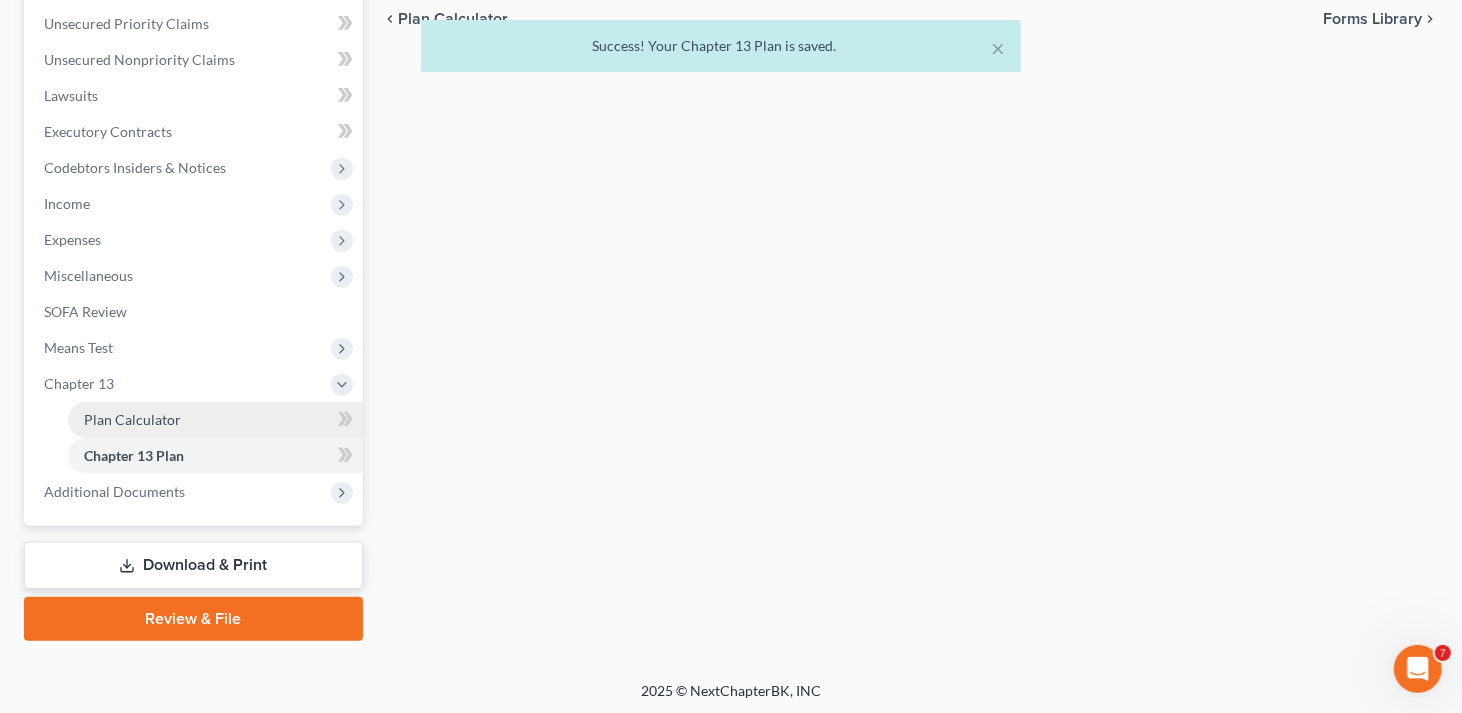 click on "Plan Calculator" at bounding box center [132, 419] 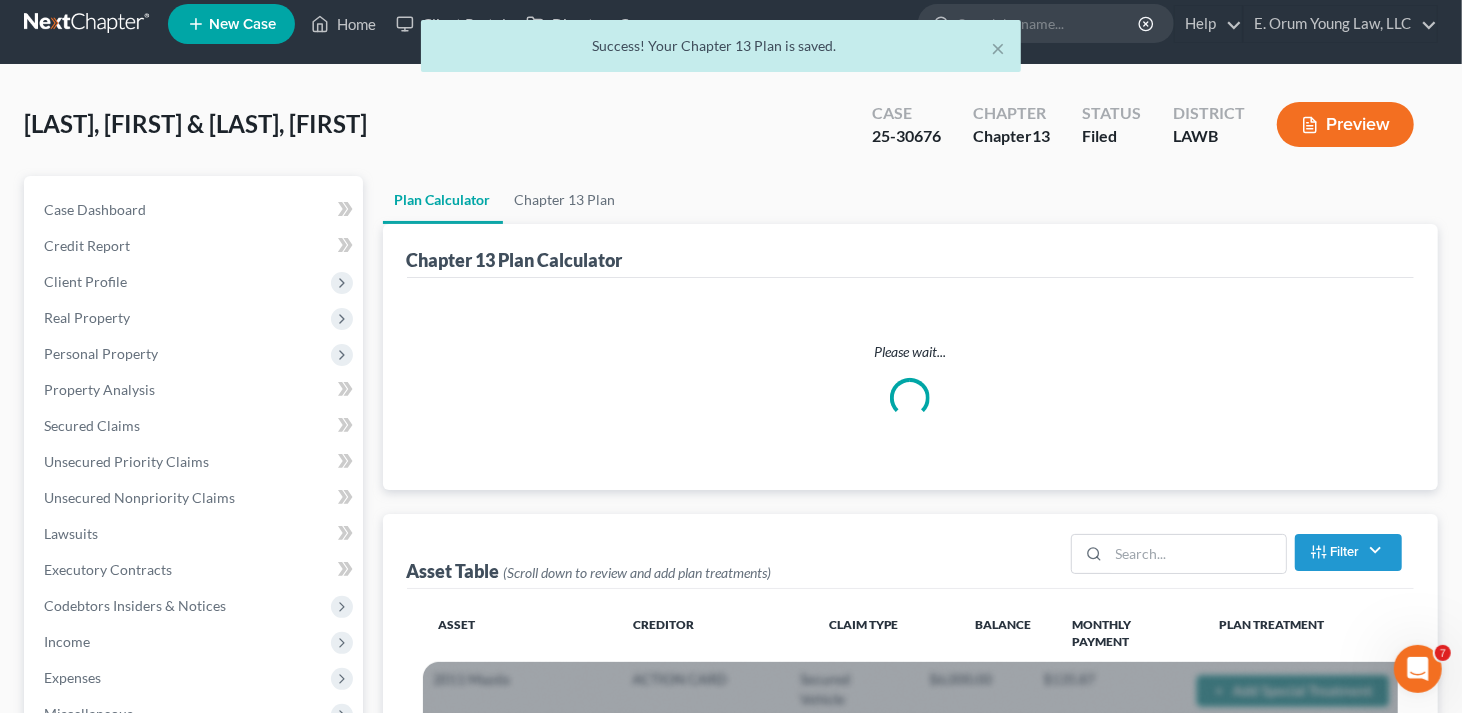 scroll, scrollTop: 0, scrollLeft: 0, axis: both 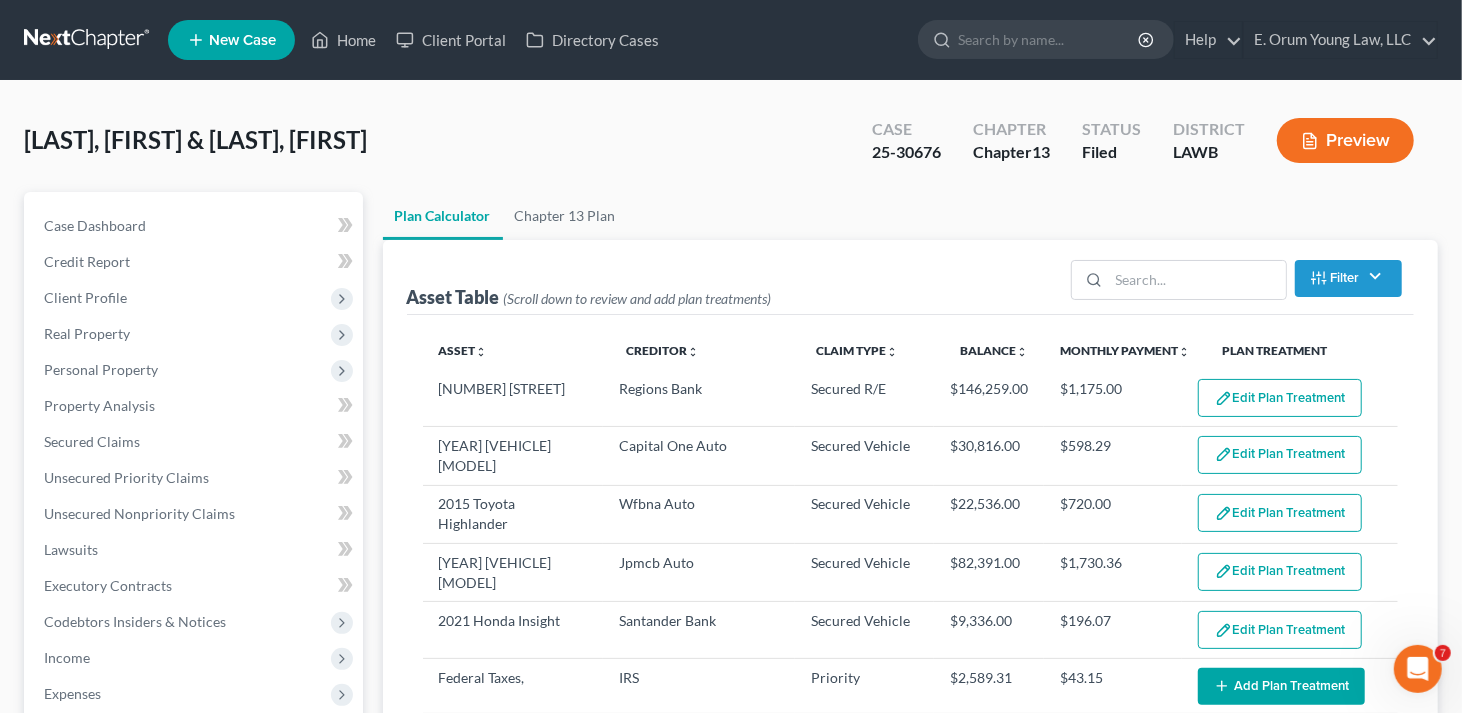 select on "59" 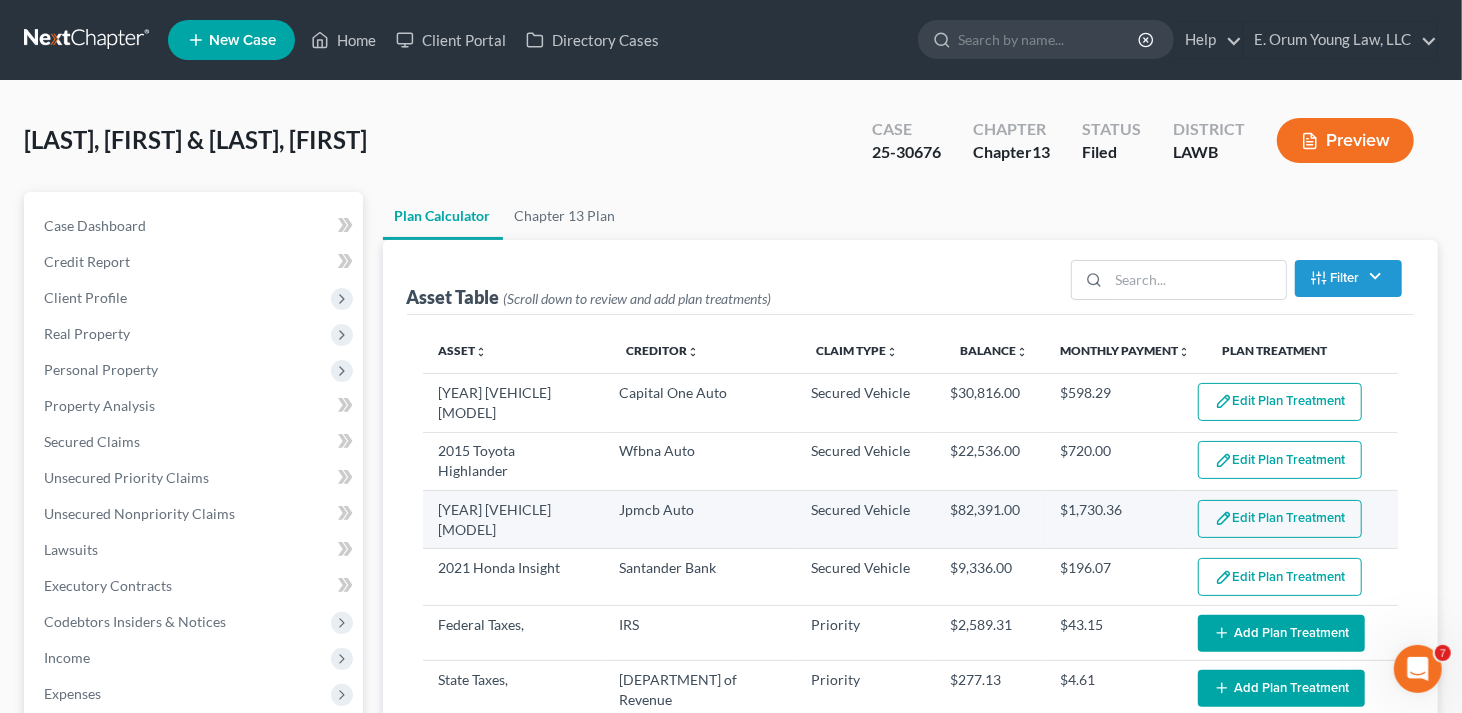 scroll, scrollTop: 100, scrollLeft: 0, axis: vertical 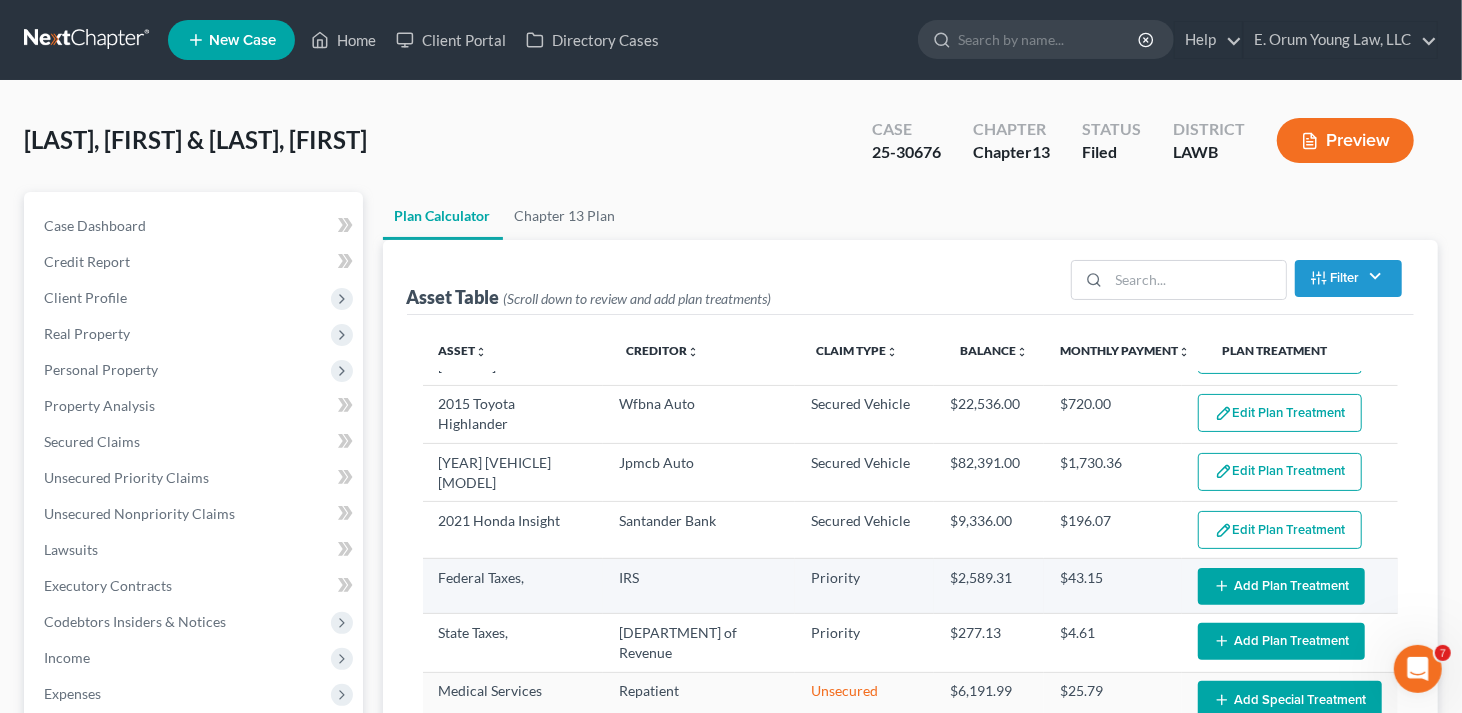 click on "Add Plan Treatment" at bounding box center [1281, 586] 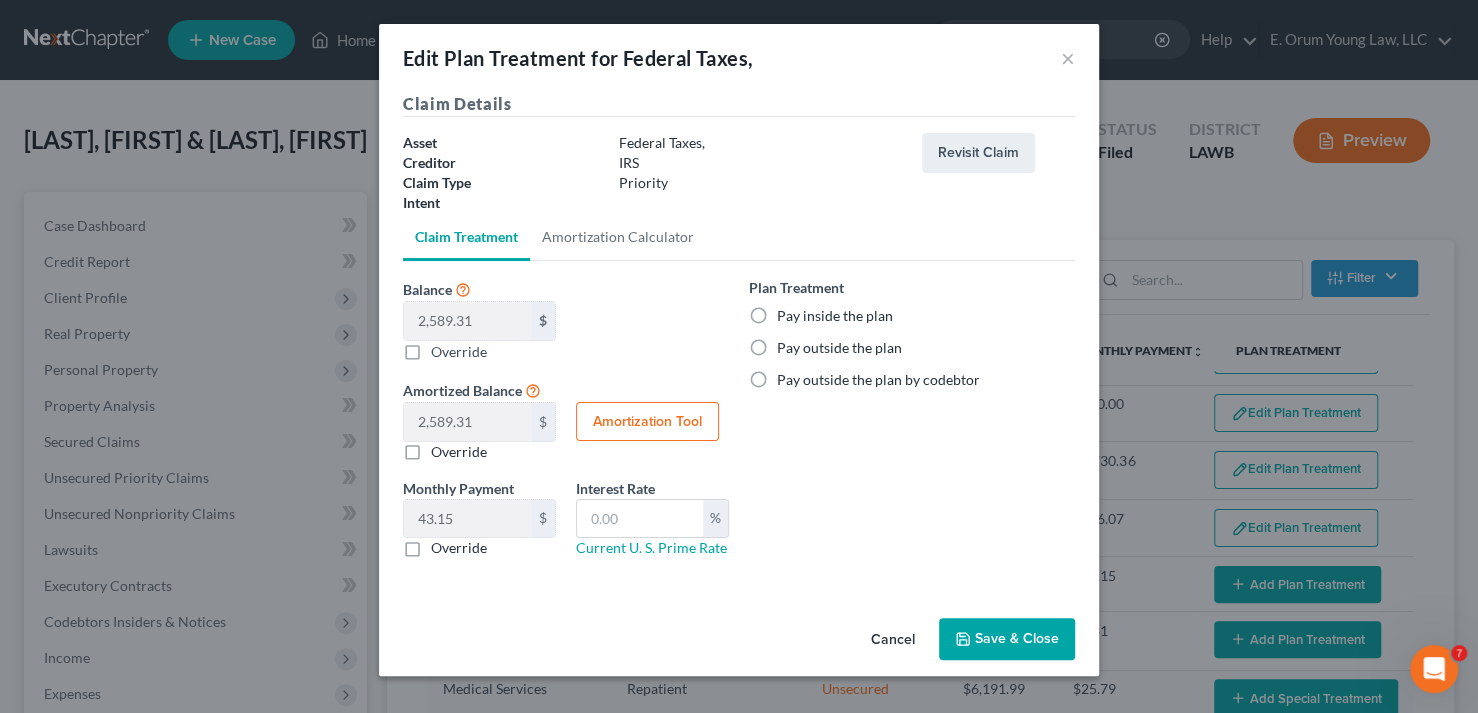 click on "Pay inside the plan" at bounding box center (835, 316) 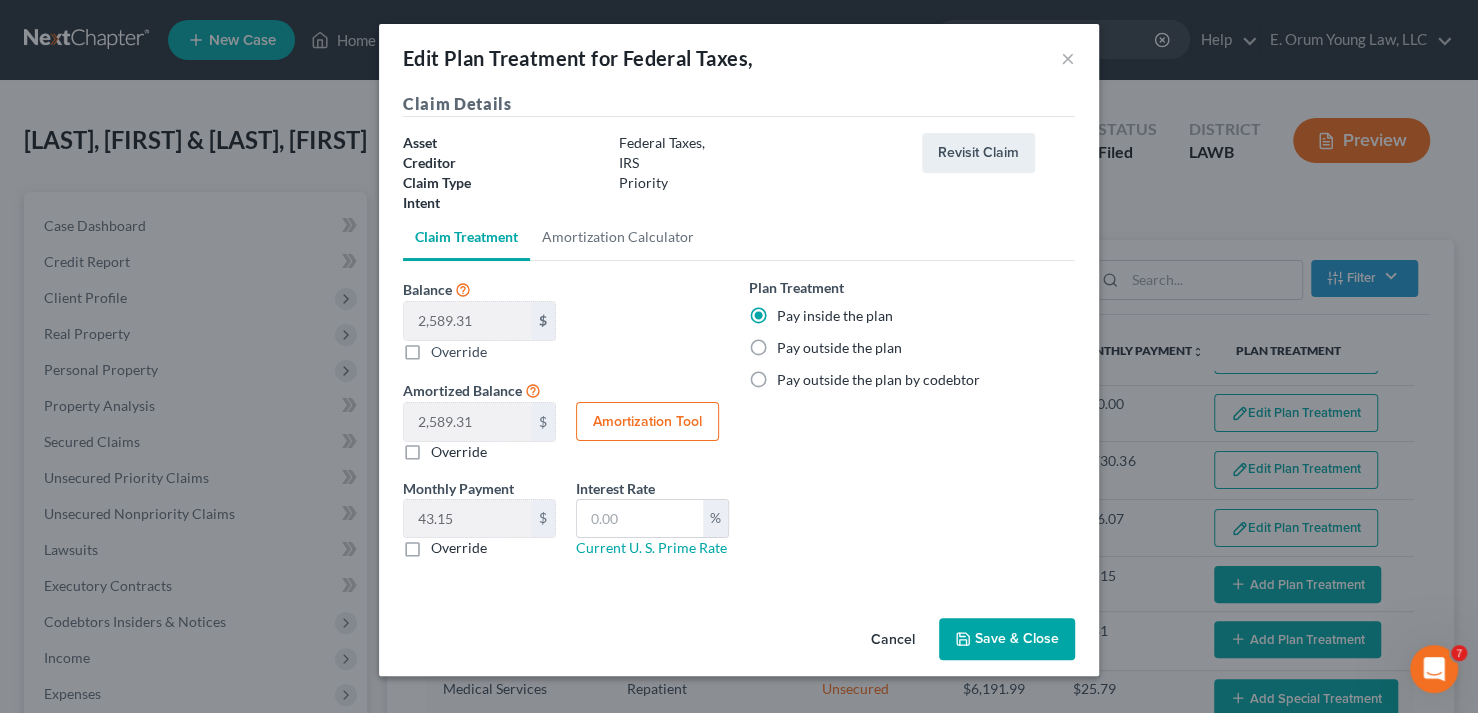 click on "Save & Close" at bounding box center (1007, 639) 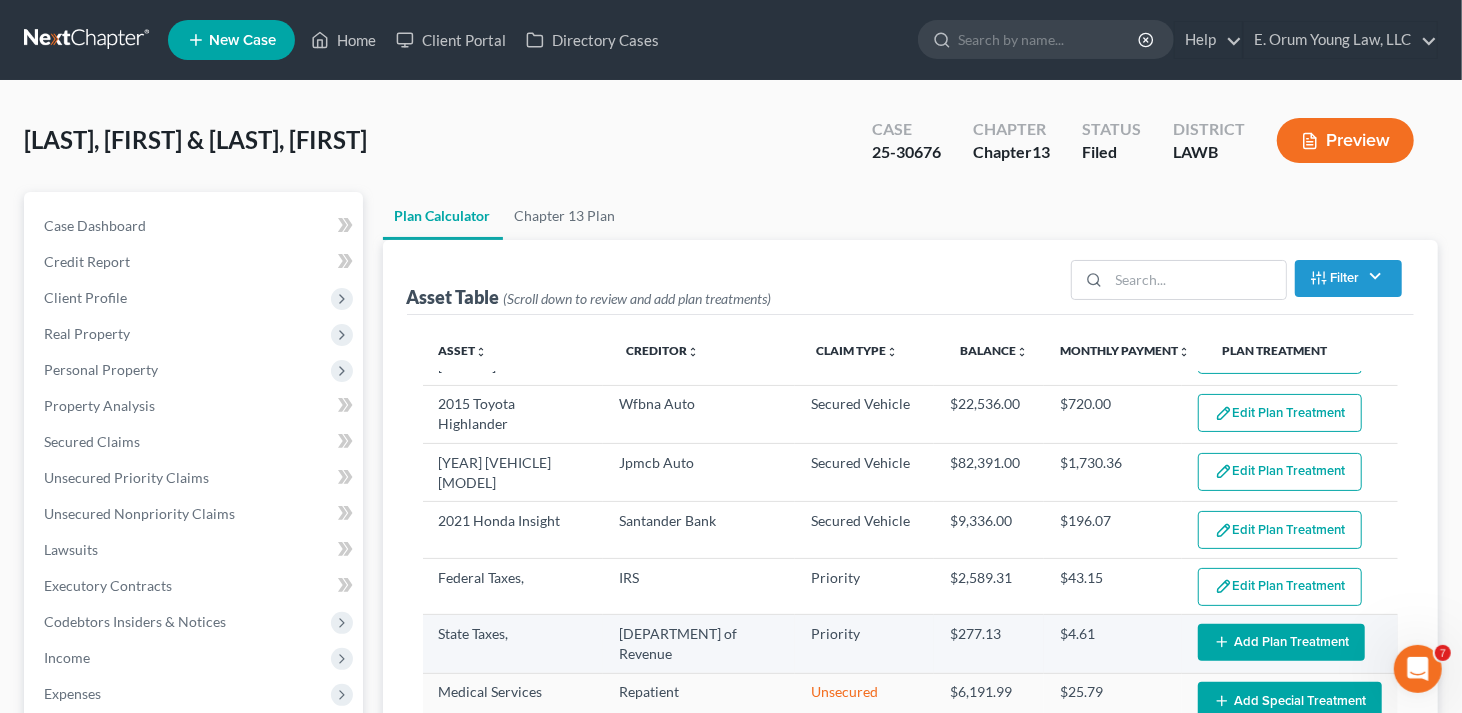 click on "Add Plan Treatment" at bounding box center [1281, 642] 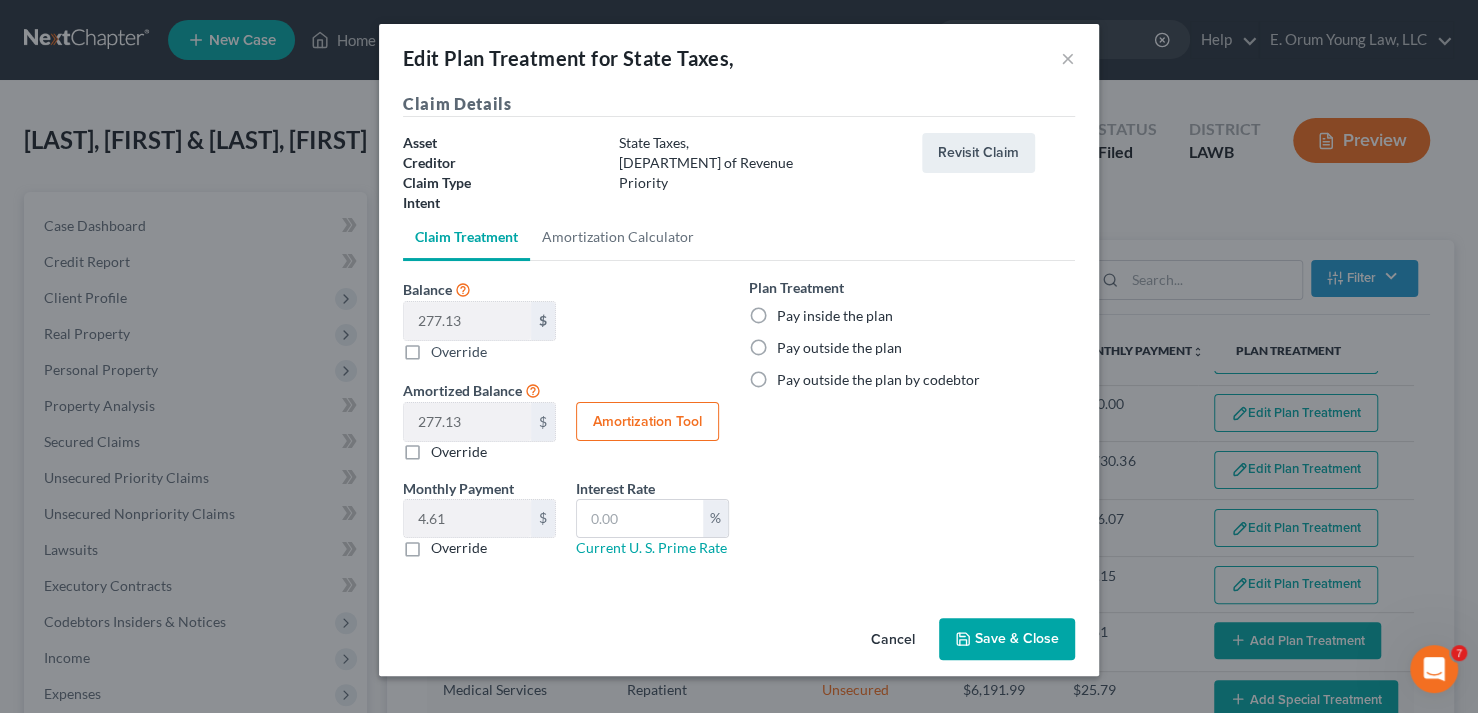 select on "59" 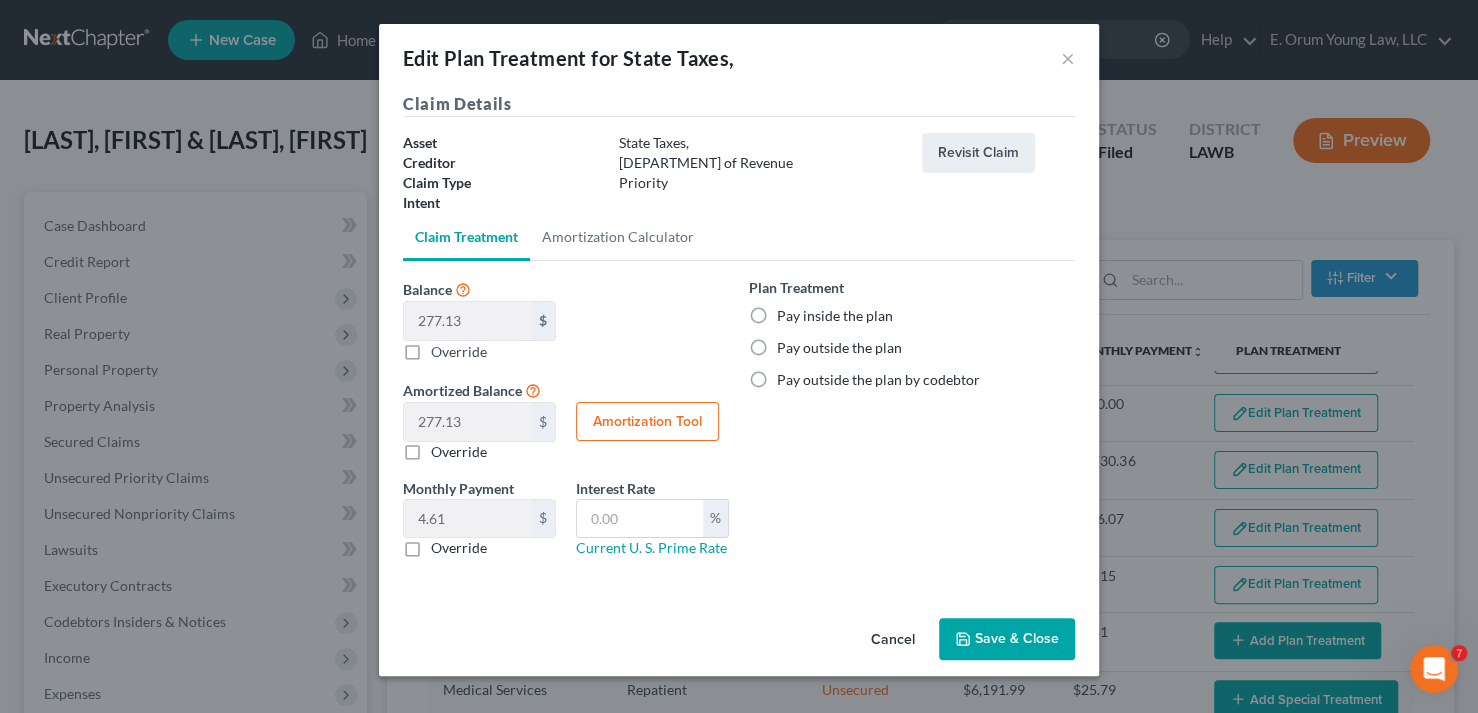 select on "59" 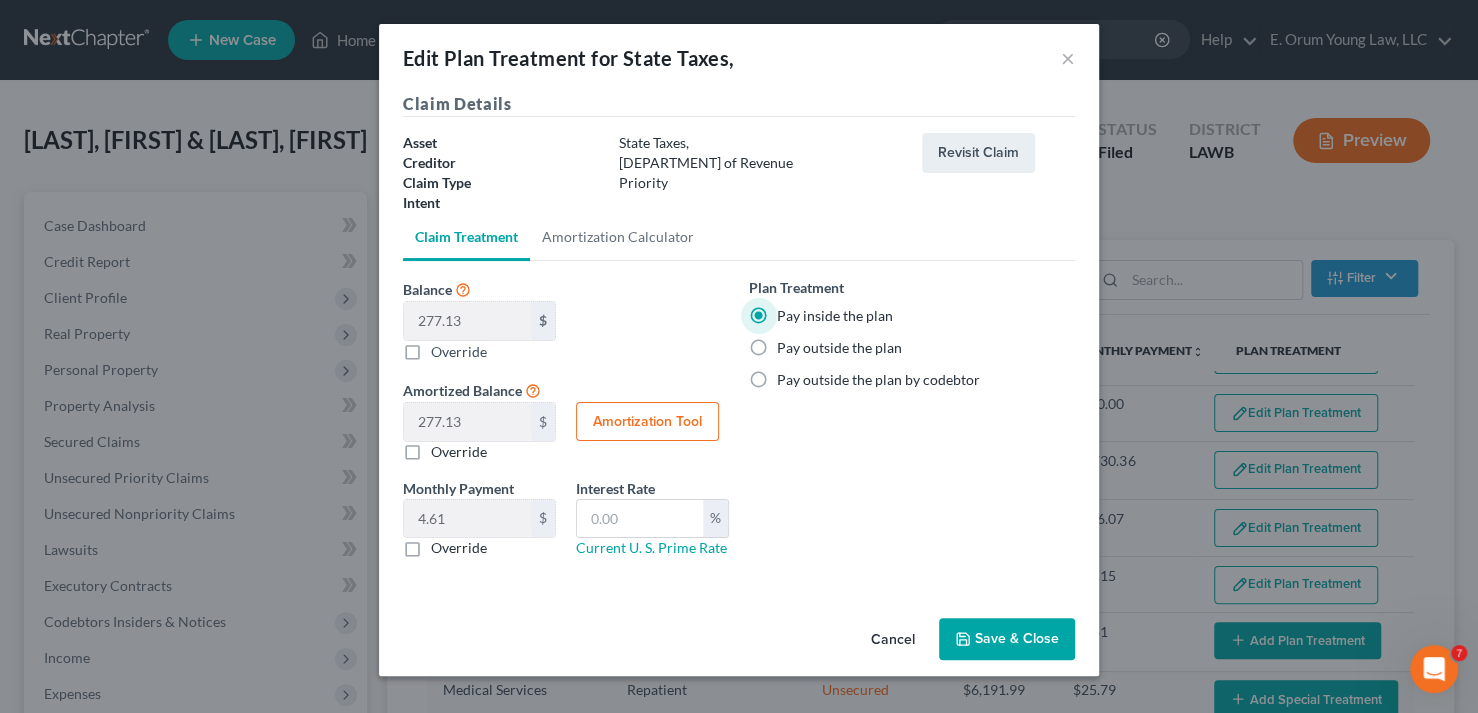 click on "Save & Close" at bounding box center [1007, 639] 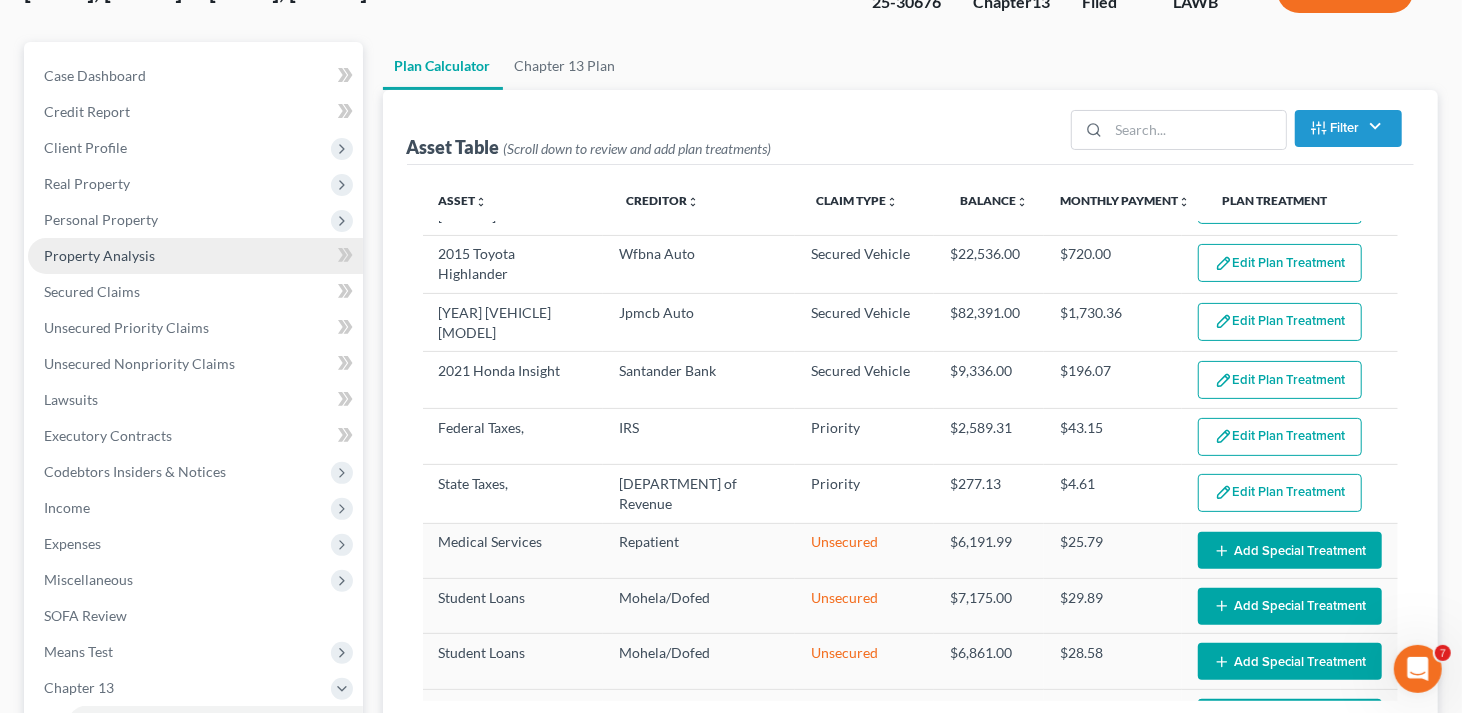 scroll, scrollTop: 400, scrollLeft: 0, axis: vertical 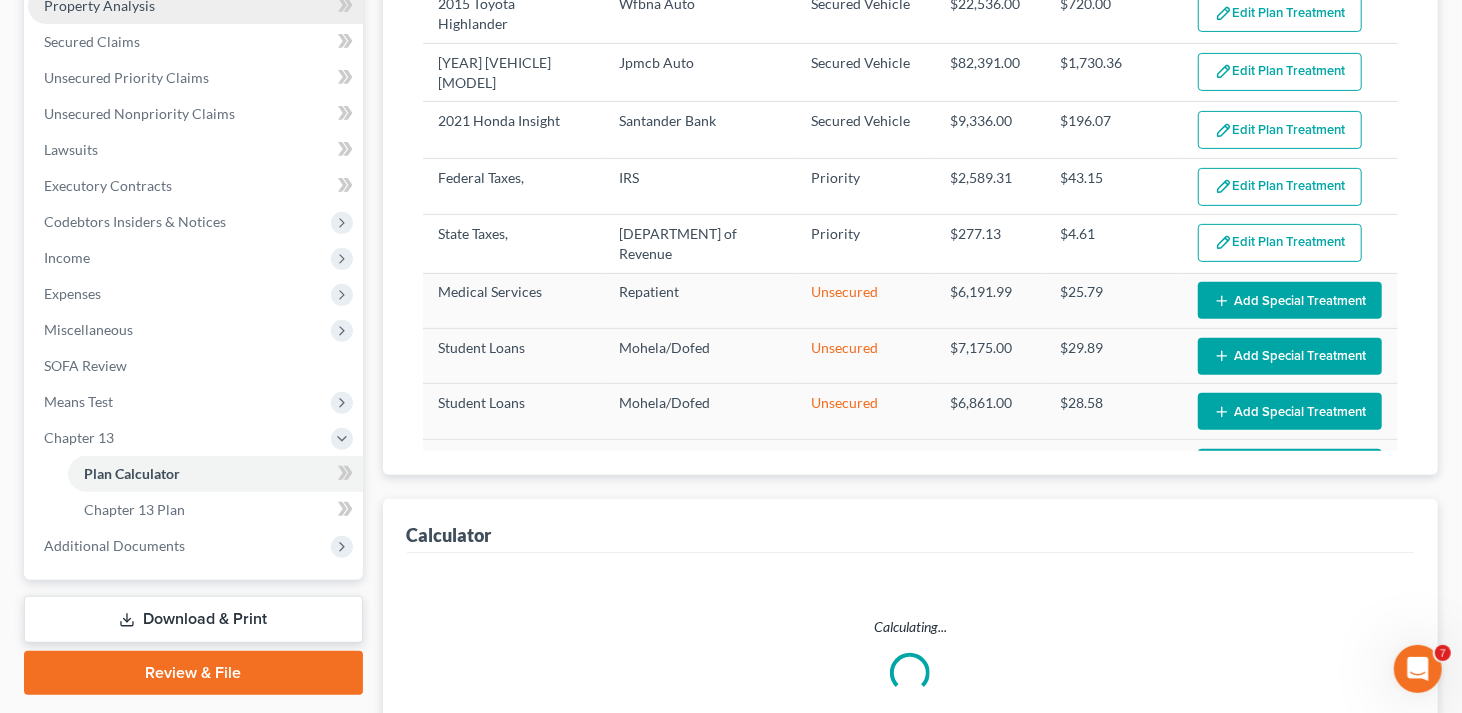 select on "59" 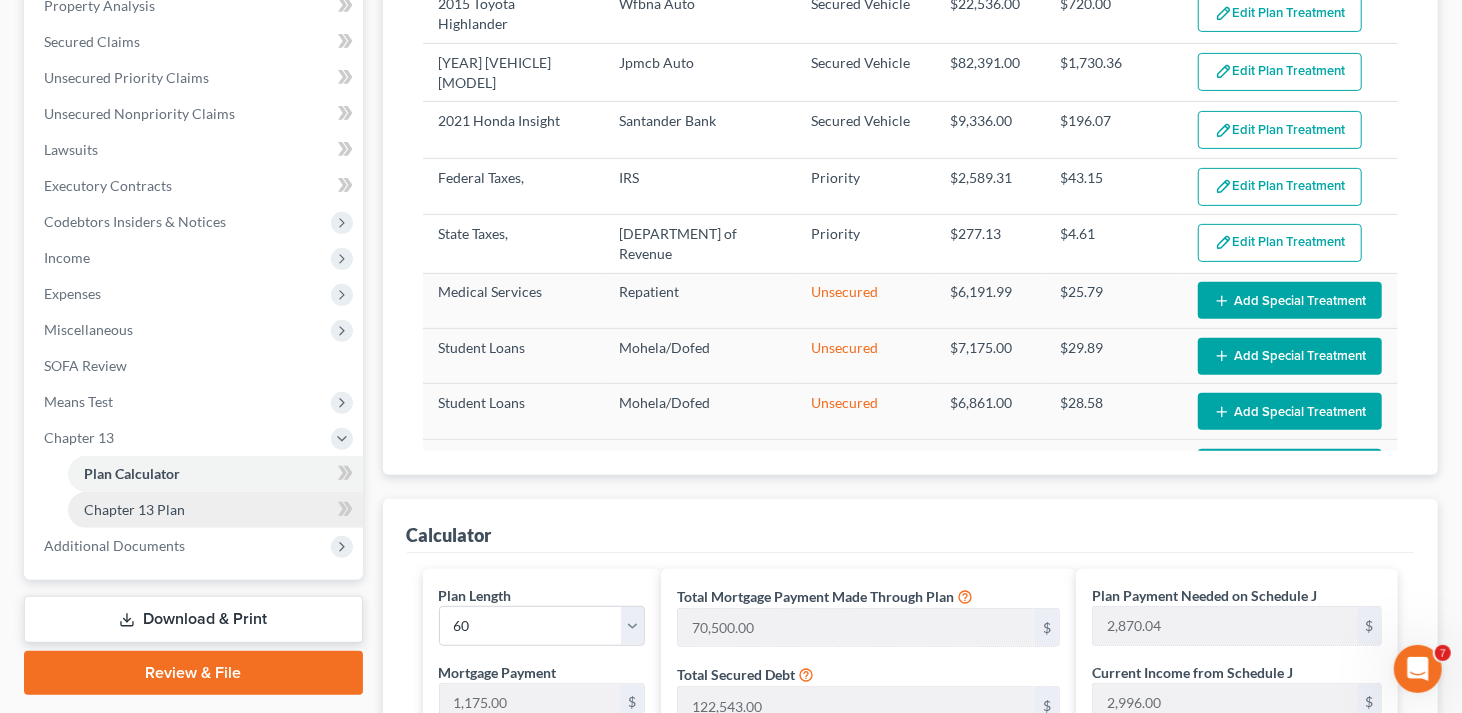 click on "Chapter 13 Plan" at bounding box center (134, 509) 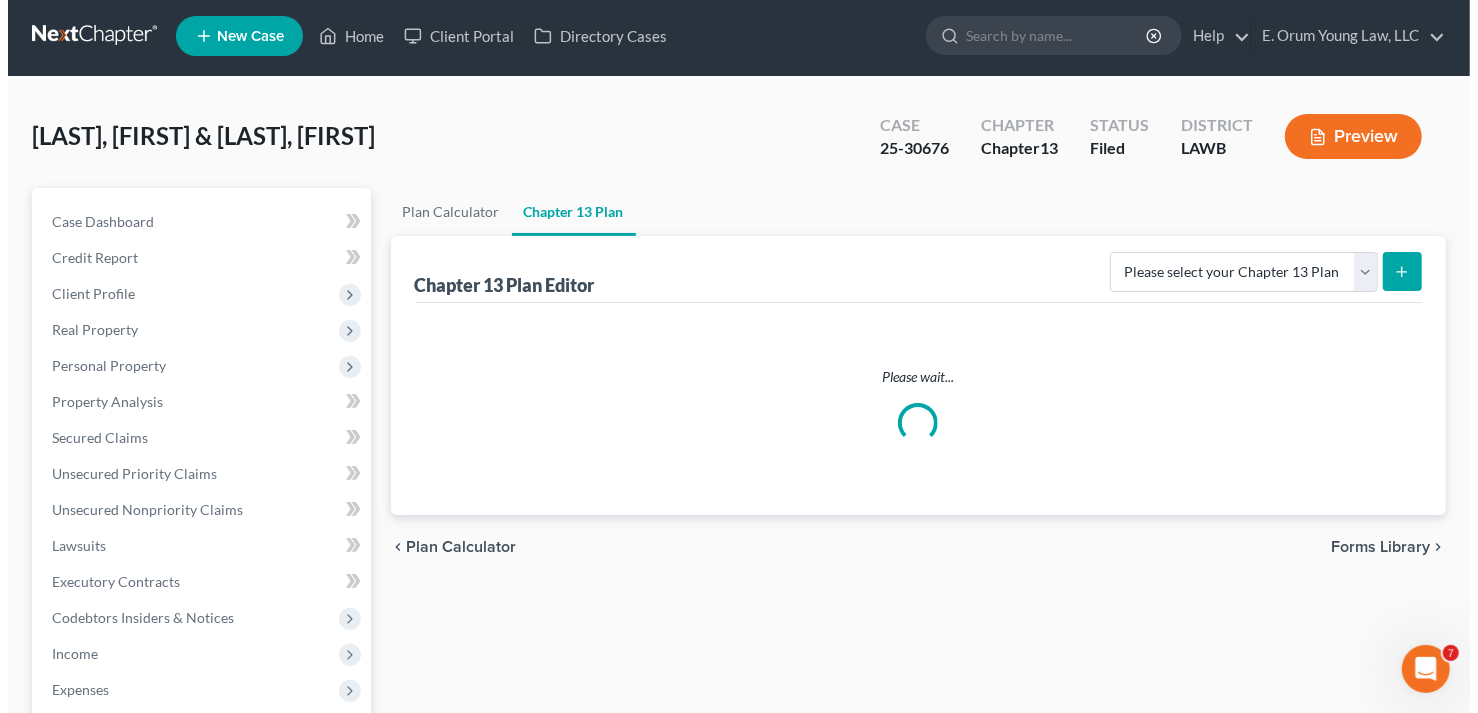 scroll, scrollTop: 0, scrollLeft: 0, axis: both 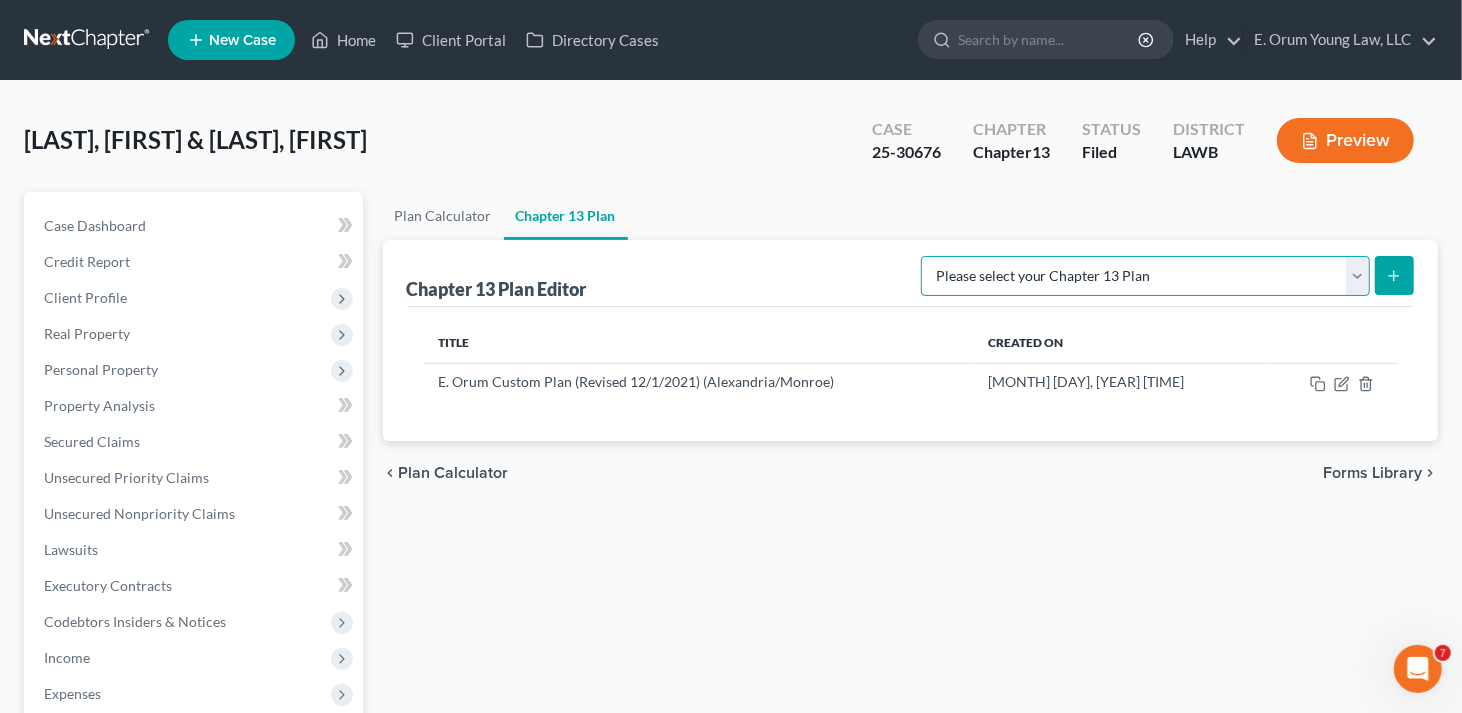 click on "Please select your Chapter 13 Plan E. Orum Custom Plan (Revised 12/1/2021) E. Orum Custom Plan (Revised 12/1/2021) (Alexandria/Monroe) E. Orum Young Custom Plan Louisiana Western Chapter 13 Plan: Revised 12/1/2021 Louisiana Western: Effective 12/1/17 National Form Plan - Official Form 113" at bounding box center [1145, 276] 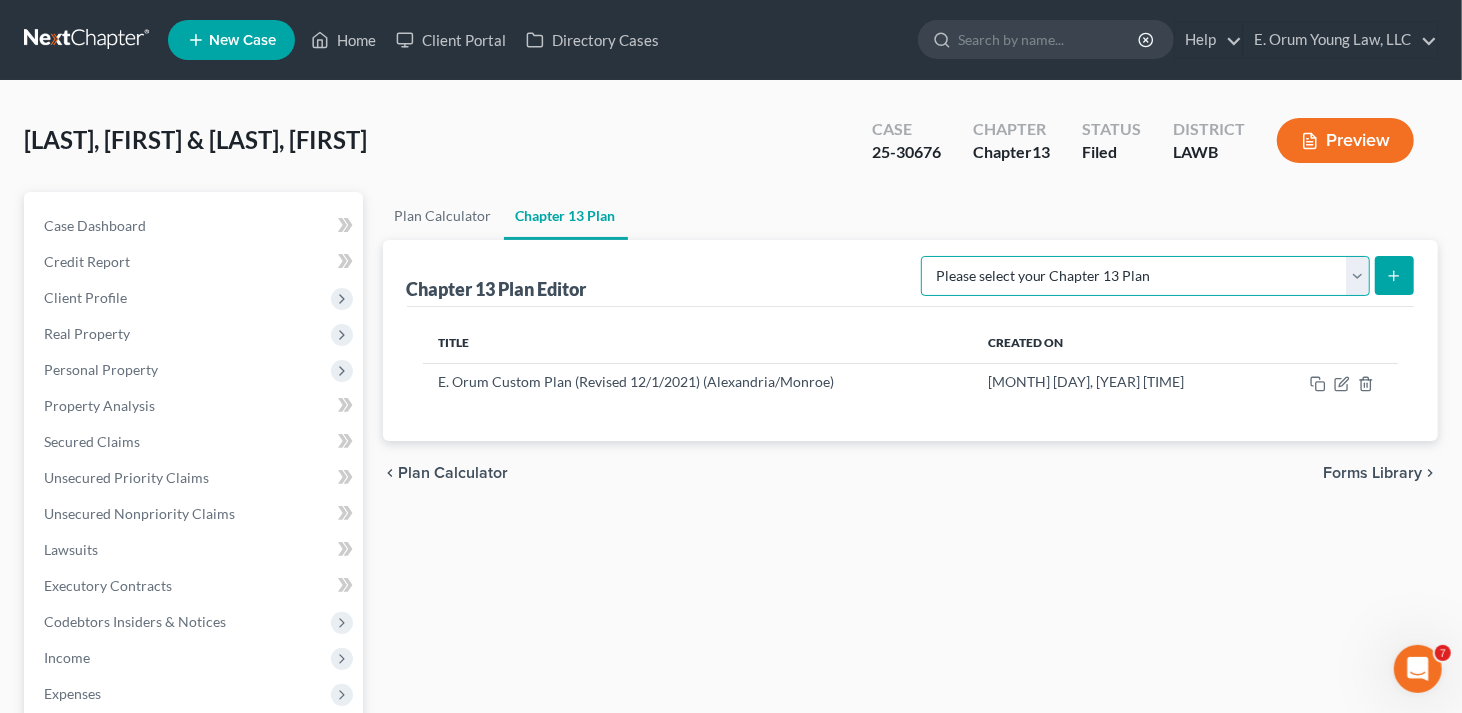select on "1" 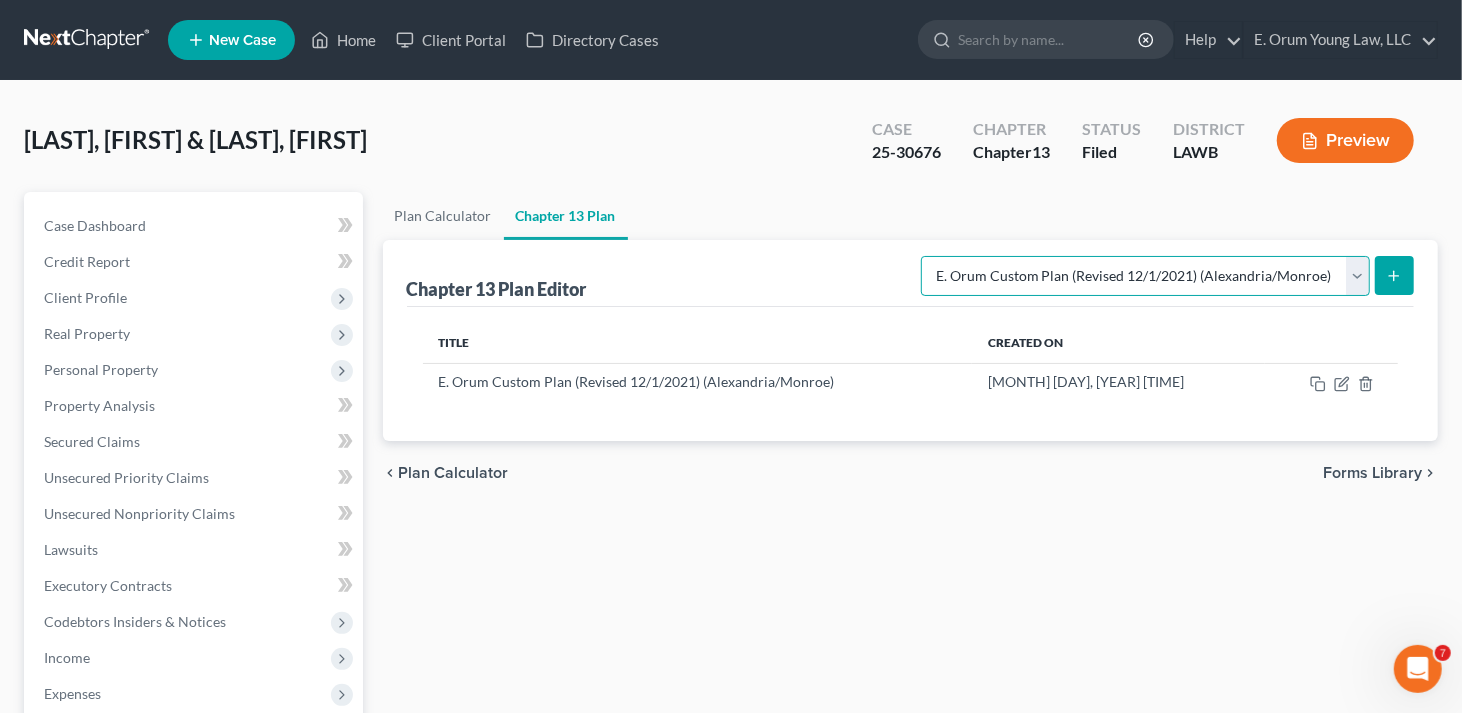 click on "Please select your Chapter 13 Plan E. Orum Custom Plan (Revised 12/1/2021) E. Orum Custom Plan (Revised 12/1/2021) (Alexandria/Monroe) E. Orum Young Custom Plan Louisiana Western Chapter 13 Plan: Revised 12/1/2021 Louisiana Western: Effective 12/1/17 National Form Plan - Official Form 113" at bounding box center (1145, 276) 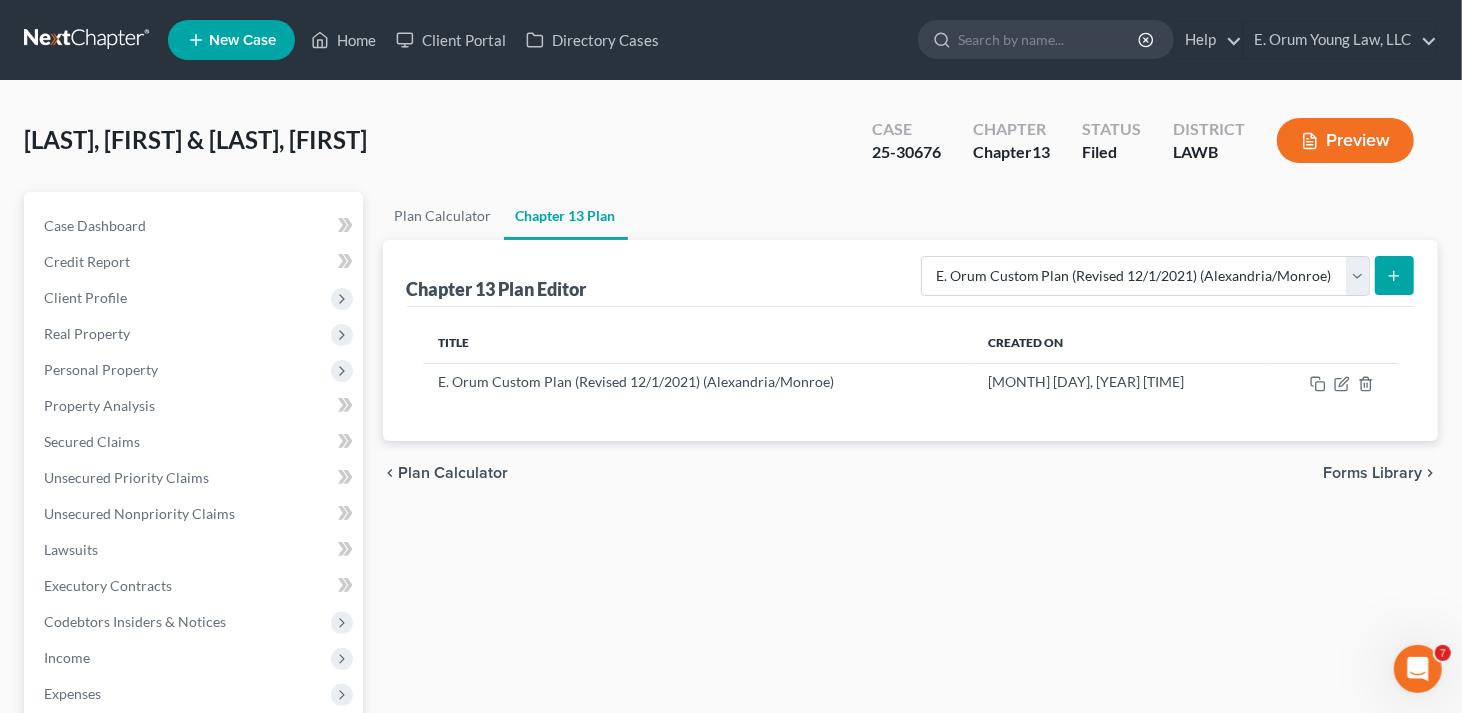 click at bounding box center (1394, 275) 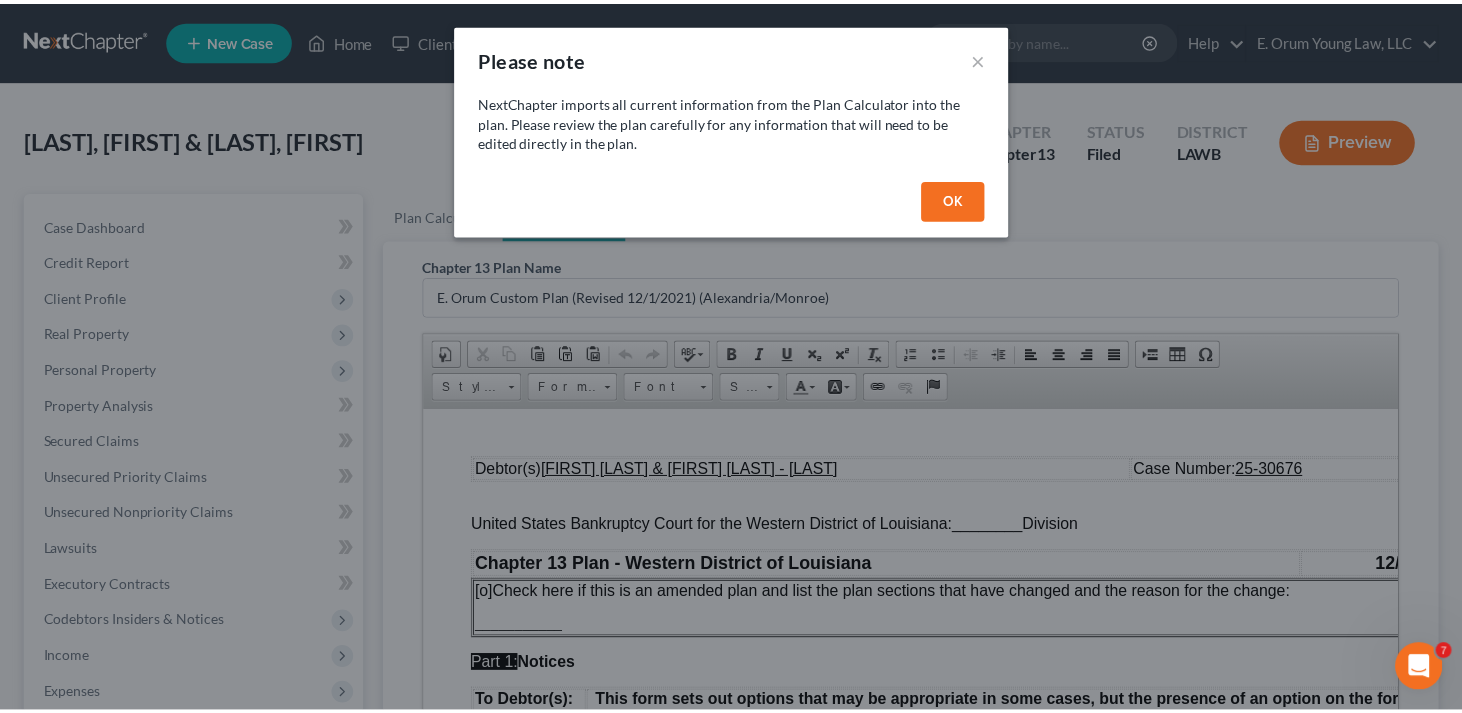 scroll, scrollTop: 0, scrollLeft: 0, axis: both 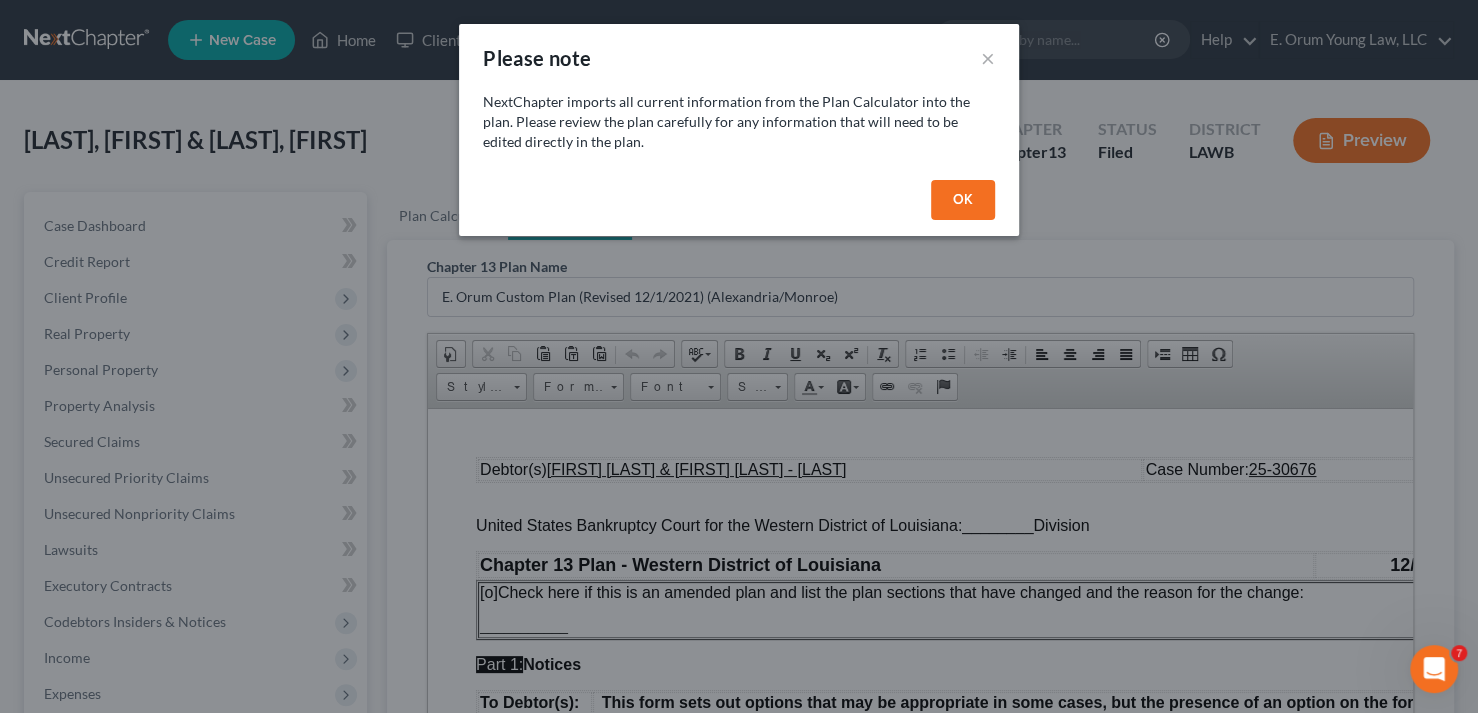 click on "OK" at bounding box center (963, 200) 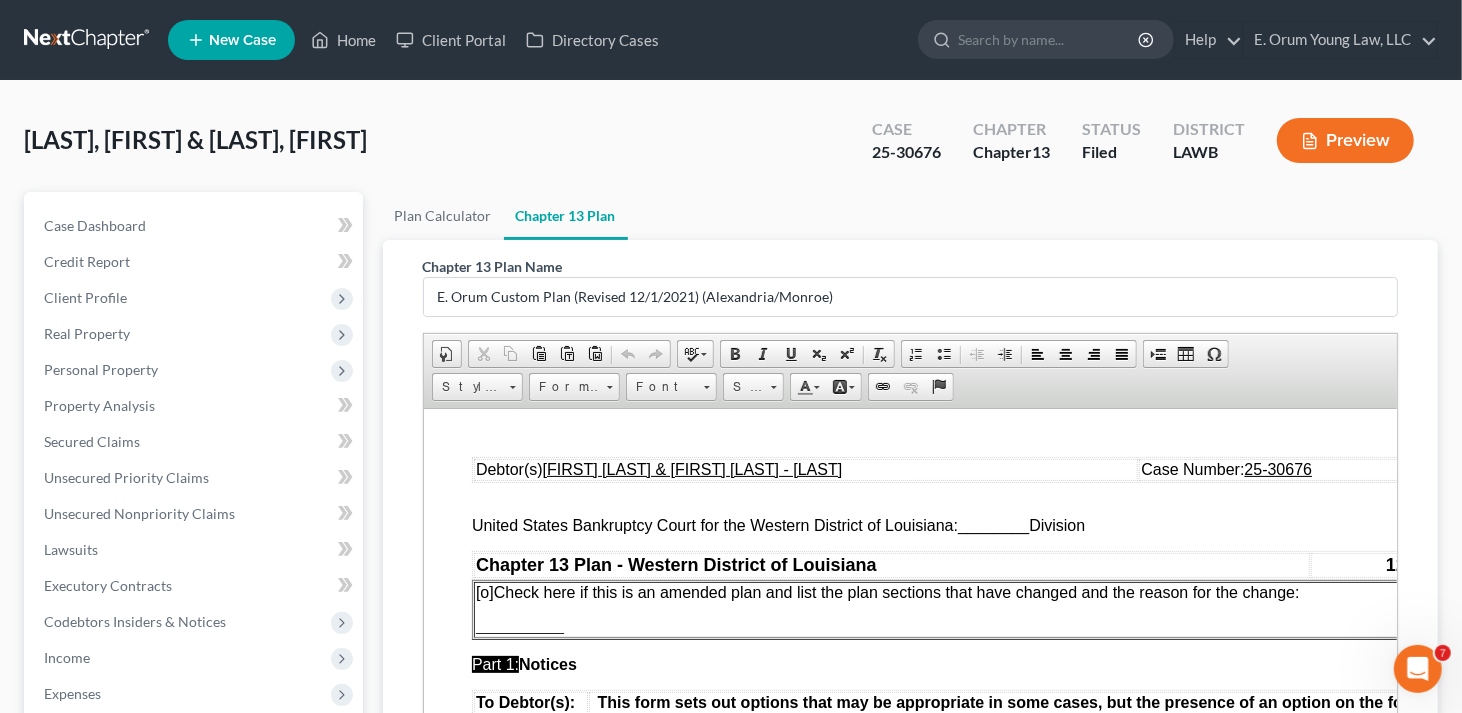 scroll, scrollTop: 454, scrollLeft: 0, axis: vertical 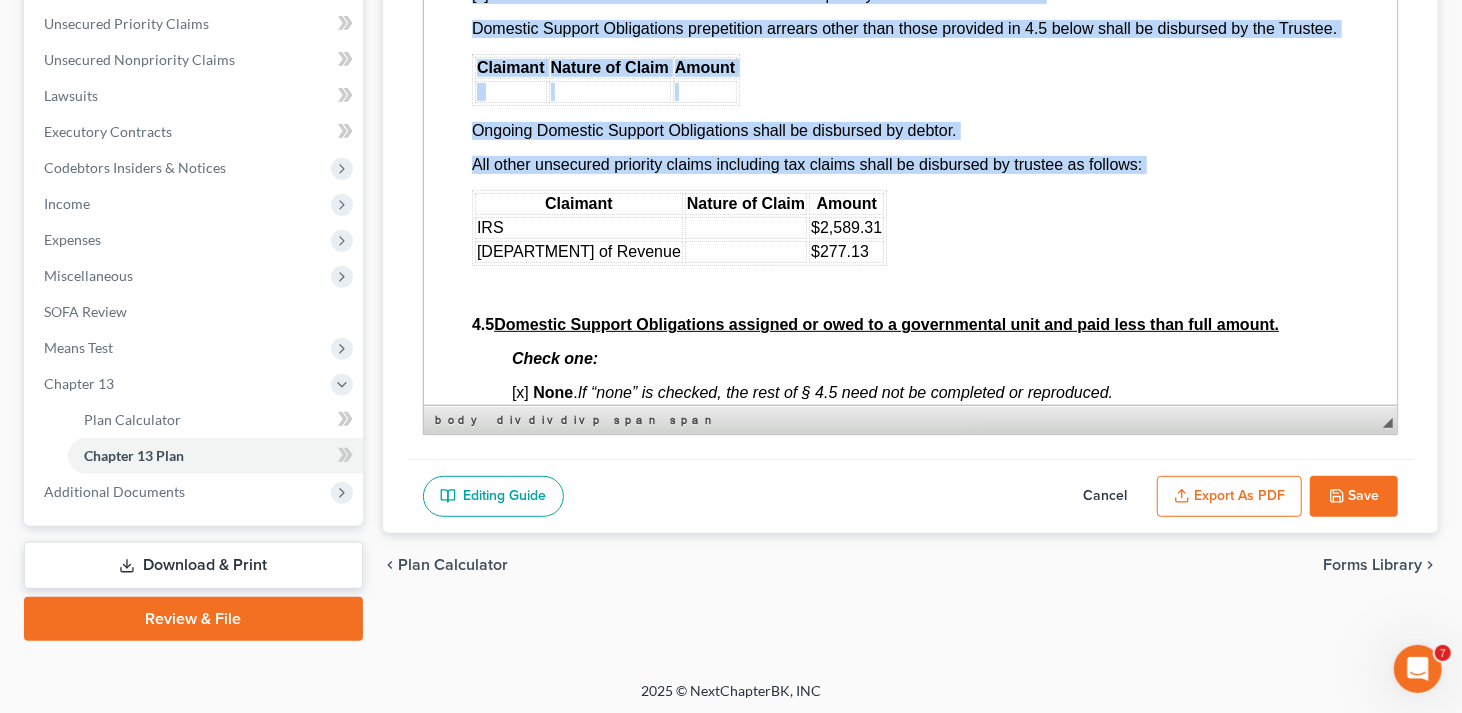 drag, startPoint x: 460, startPoint y: 140, endPoint x: 951, endPoint y: 354, distance: 535.609 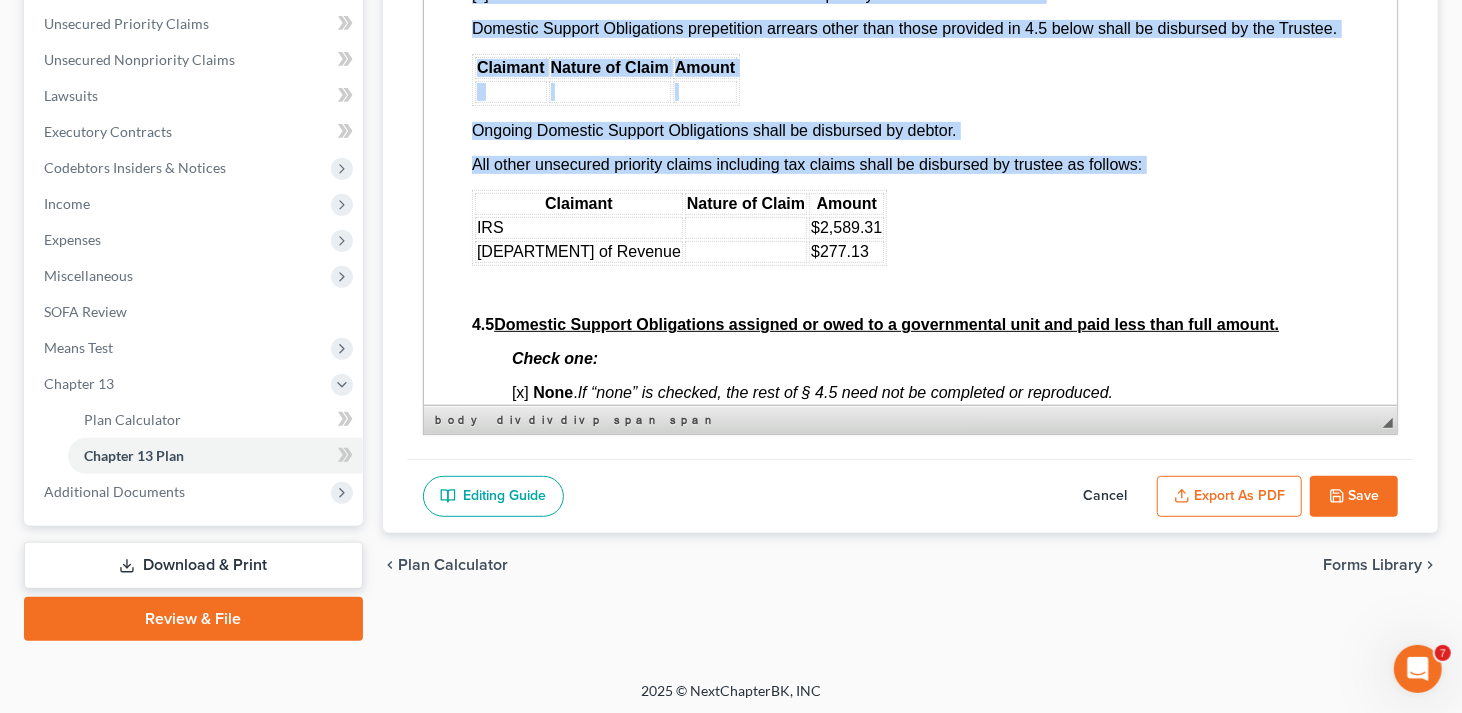 click on "Debtor(s) [FIRST] [LAST] & [FIRST] [LAST] - [LAST] Case Number: [CASE_NUMBER] United States Bankruptcy Court for the Western District of Louisiana: ________ Division Chapter 13 Plan - Western District of Louisiana [YEAR] [o] Check here if this is an amended plan and list the plan sections that have changed and the reason for the change: ___________ Part 1: Notices To Debtor(s): This form sets out options that may be appropriate in some cases, but the presence of an option on the form does not indicate that the option is appropriate in your circumstances or that it is permissible in your judicial division. Plans that do not comply with local rules and judicial rulings may not be confirmable. In the following notice to creditors, you must check each box that applies To Creditor(s): Your rights may be affected by this plan. Your claim may be reduced, modified, or eliminated. The following matters may be of particular importance. [o] Included [x] Not Included [o] [x] [x]" at bounding box center [910, -1167] 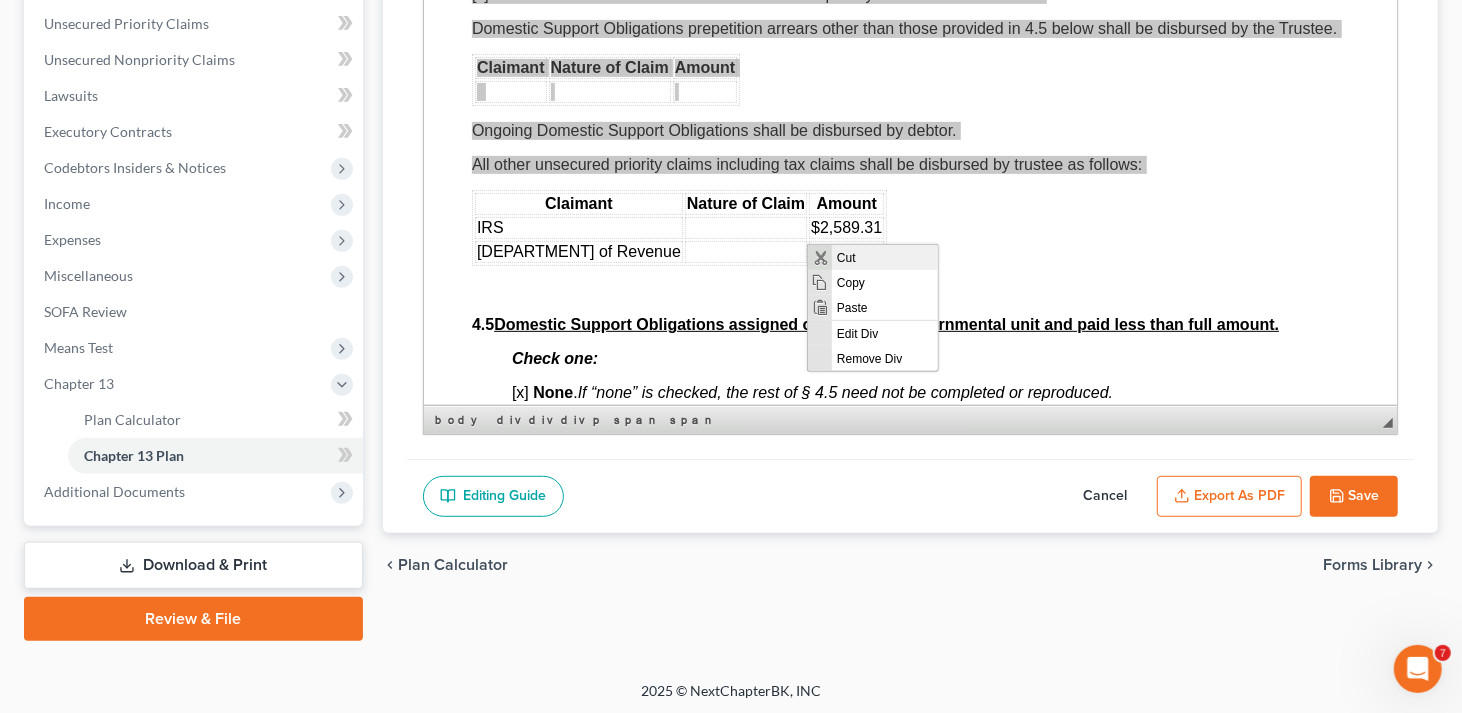 scroll, scrollTop: 0, scrollLeft: 0, axis: both 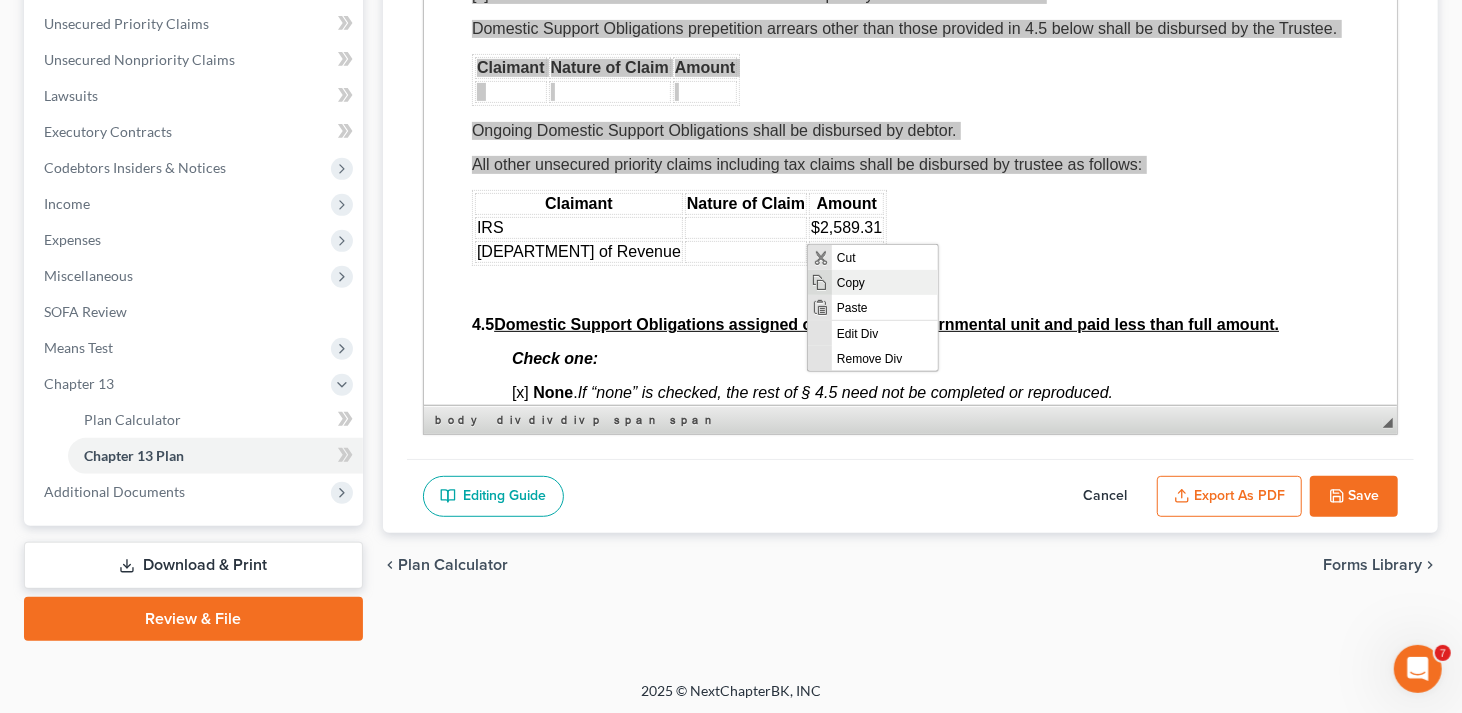 click on "Copy" at bounding box center (885, 282) 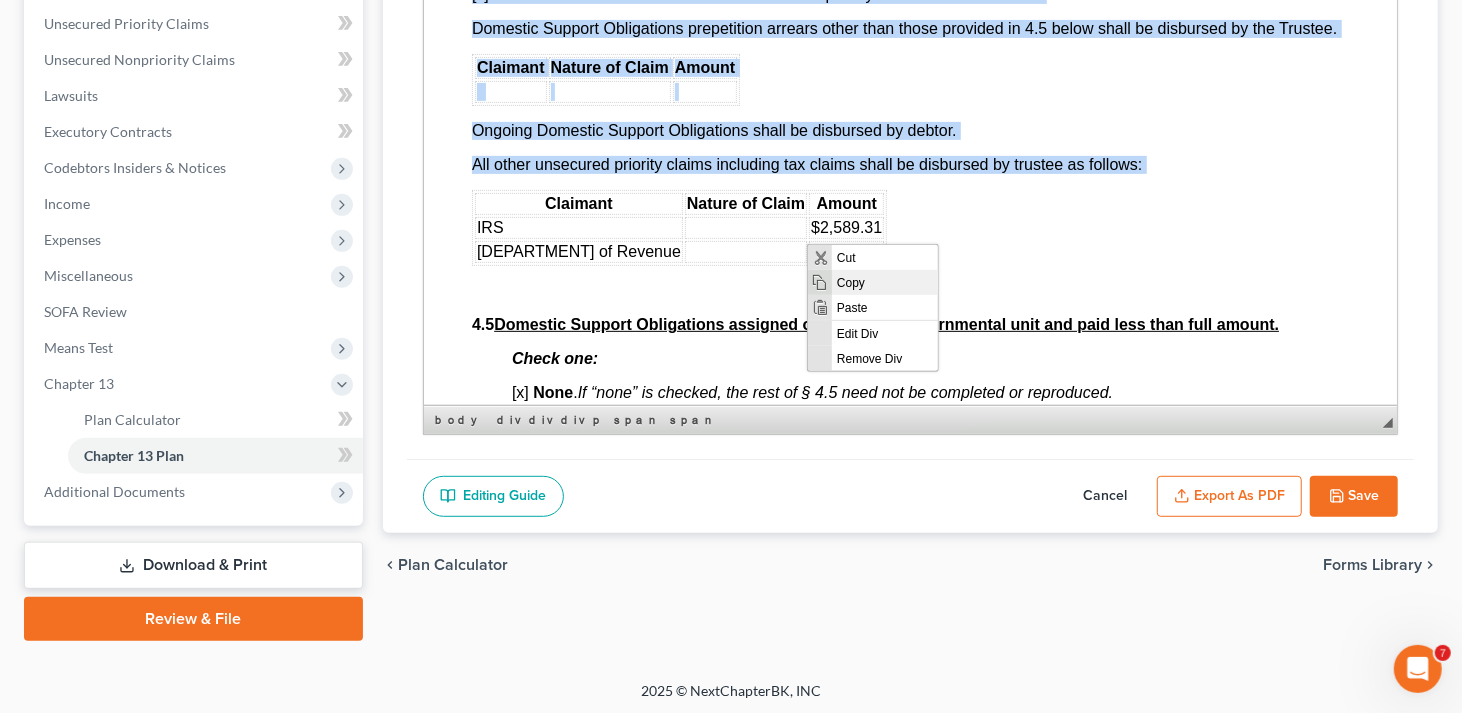 copy on "[o] None. If “None” is checked, the rest of § 4.4 need not be completed or reproduced. [x] The debtor estimates the total amount of other priority claims to be as follows: Domestic Support Obligations prepetition arrears other than those provided in 4.5 below shall be disbursed by the Trustee. Claimant Nature of Claim Amount All other unsecured priority claims including tax claims shall be disbursed by trustee as follows: Ongoing Domestic Support Obligations shall be disbursed by debtor." 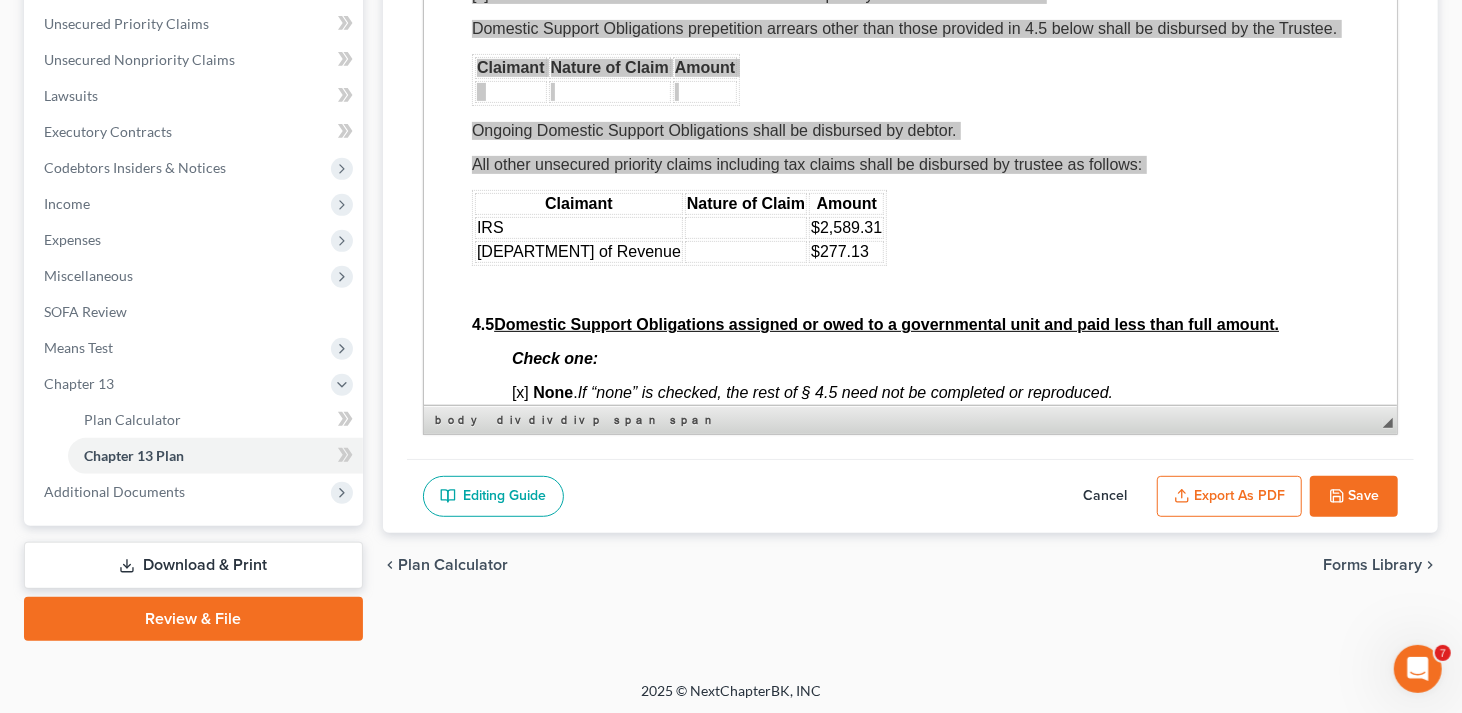 click on "Cancel" at bounding box center [1105, 497] 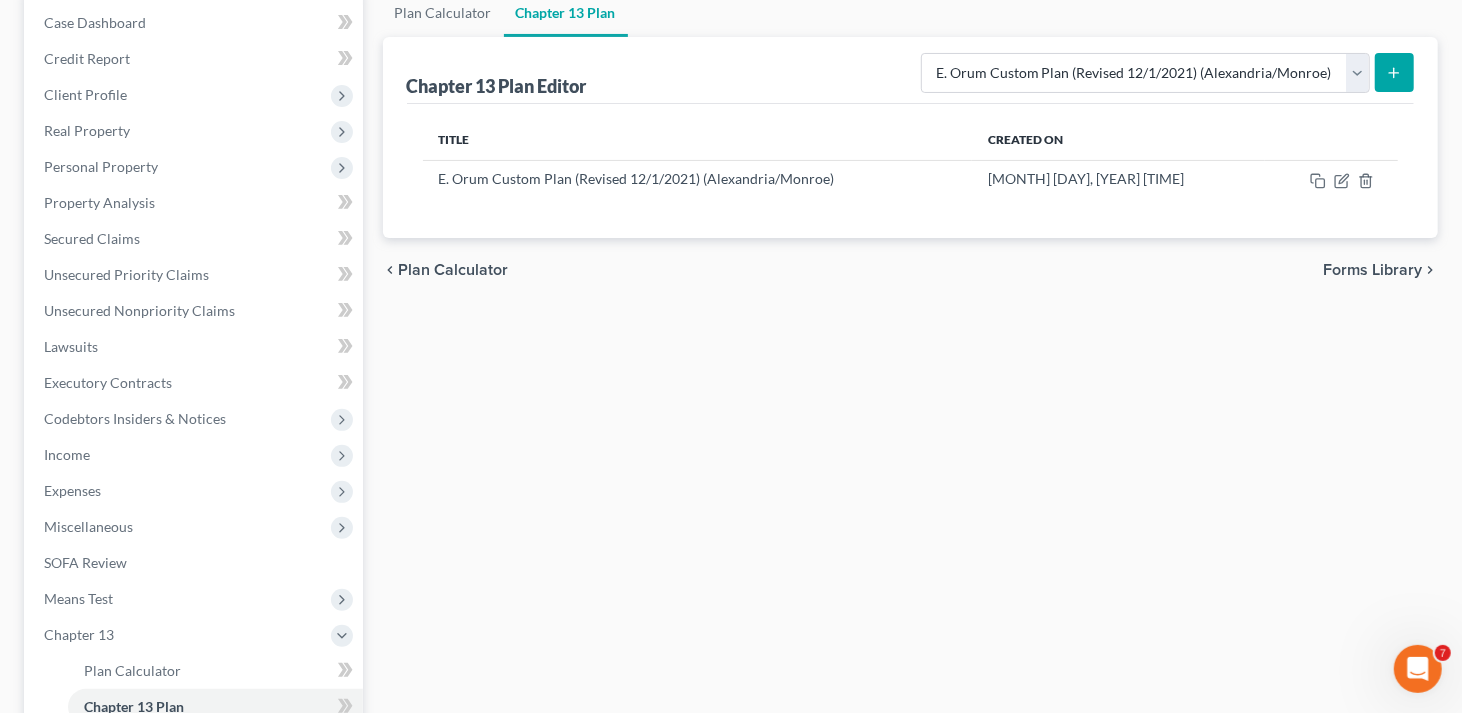 scroll, scrollTop: 54, scrollLeft: 0, axis: vertical 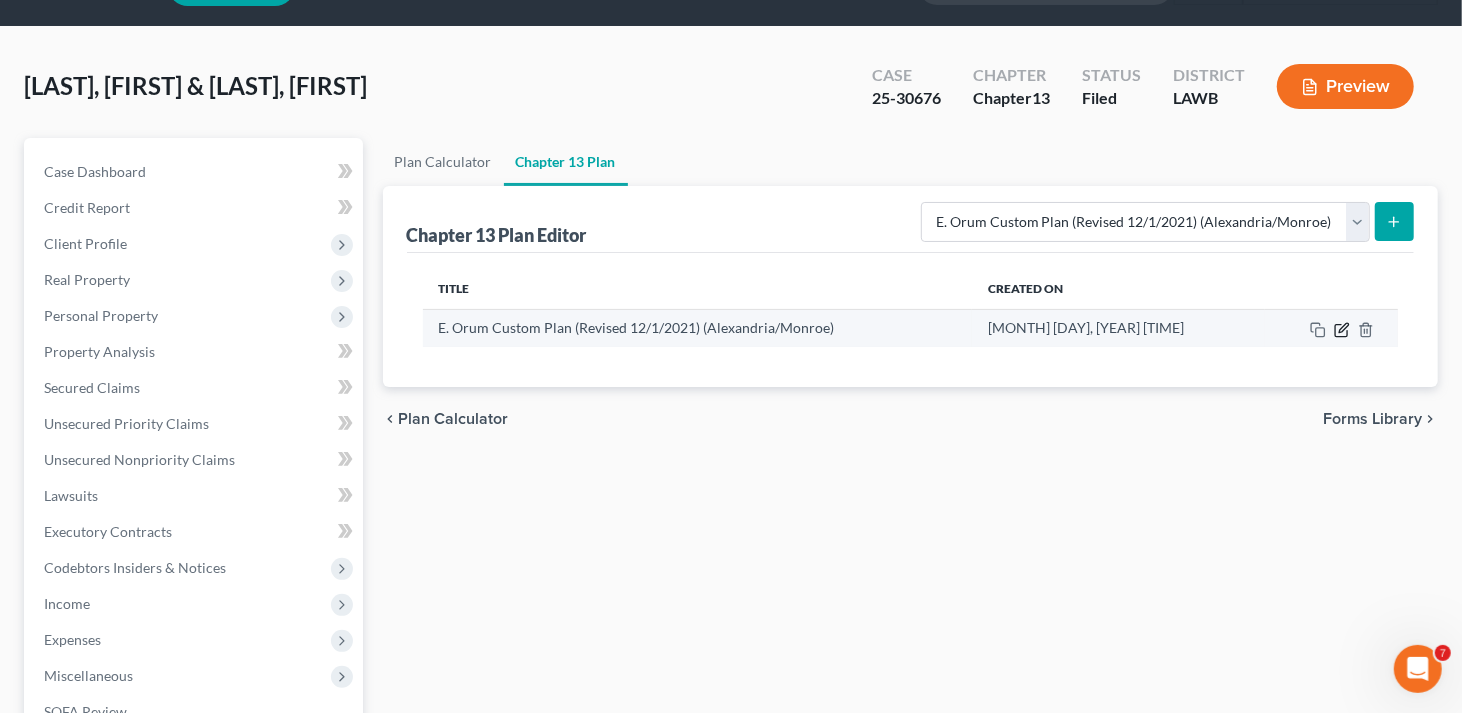 click 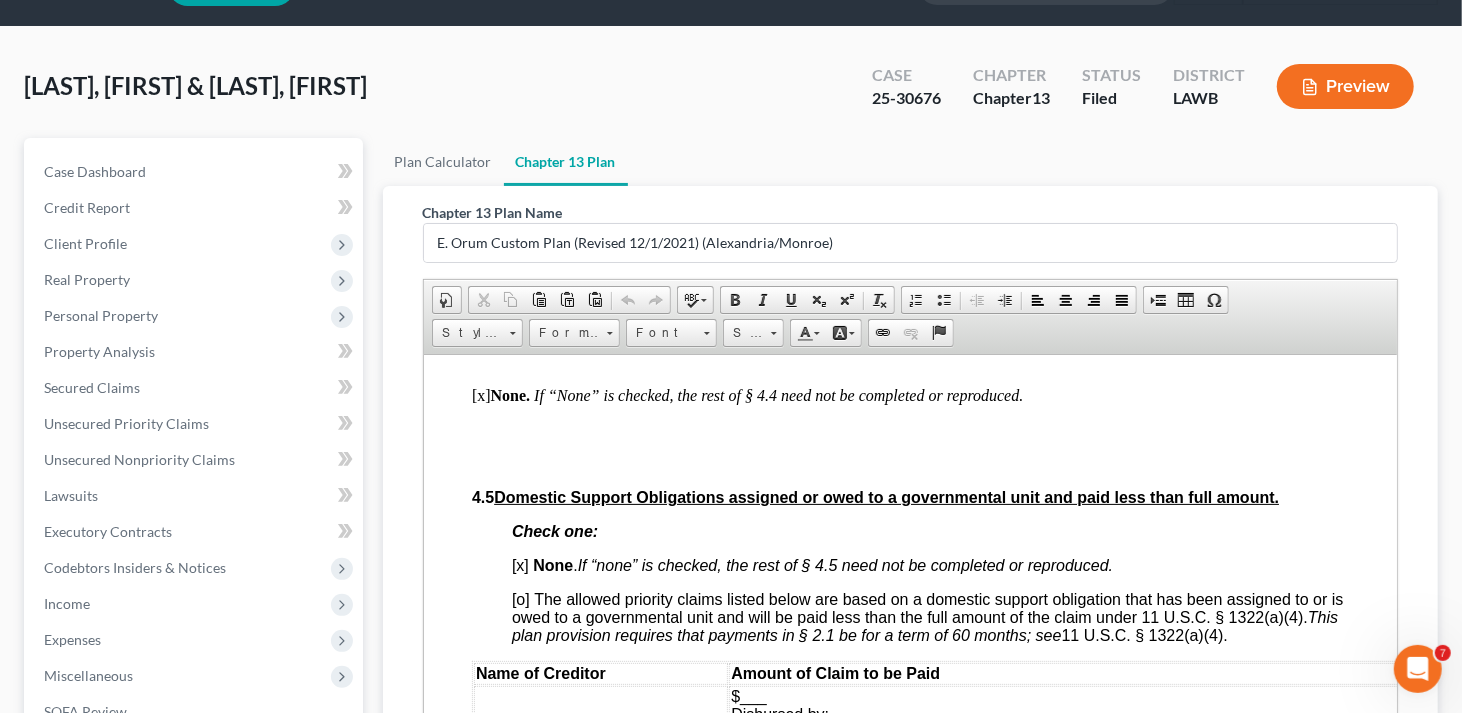 scroll, scrollTop: 5300, scrollLeft: 0, axis: vertical 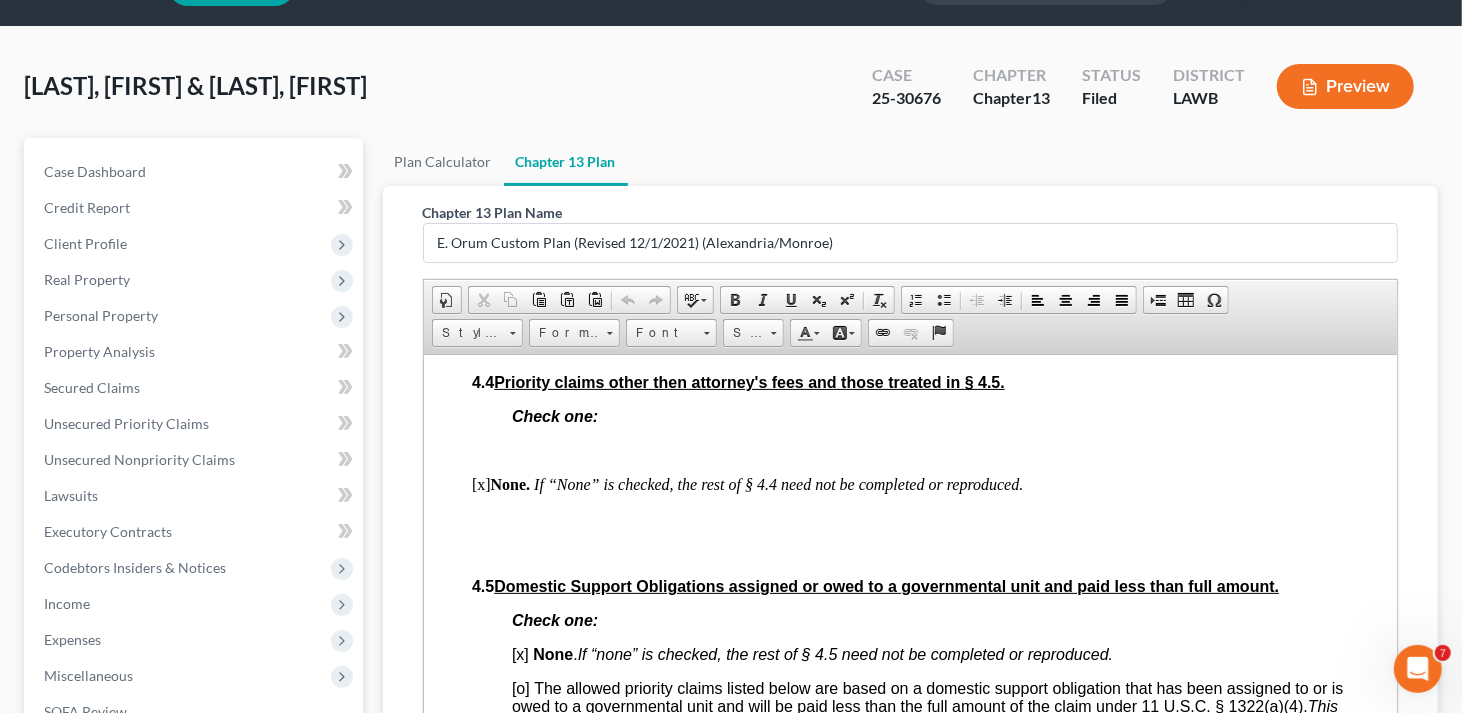 click on "Debtor(s) [FIRST] [LAST] & [FIRST] [LAST] Case Number: [CASE_NUMBER] United States Bankruptcy Court for the Western District of Louisiana: [CITY] Division Chapter 13 Plan - Western District of Louisiana [YEAR] [x] Check here if this is an amended plan and list the plan sections that have changed and the reason for the change: 2.2; 2.4; 3.2; 3.3; 4.4; 5.1; Debtors are modifying the plan to cure the Objection of the Trustee. Part 1: Notices To Debtor(s): This form sets out options that may be appropriate in some cases, but the presence of an option on the form does not indicate that the option is appropriate in your circumstances or that it is permissible in your judicial division. Plans that do not comply with local rules and judicial rulings may not be confirmable. In the following notice to creditors, you must check each box that applies To Creditor(s): Your rights may be affected by this plan. Your claim may be reduced, modified, or eliminated. [x] Included [o] [o]" at bounding box center (910, -915) 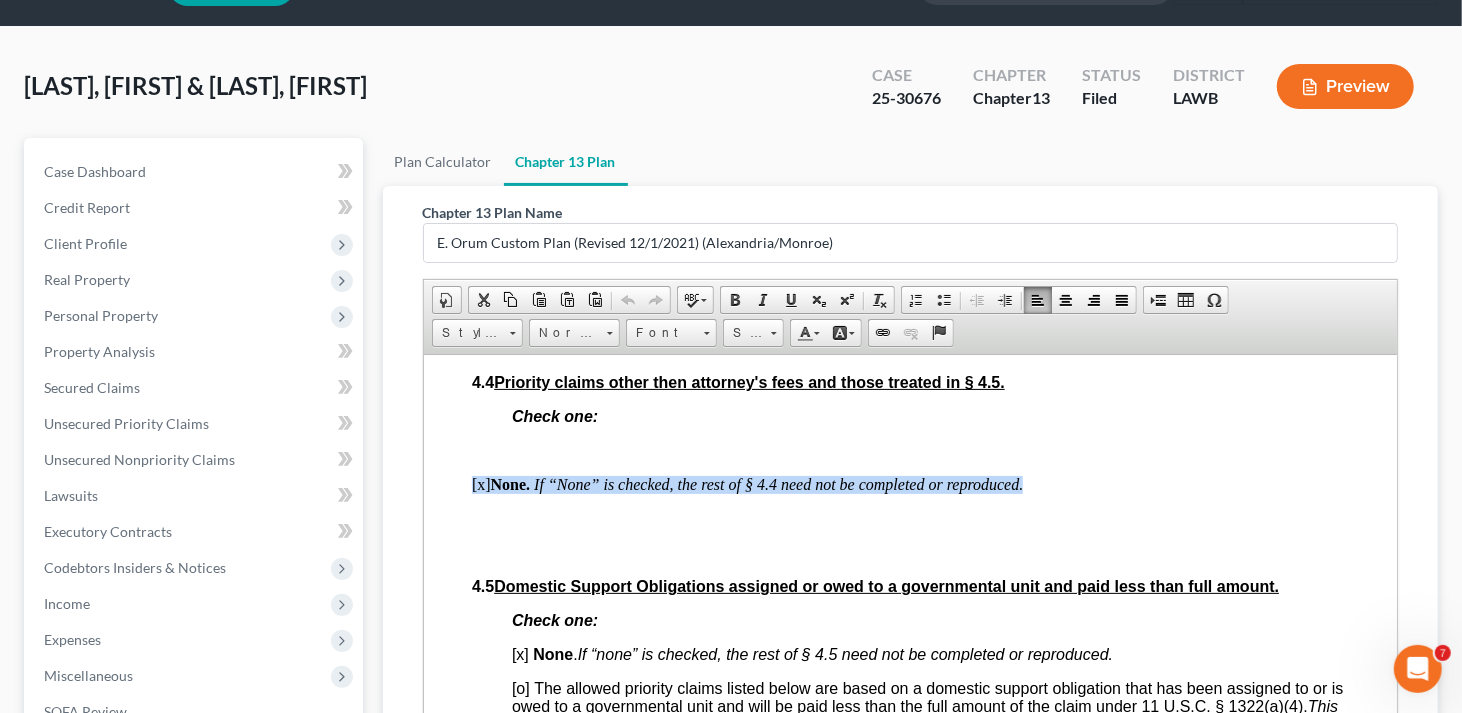 type 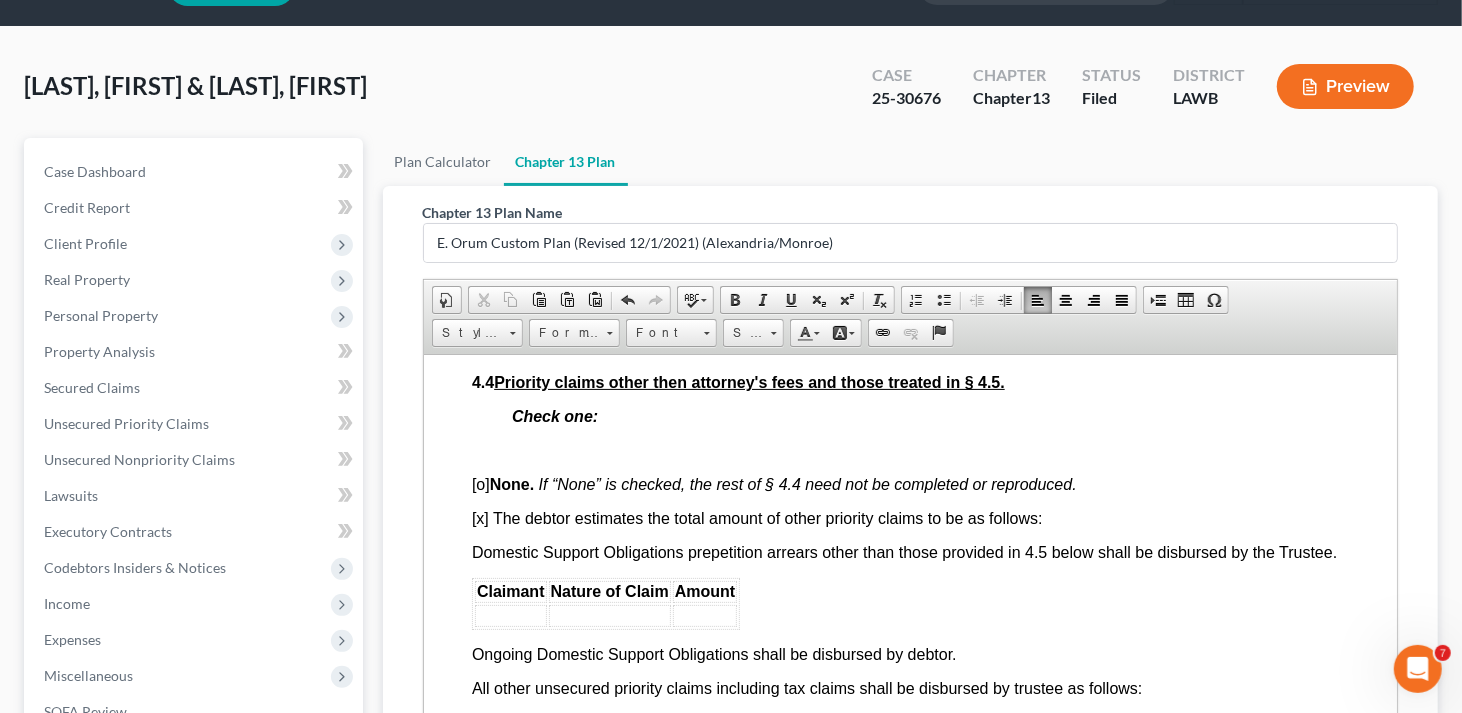 scroll, scrollTop: 253, scrollLeft: 0, axis: vertical 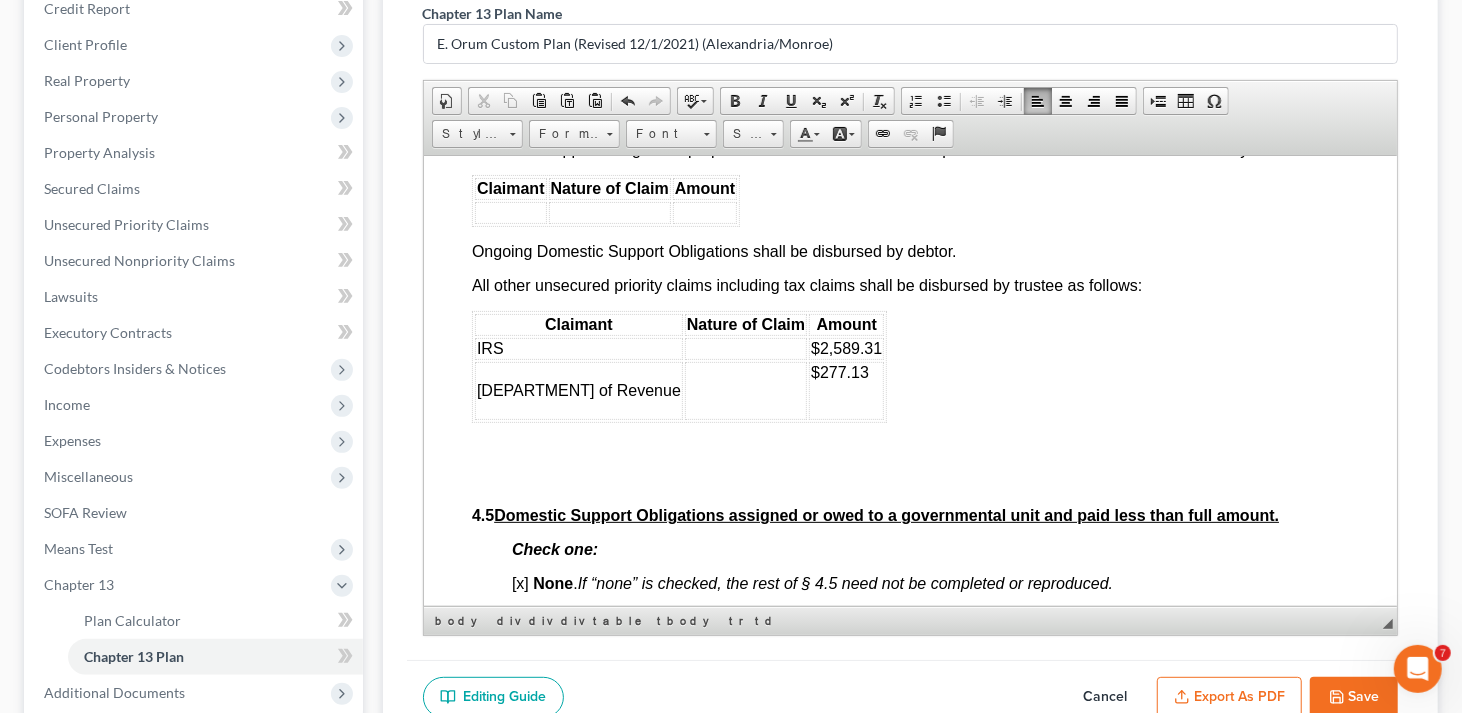 click at bounding box center (745, 348) 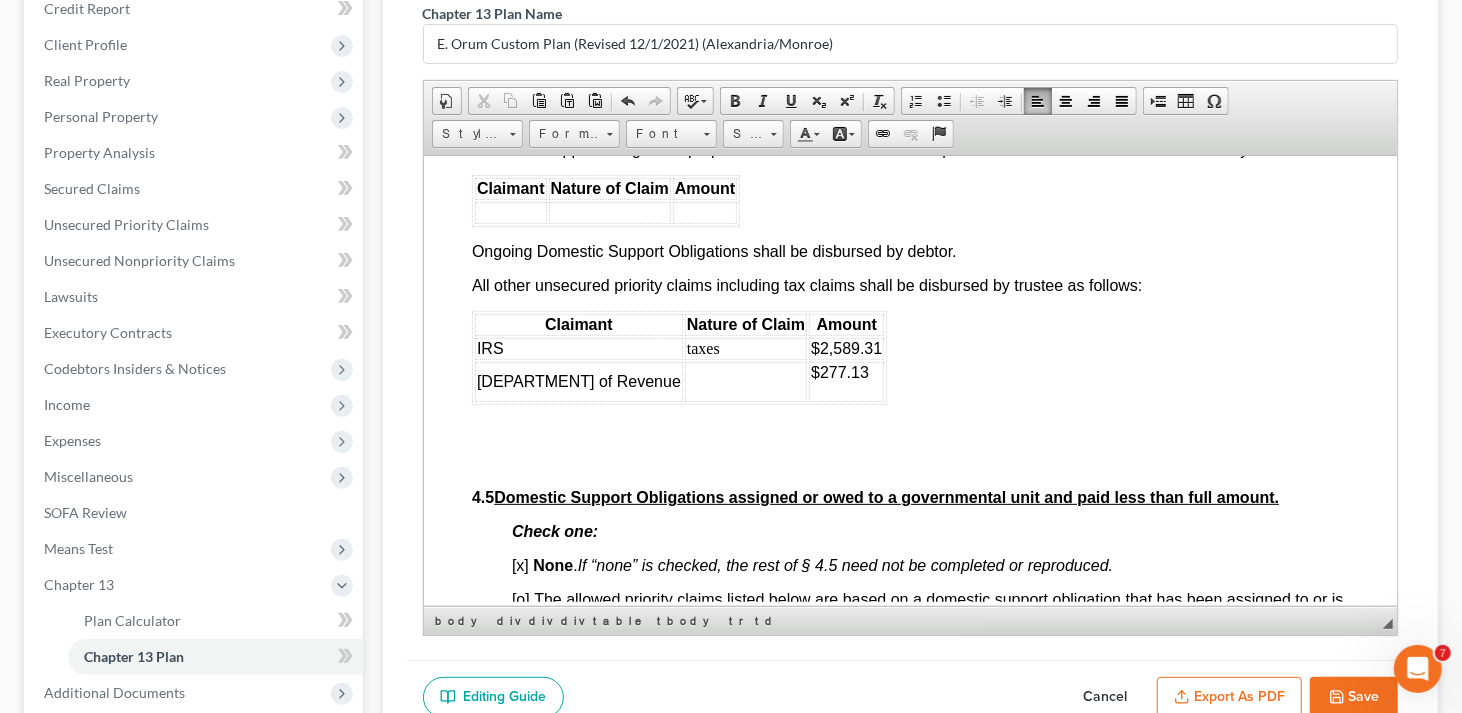 click at bounding box center (745, 381) 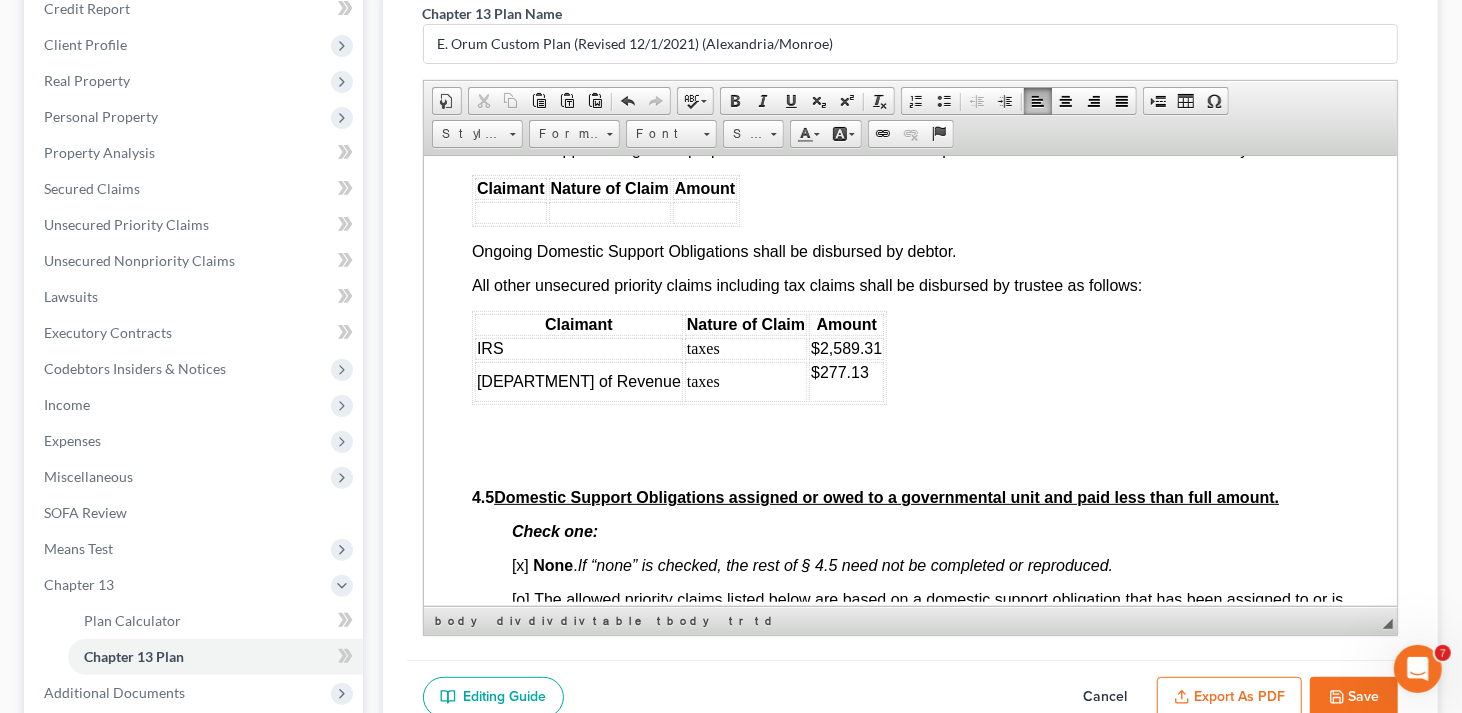 scroll, scrollTop: 5600, scrollLeft: 0, axis: vertical 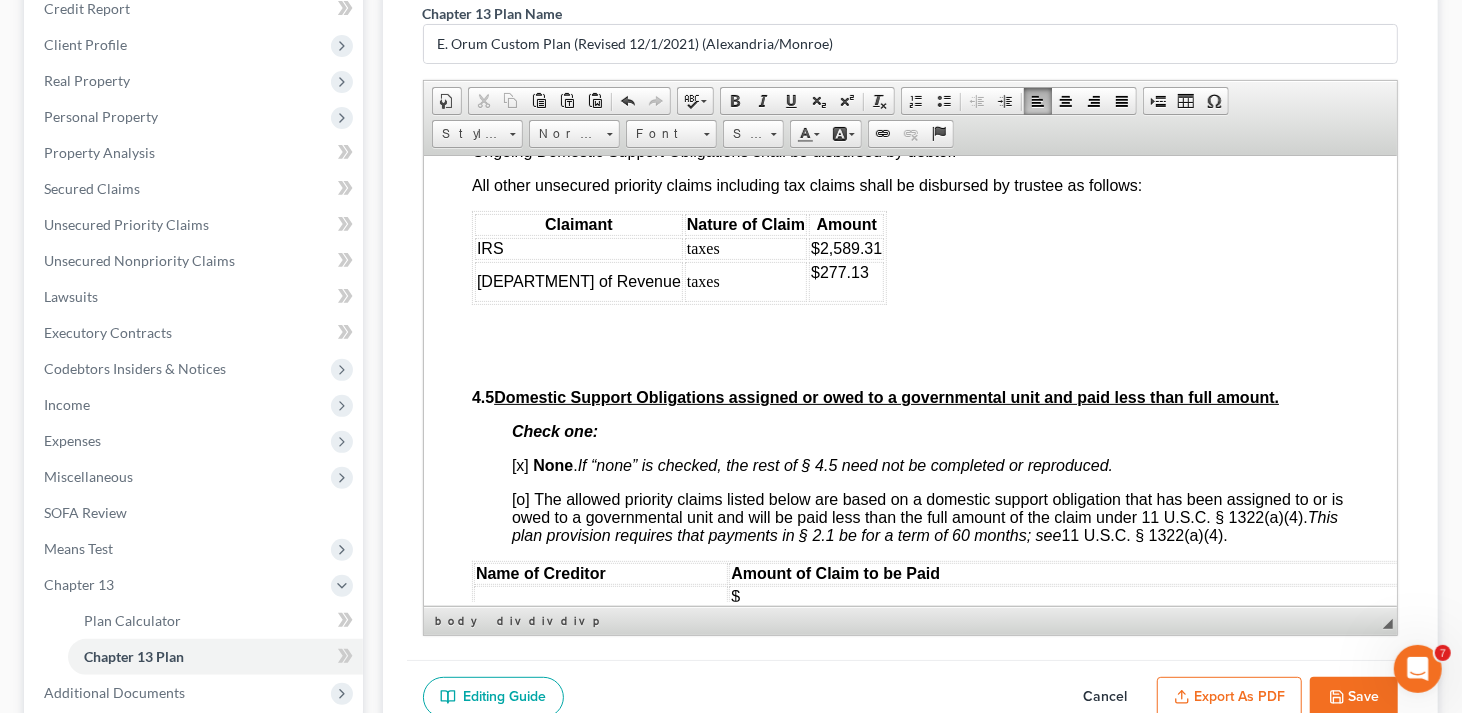 click on "Debtor(s) [FIRST] [LAST] & [FIRST] [LAST] Case Number: [CASE_NUMBER] United States Bankruptcy Court for the Western District of Louisiana: [CITY] Division Chapter 13 Plan - Western District of Louisiana [YEAR] [x] Check here if this is an amended plan and list the plan sections that have changed and the reason for the change: 2.2; 2.4; 3.2; 3.3; 4.4; 5.1; Debtors are modifying the plan to cure the Objection of the Trustee. Part 1: Notices To Debtor(s): This form sets out options that may be appropriate in some cases, but the presence of an option on the form does not indicate that the option is appropriate in your circumstances or that it is permissible in your judicial division. Plans that do not comply with local rules and judicial rulings may not be confirmable. In the following notice to creditors, you must check each box that applies To Creditor(s): Your rights may be affected by this plan. Your claim may be reduced, modified, or eliminated. [x] Included [o] [o]" at bounding box center [910, -1261] 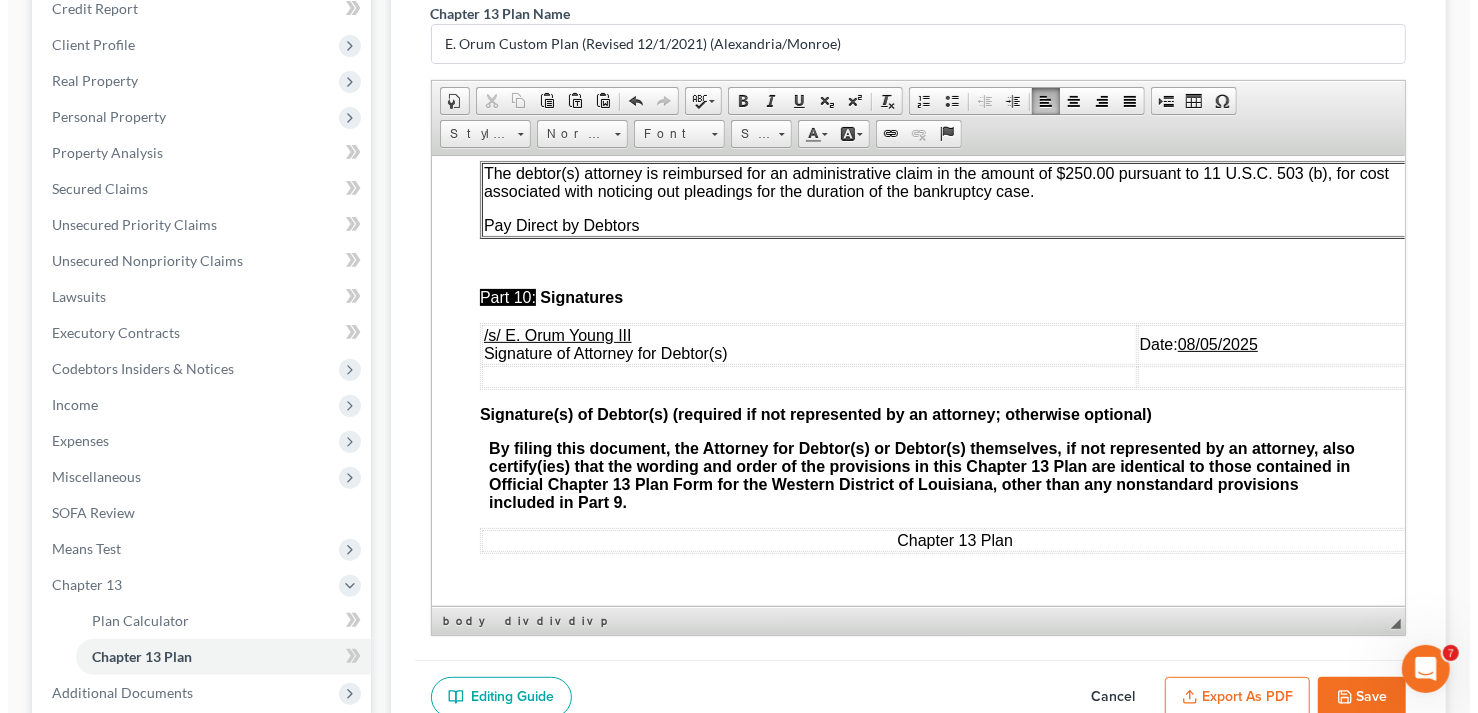 scroll, scrollTop: 8057, scrollLeft: 0, axis: vertical 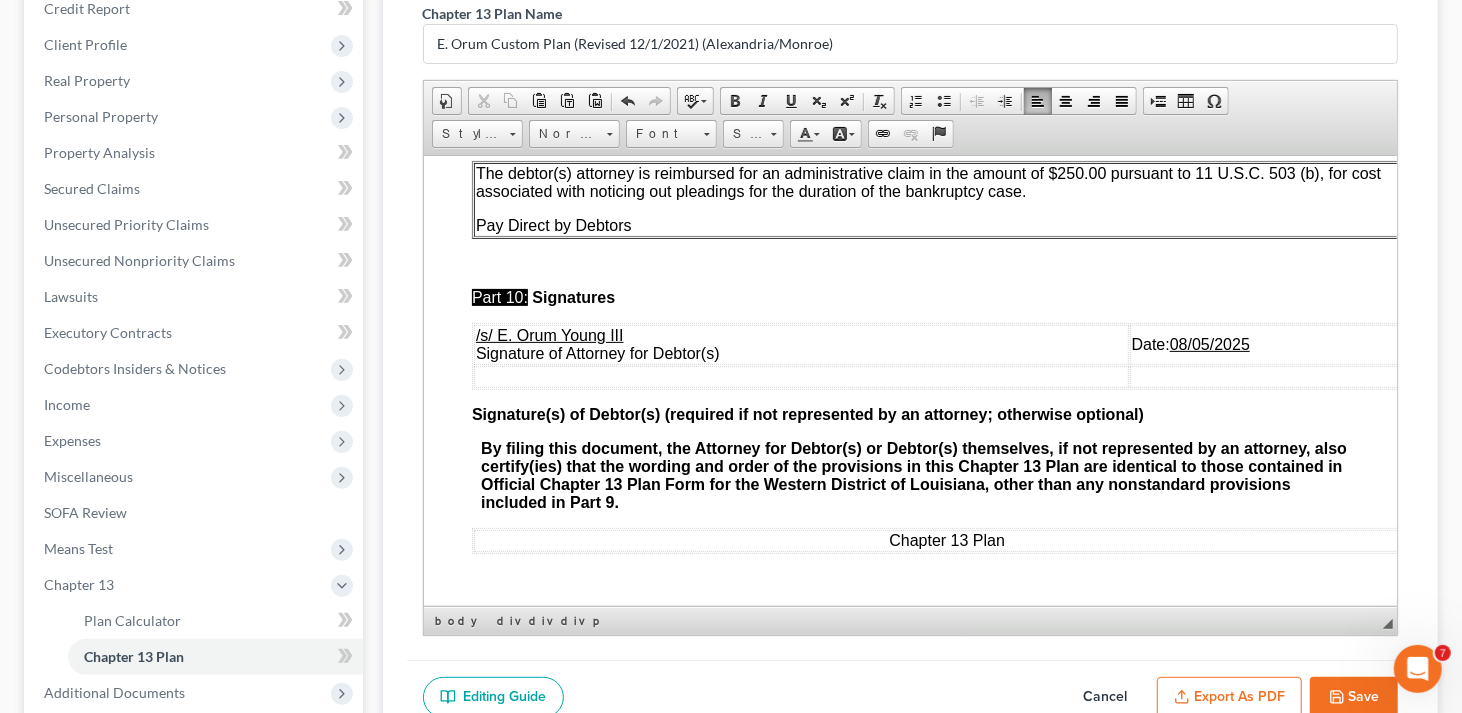 click on "Export as PDF" at bounding box center [1229, 698] 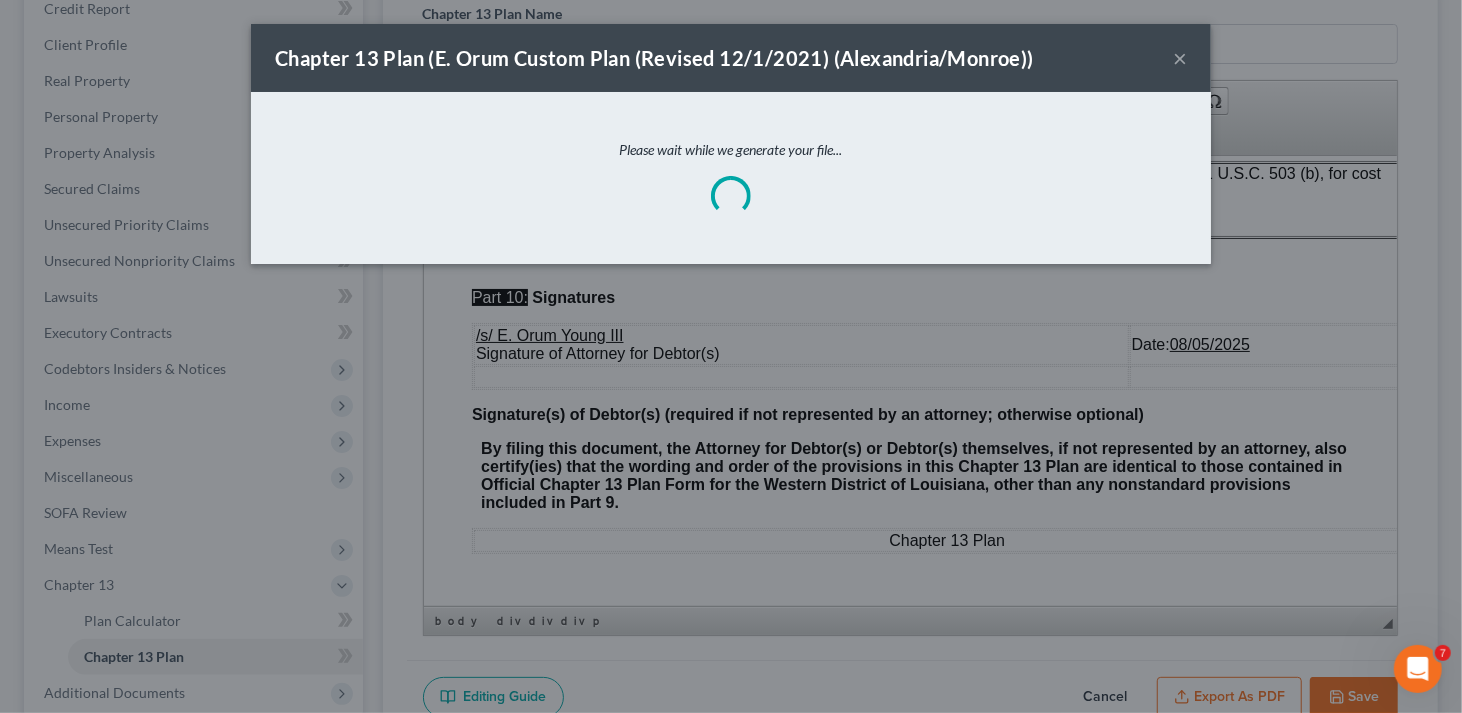 scroll, scrollTop: 7983, scrollLeft: 0, axis: vertical 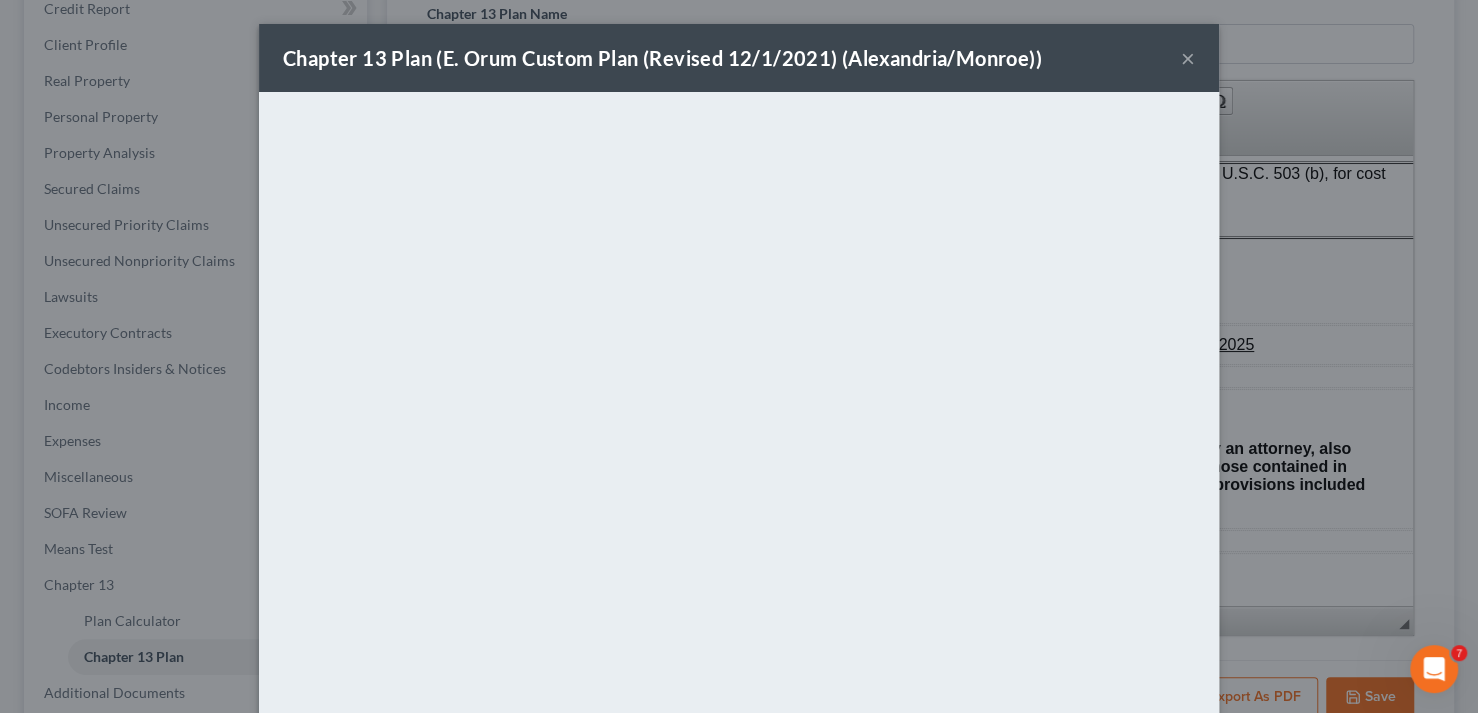 click on "×" at bounding box center (1188, 58) 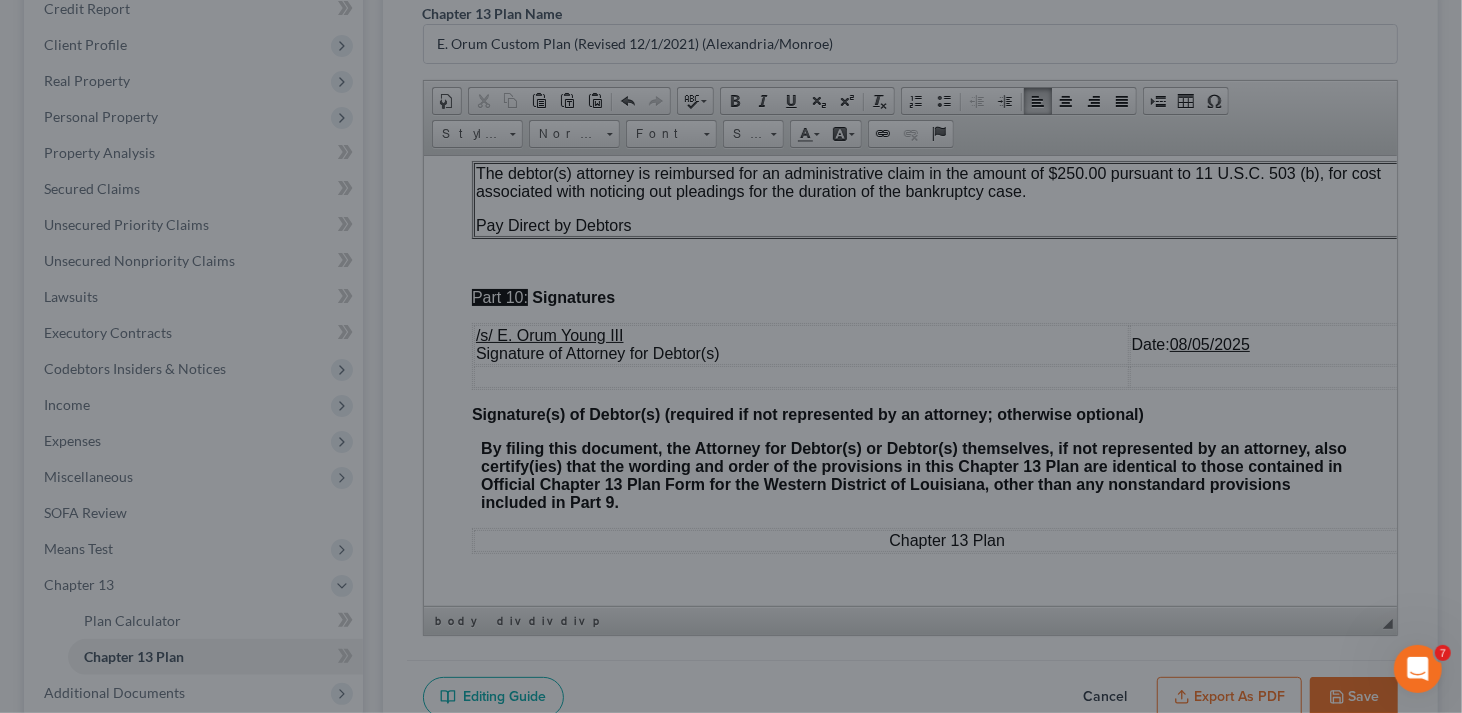 scroll, scrollTop: 8057, scrollLeft: 0, axis: vertical 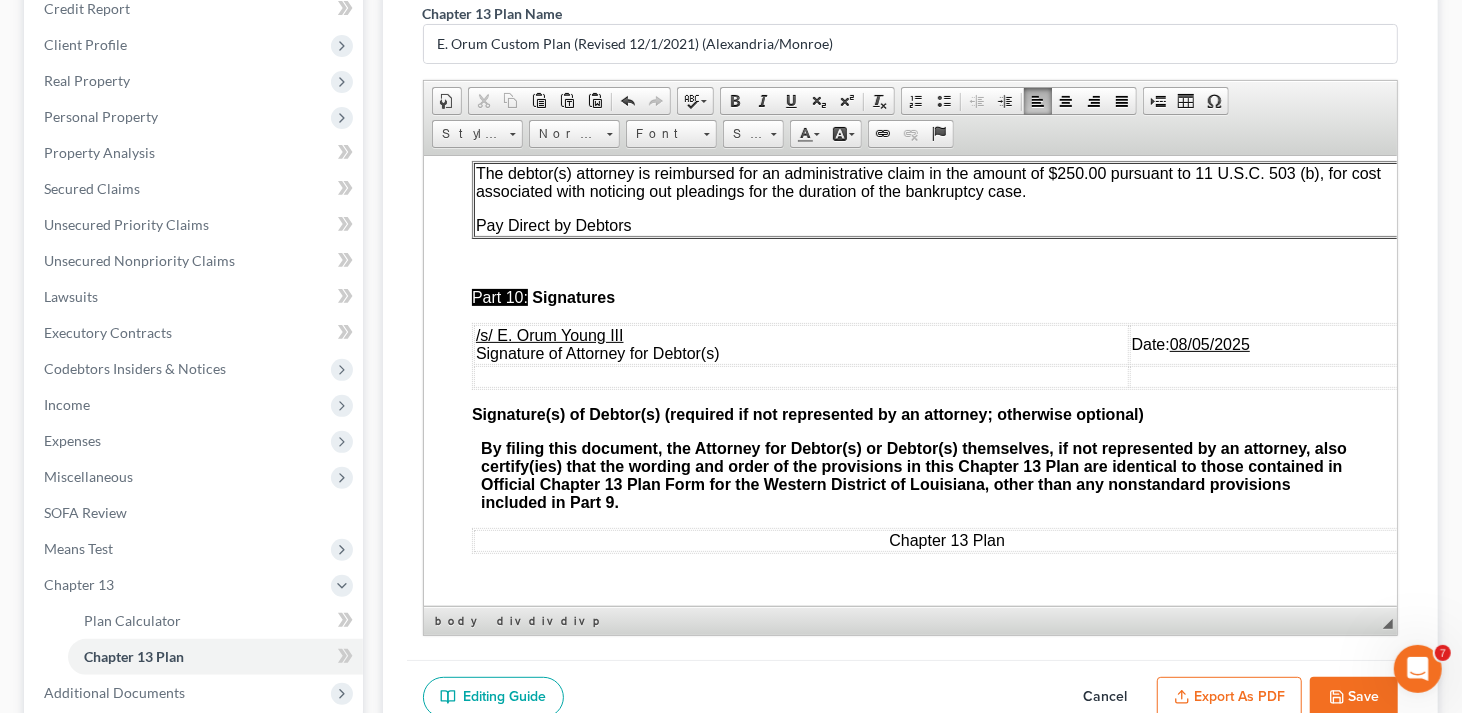click on "Save" at bounding box center [1354, 698] 